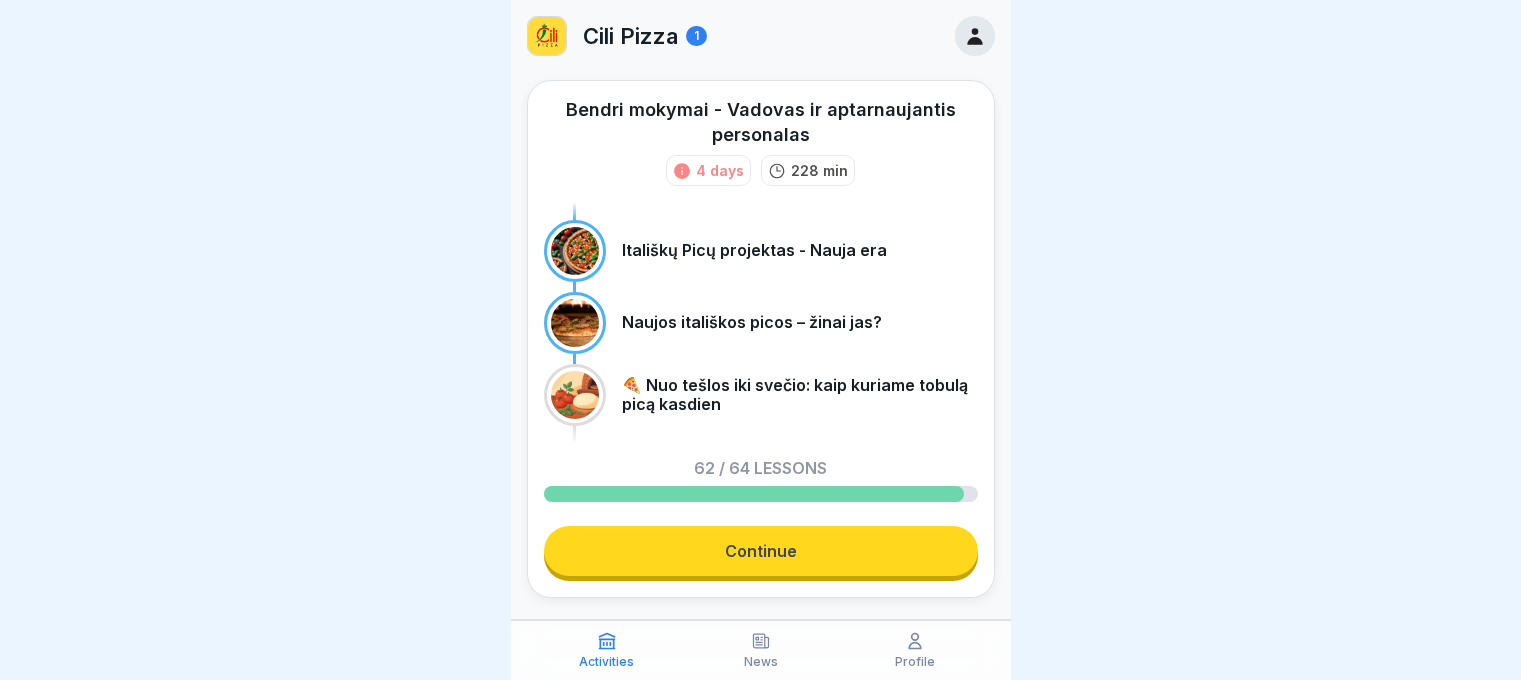 scroll, scrollTop: 0, scrollLeft: 0, axis: both 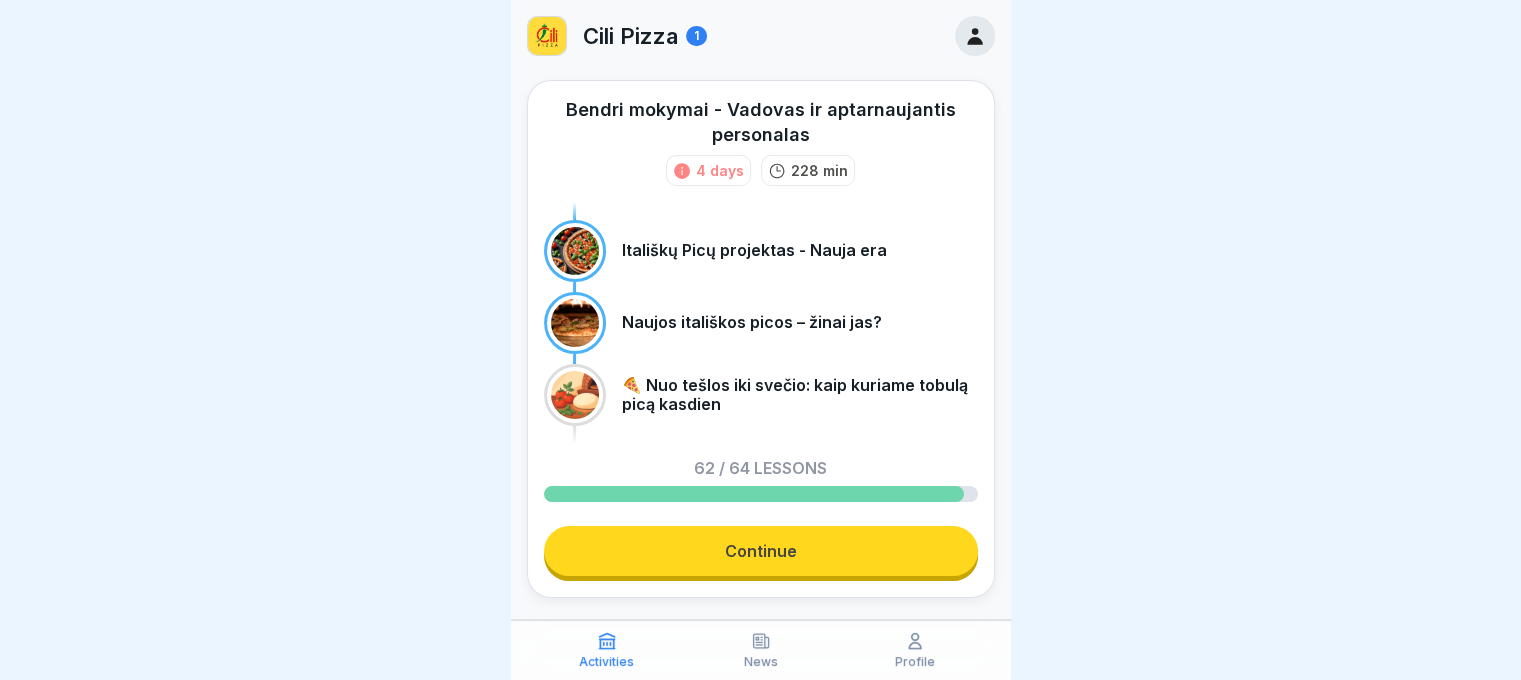 click on "Bendri mokymai - Vadovas ir aptarnaujantis personalas 4 days 228 min Itališkų Picų projektas - Nauja era Naujos itališkos picos – žinai jas? 🍕 Nuo tešlos iki svečio: kaip kuriame tobulą picą kasdien 62 / 64 lessons Continue" at bounding box center (761, 339) 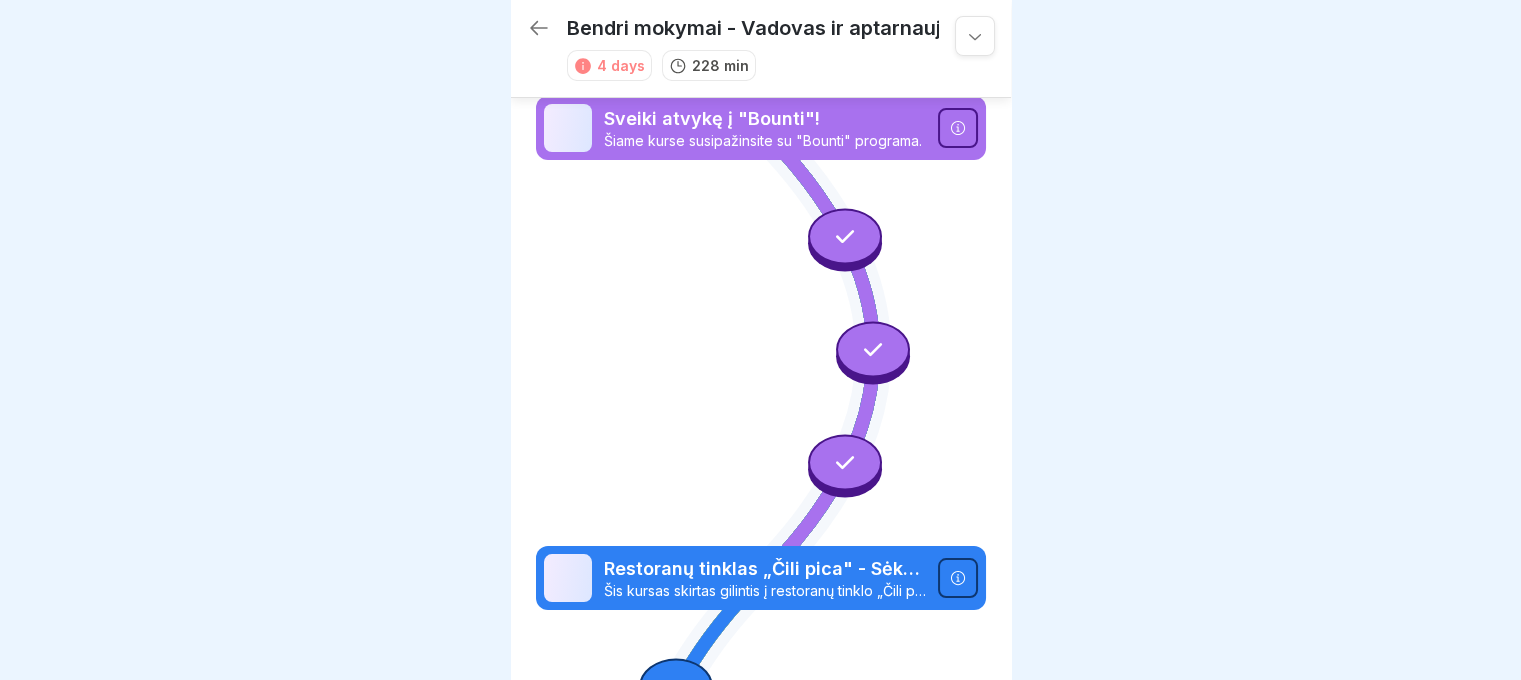 scroll, scrollTop: 8, scrollLeft: 0, axis: vertical 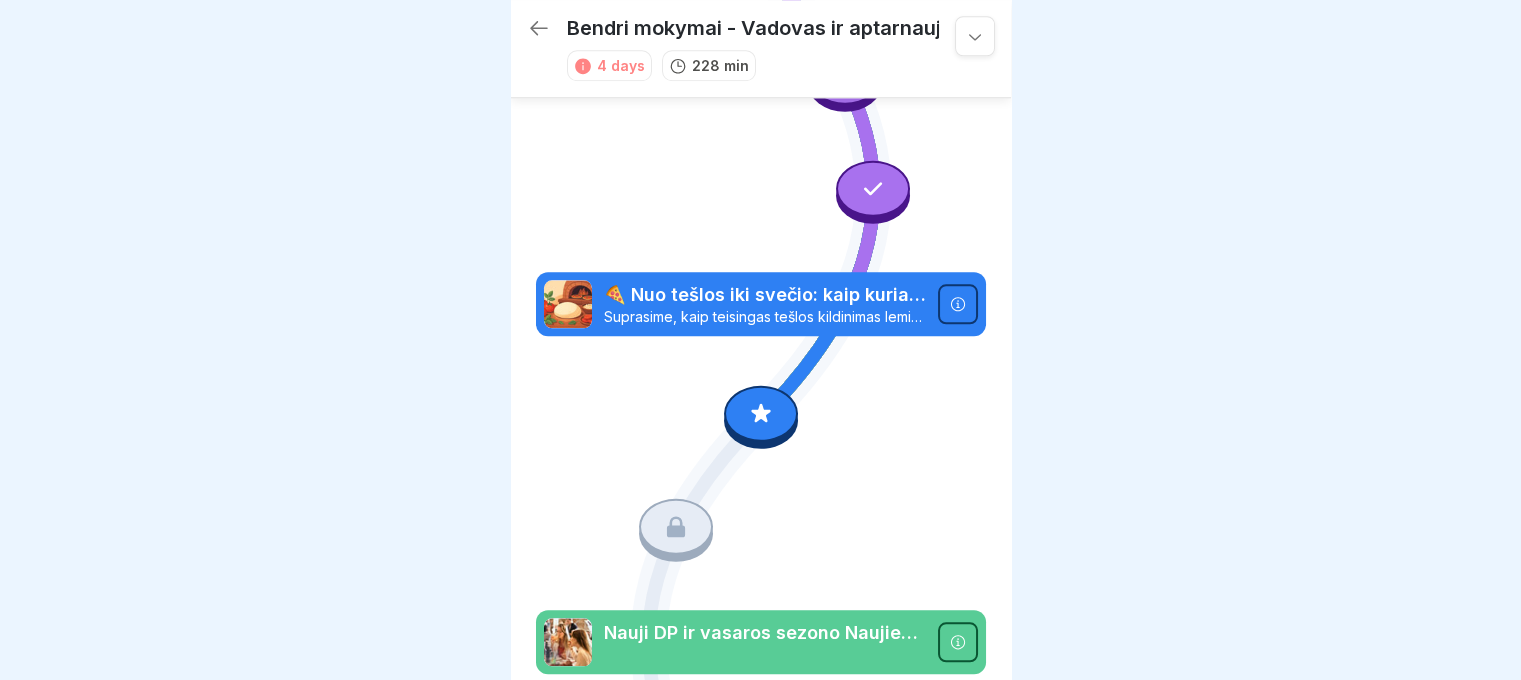 click at bounding box center (761, 414) 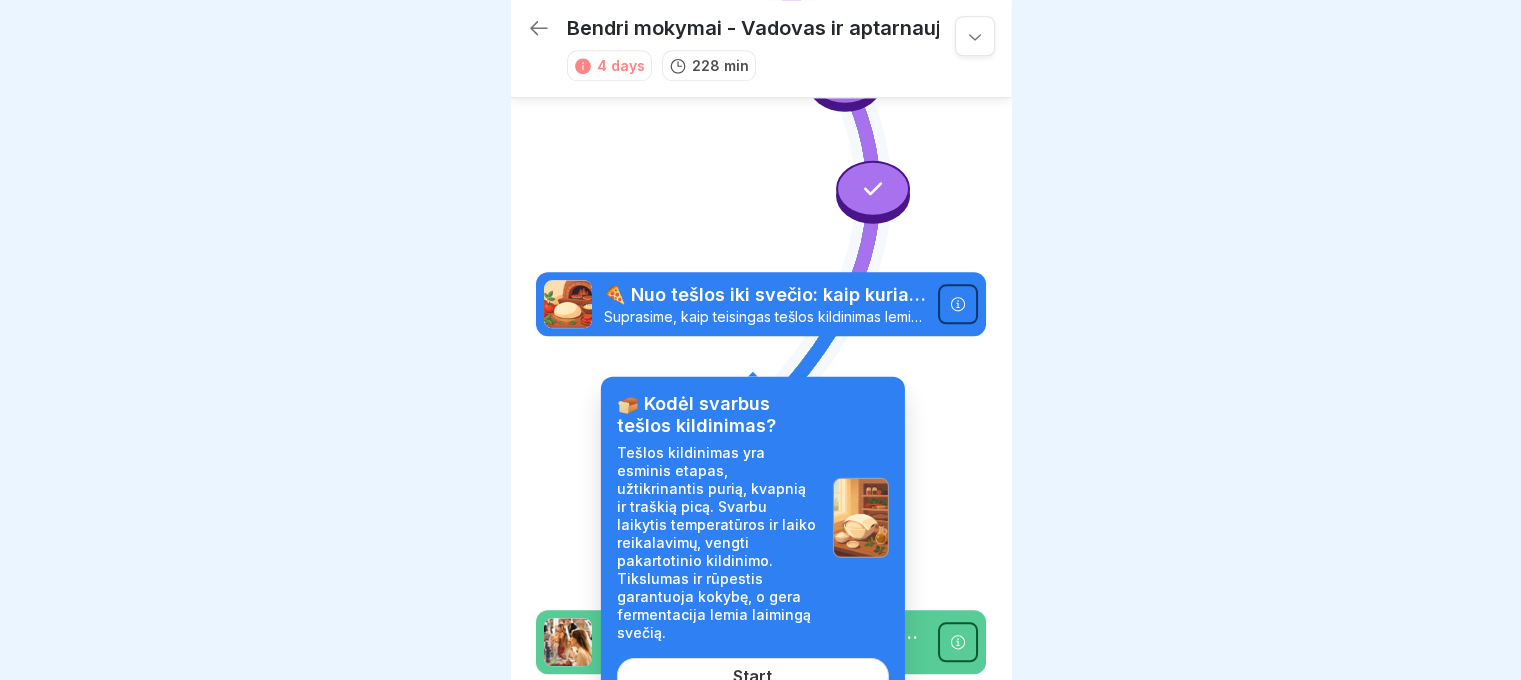 click on "Start" at bounding box center [753, 676] 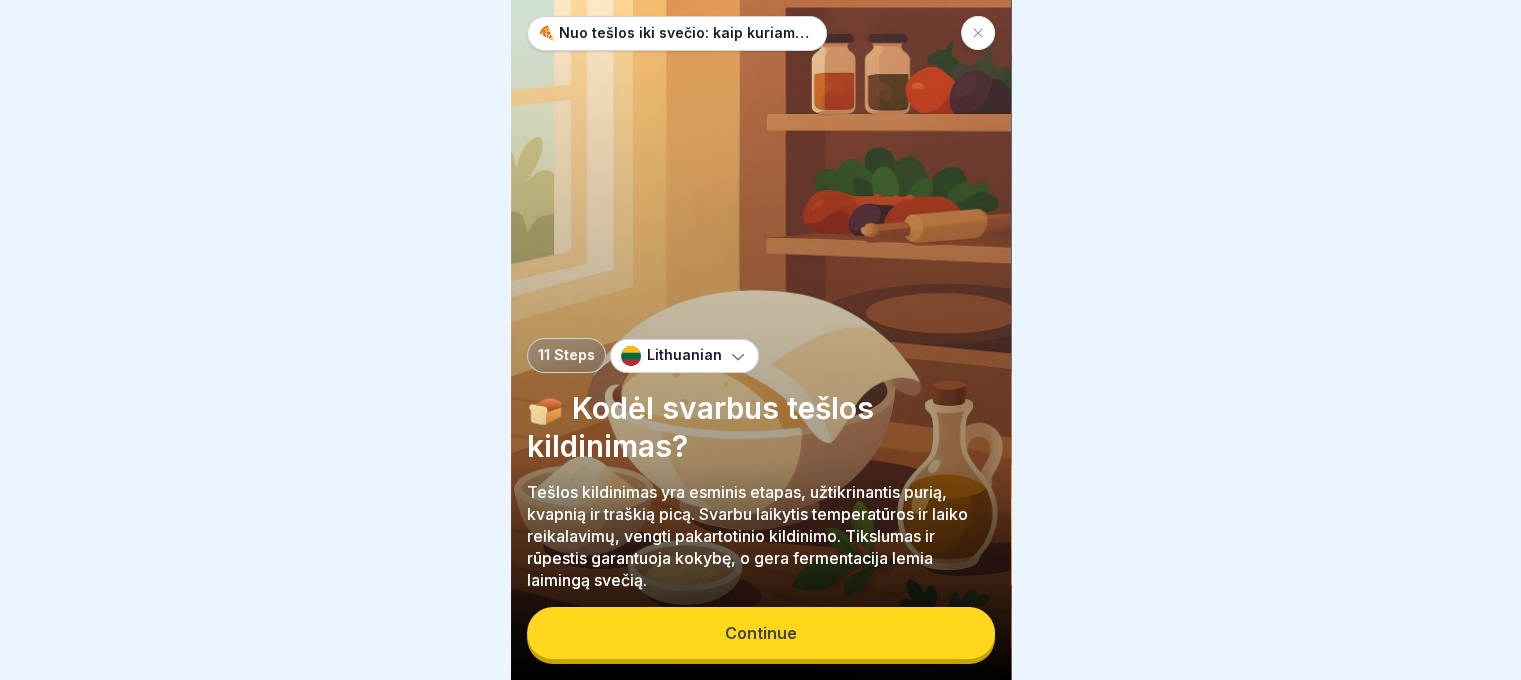 scroll, scrollTop: 0, scrollLeft: 0, axis: both 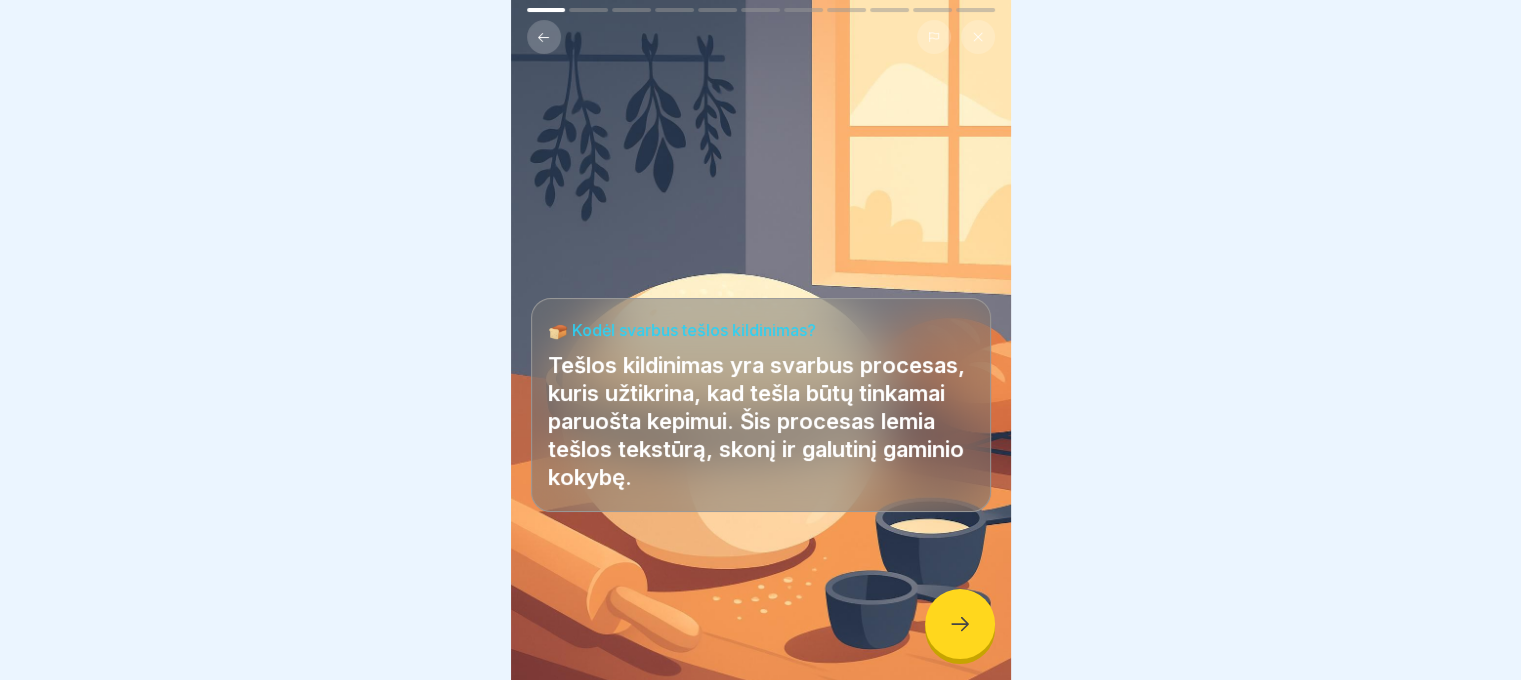 click at bounding box center [761, 620] 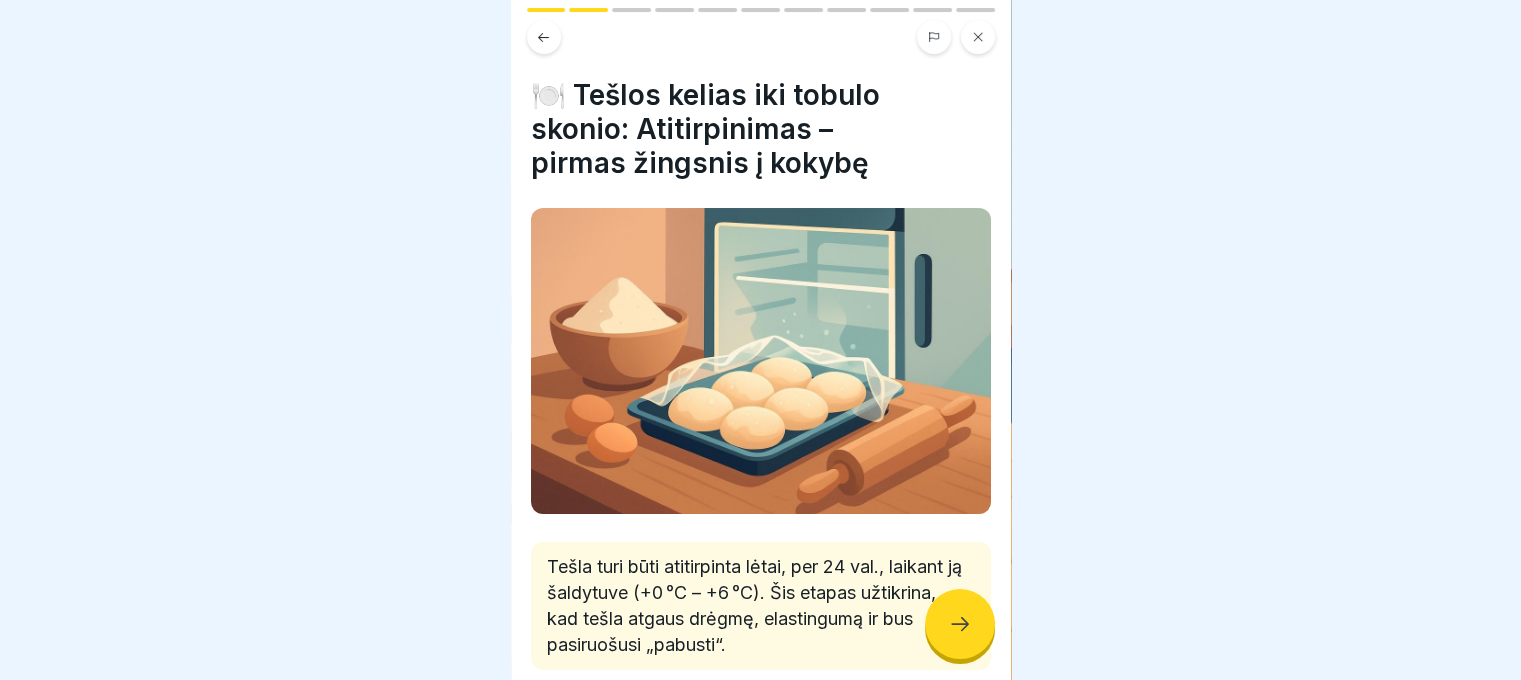 click at bounding box center (960, 624) 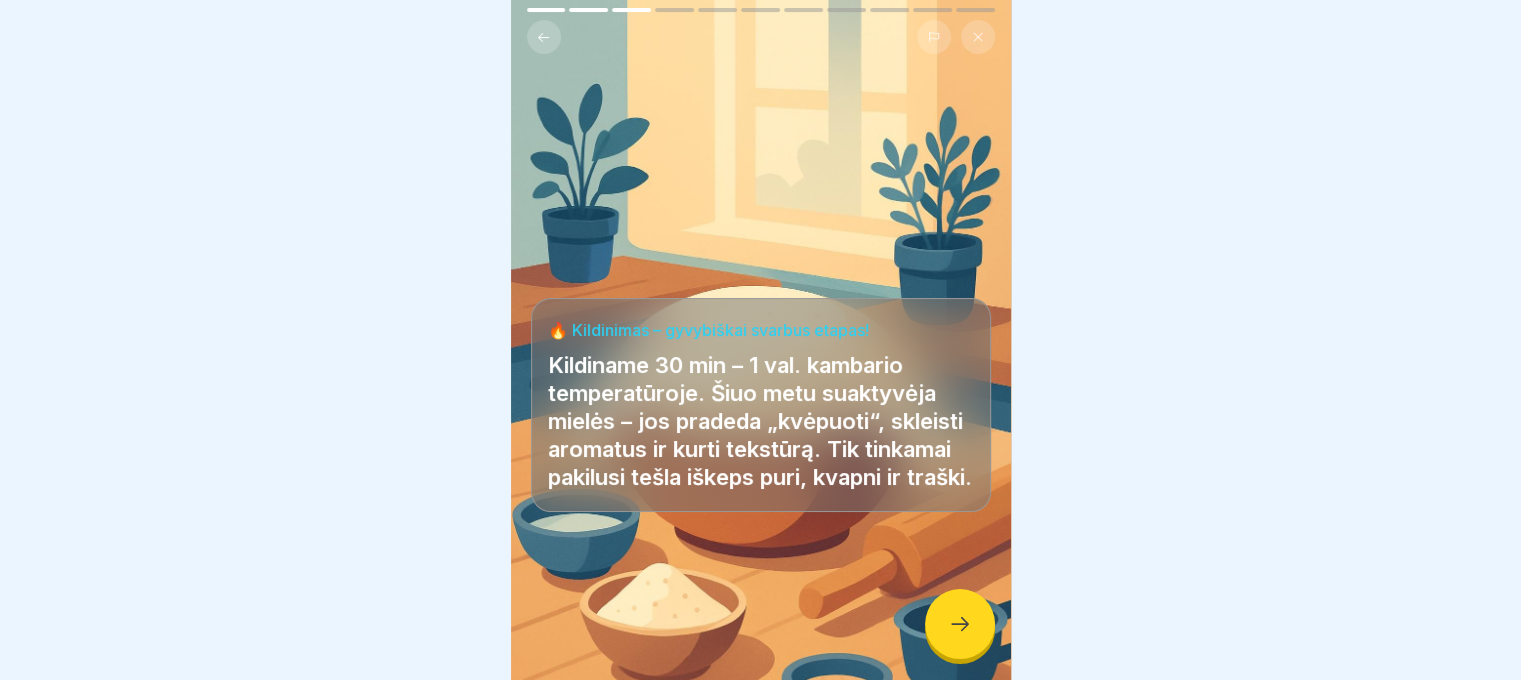 click at bounding box center (960, 624) 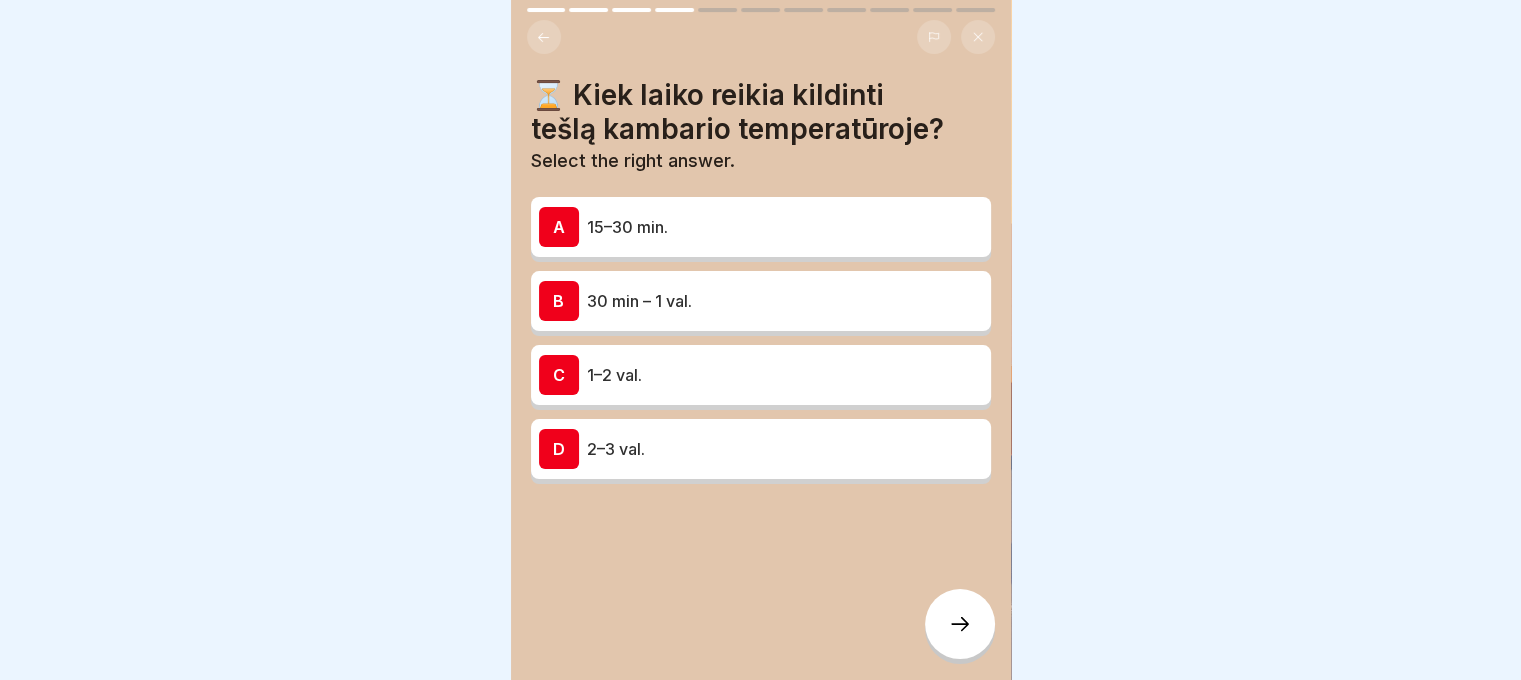 click at bounding box center [960, 624] 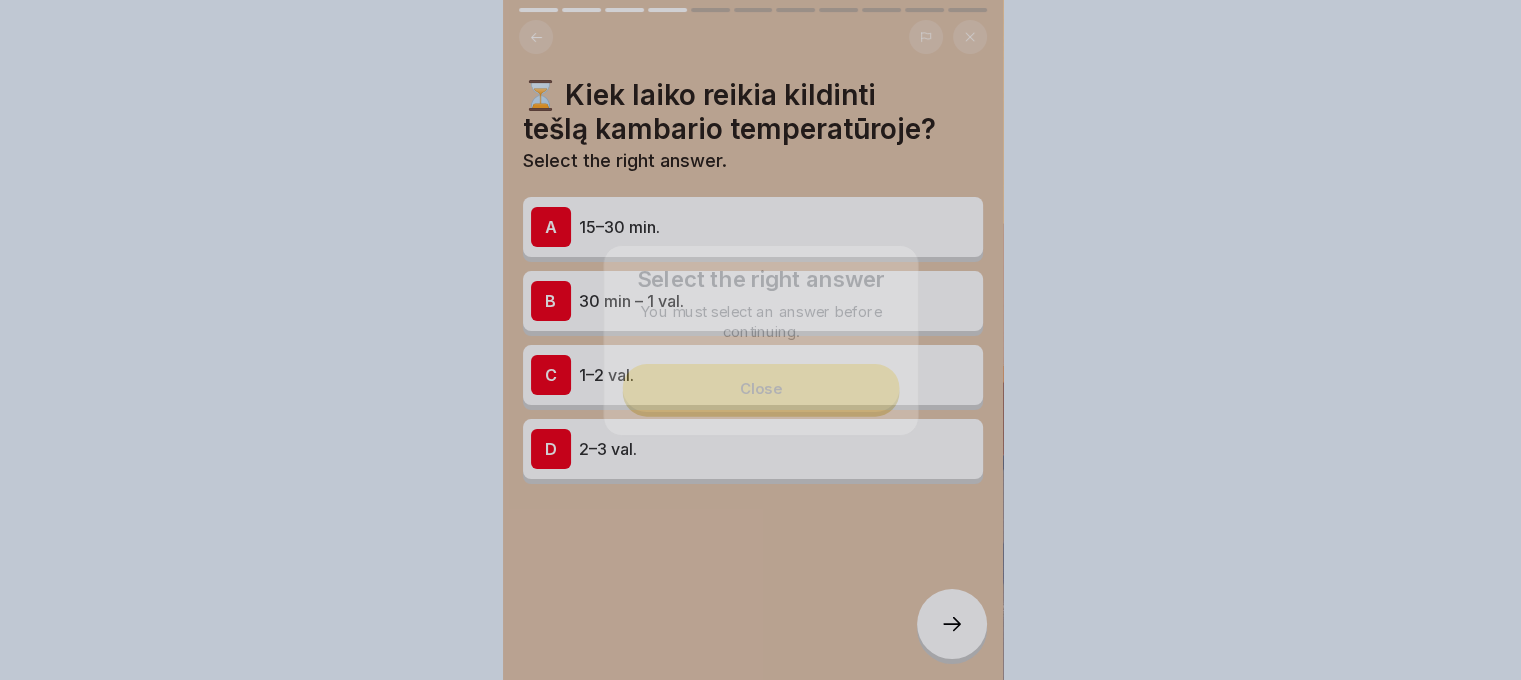 scroll, scrollTop: 0, scrollLeft: 0, axis: both 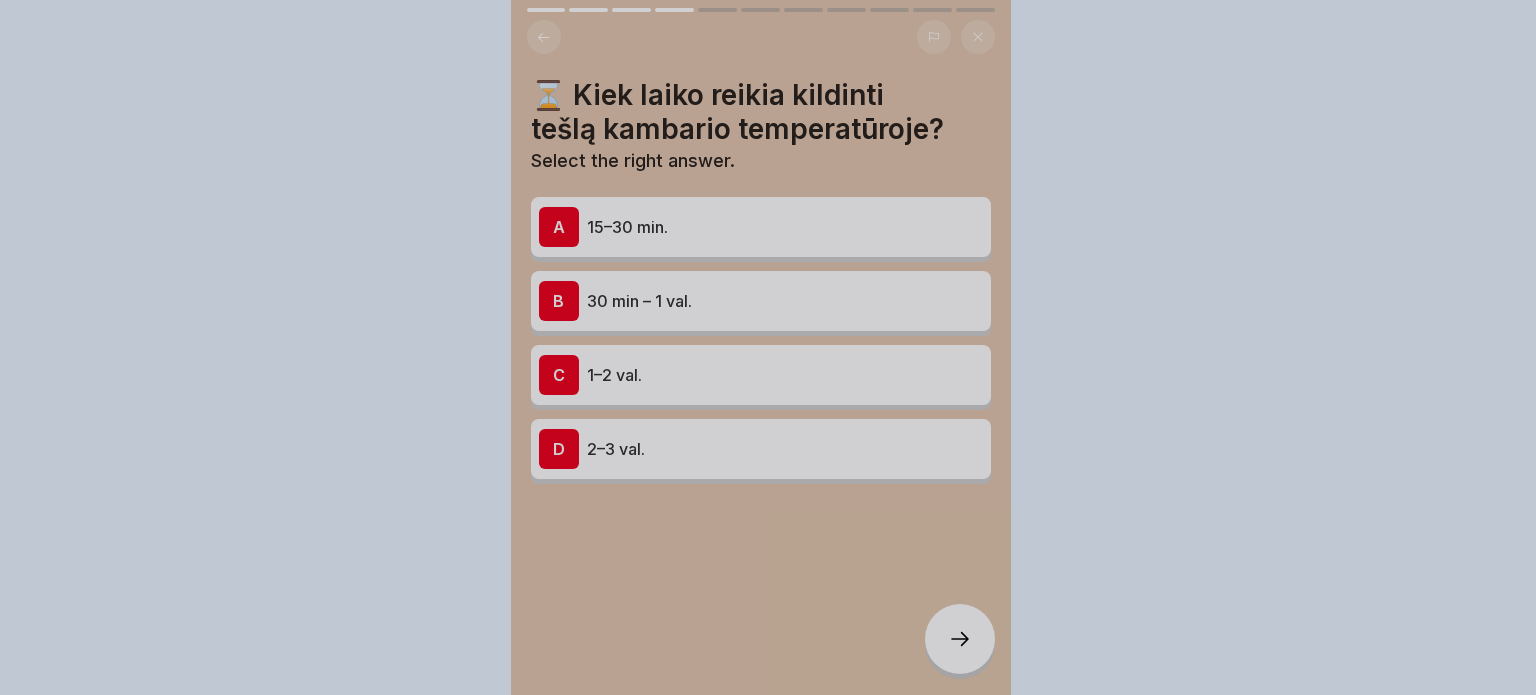 click at bounding box center [768, 347] 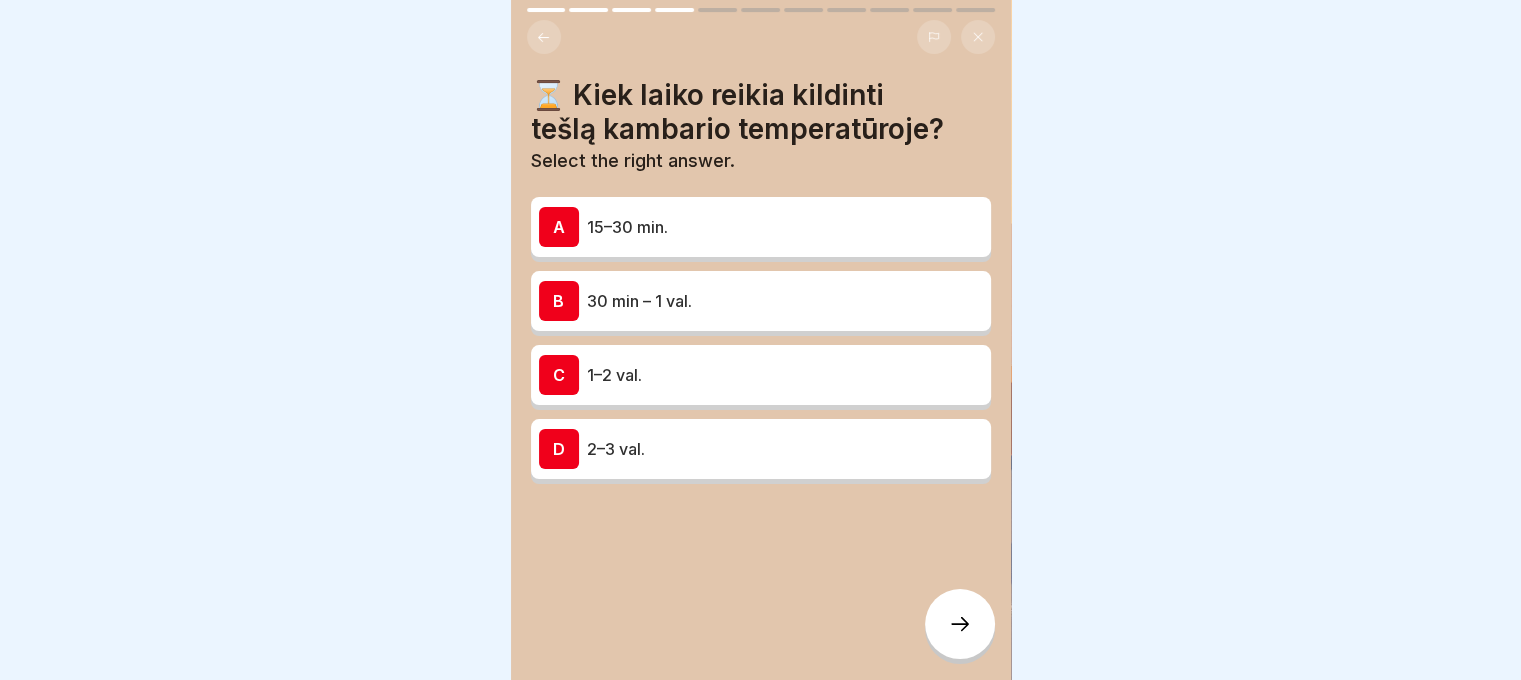 click on "B 30 min – 1 val." at bounding box center (761, 301) 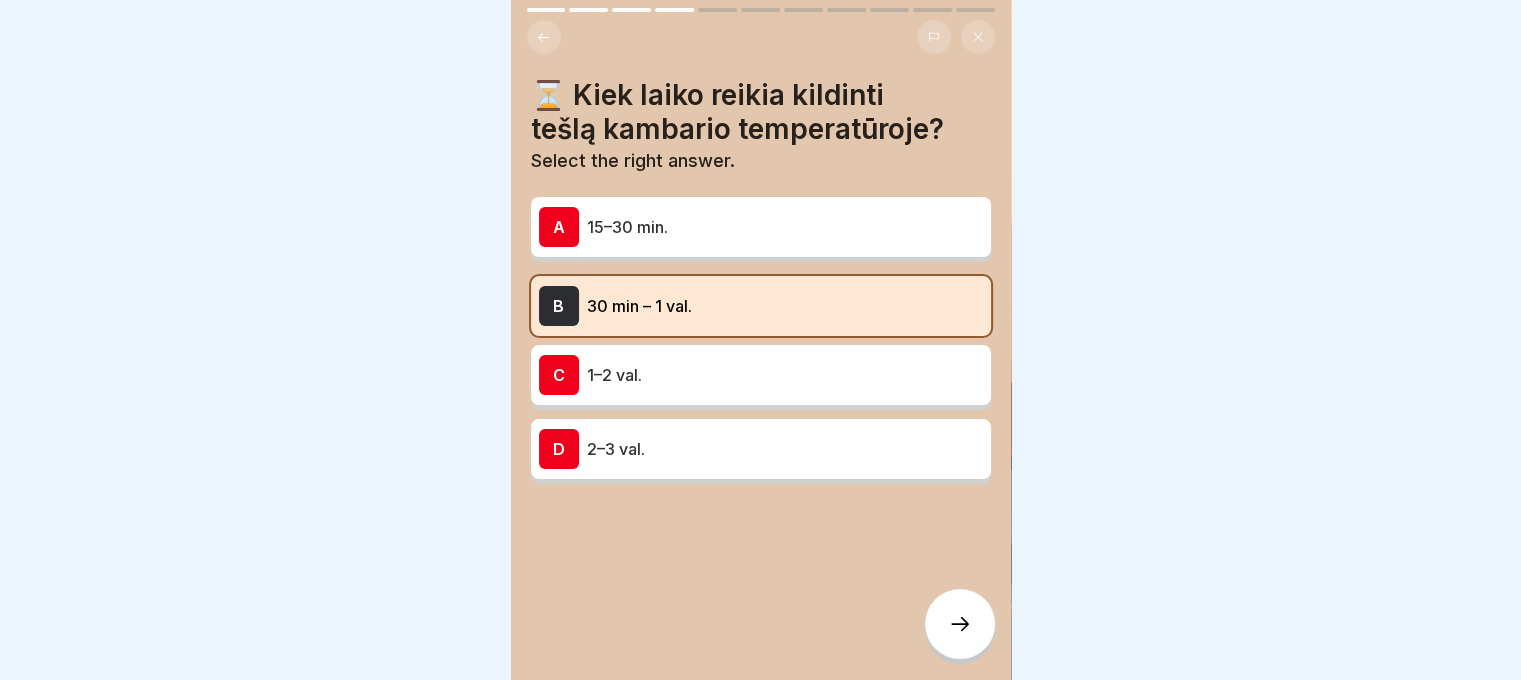 click at bounding box center [960, 624] 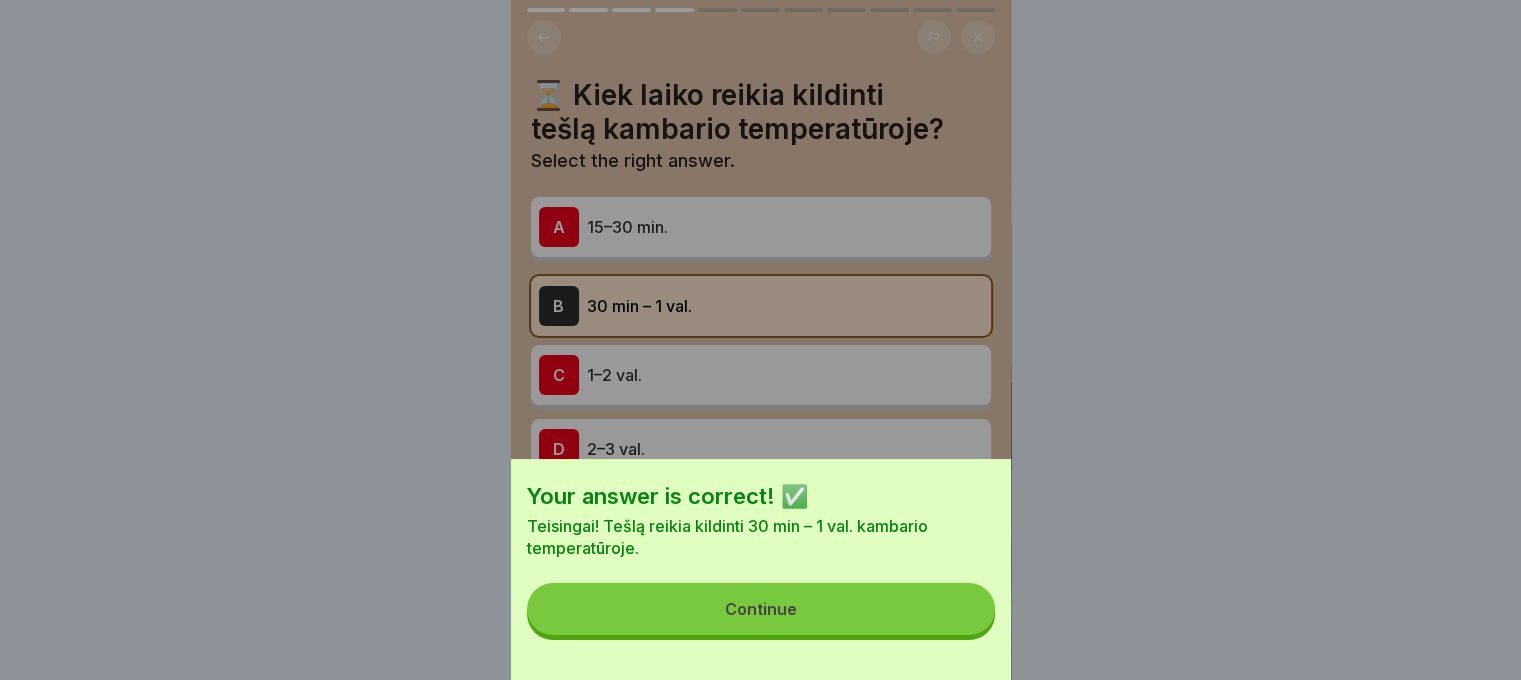 click on "Continue" at bounding box center [761, 609] 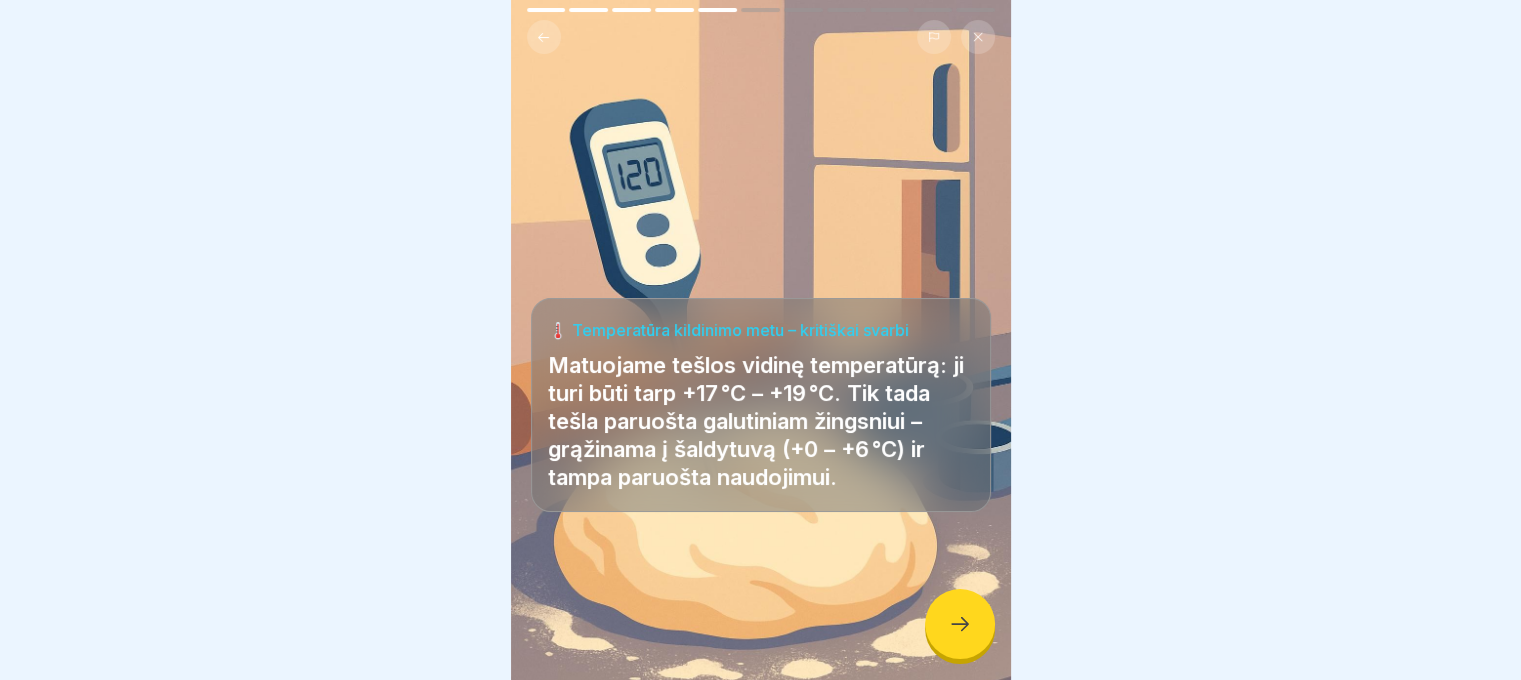 click at bounding box center (960, 624) 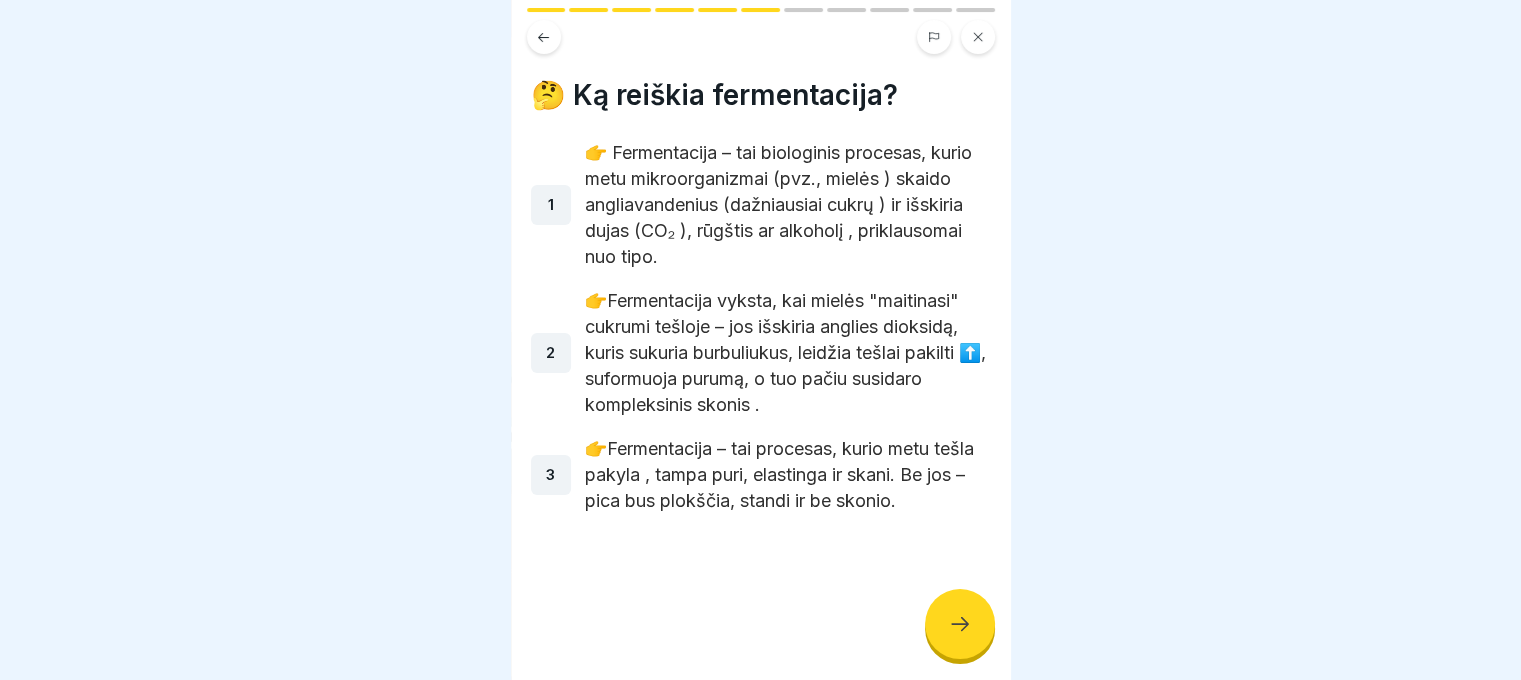 click at bounding box center (960, 624) 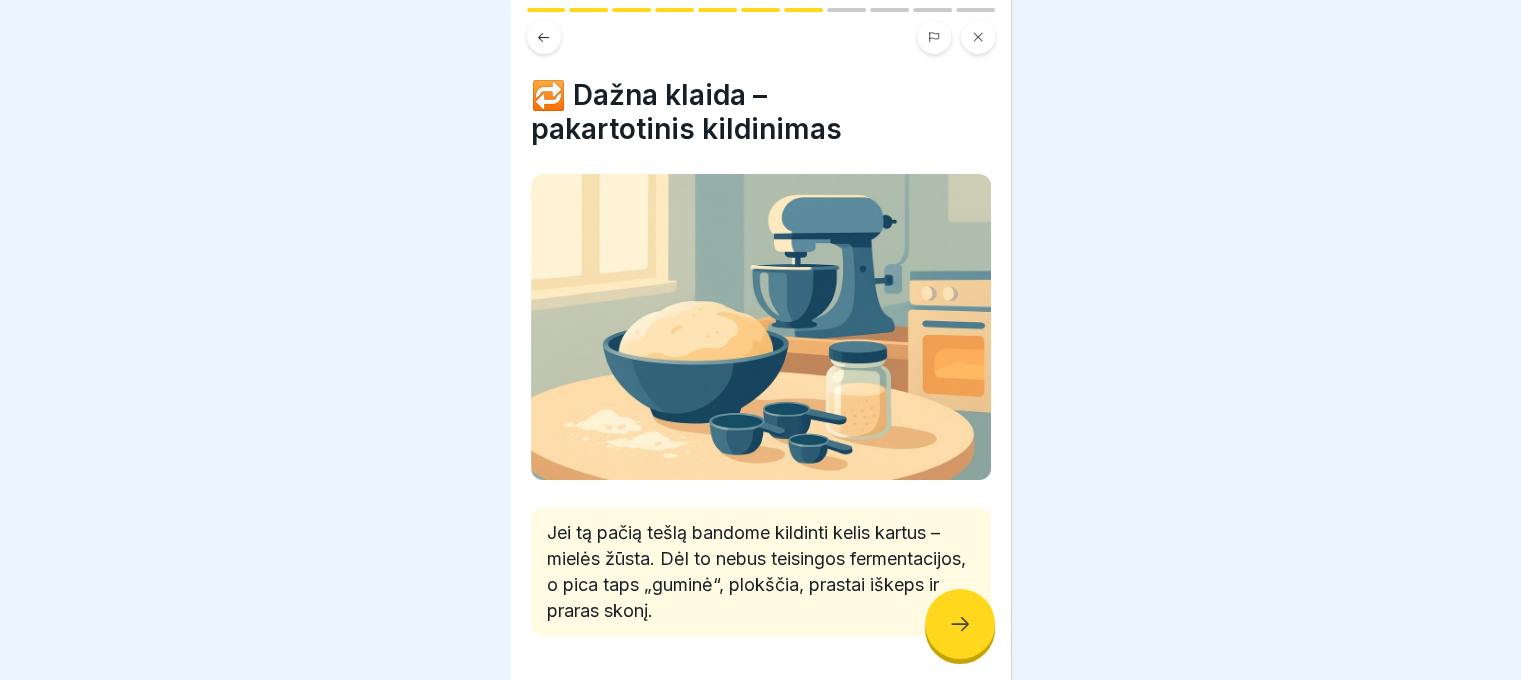 click at bounding box center [960, 624] 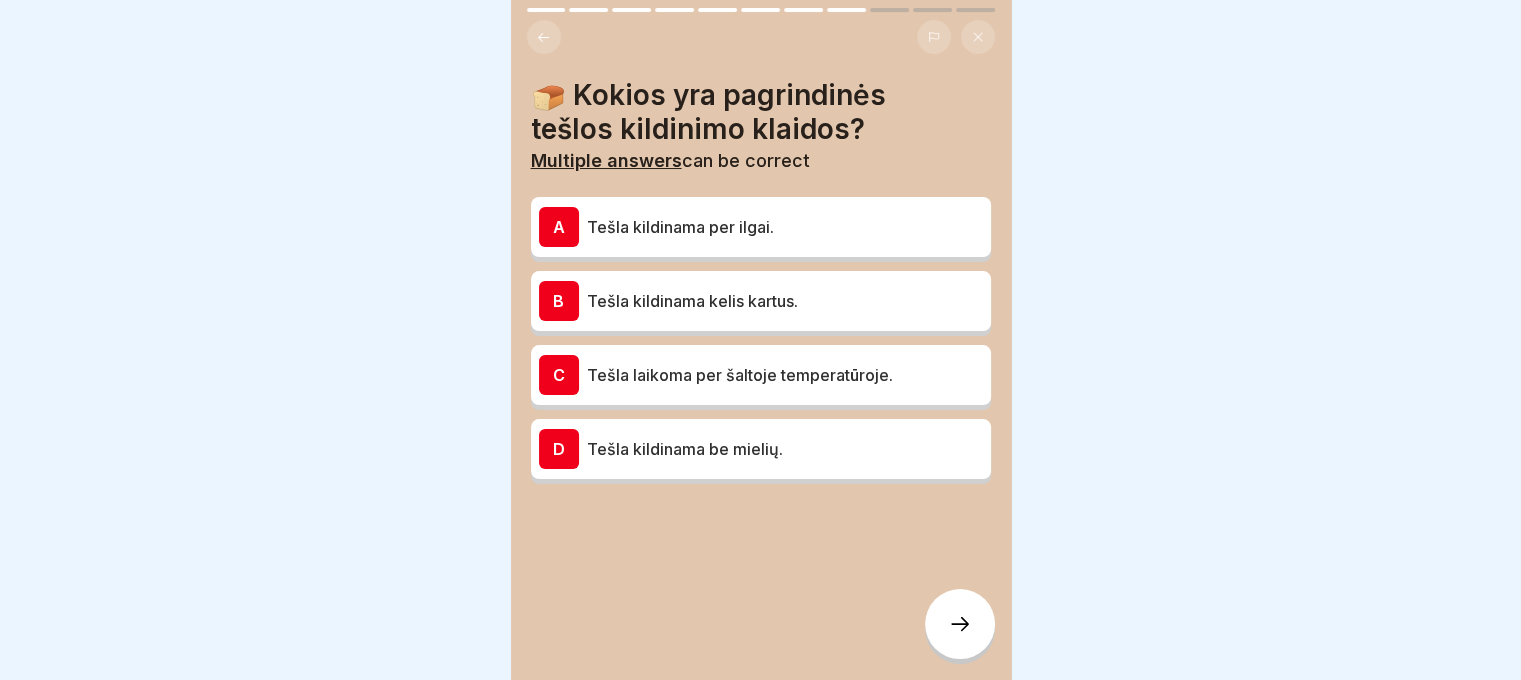 click at bounding box center (960, 624) 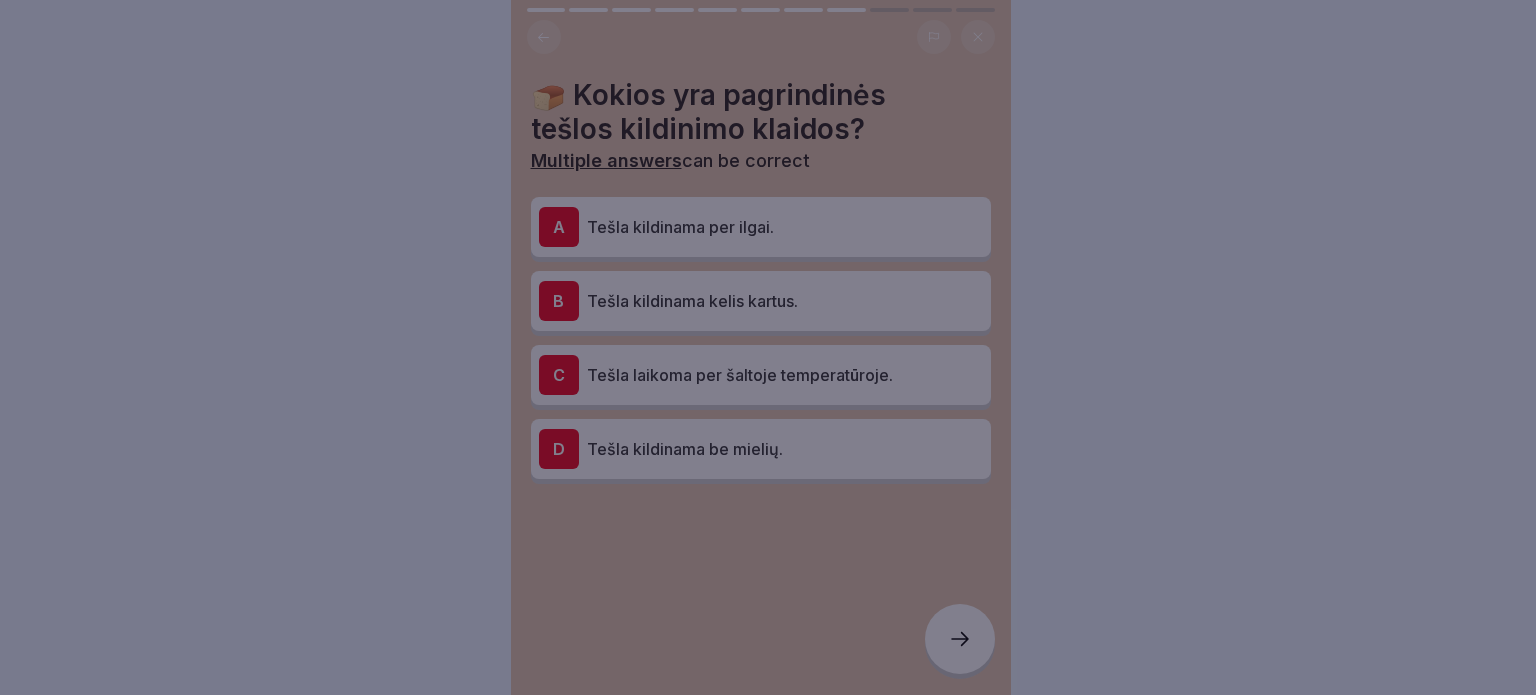 click at bounding box center [768, 347] 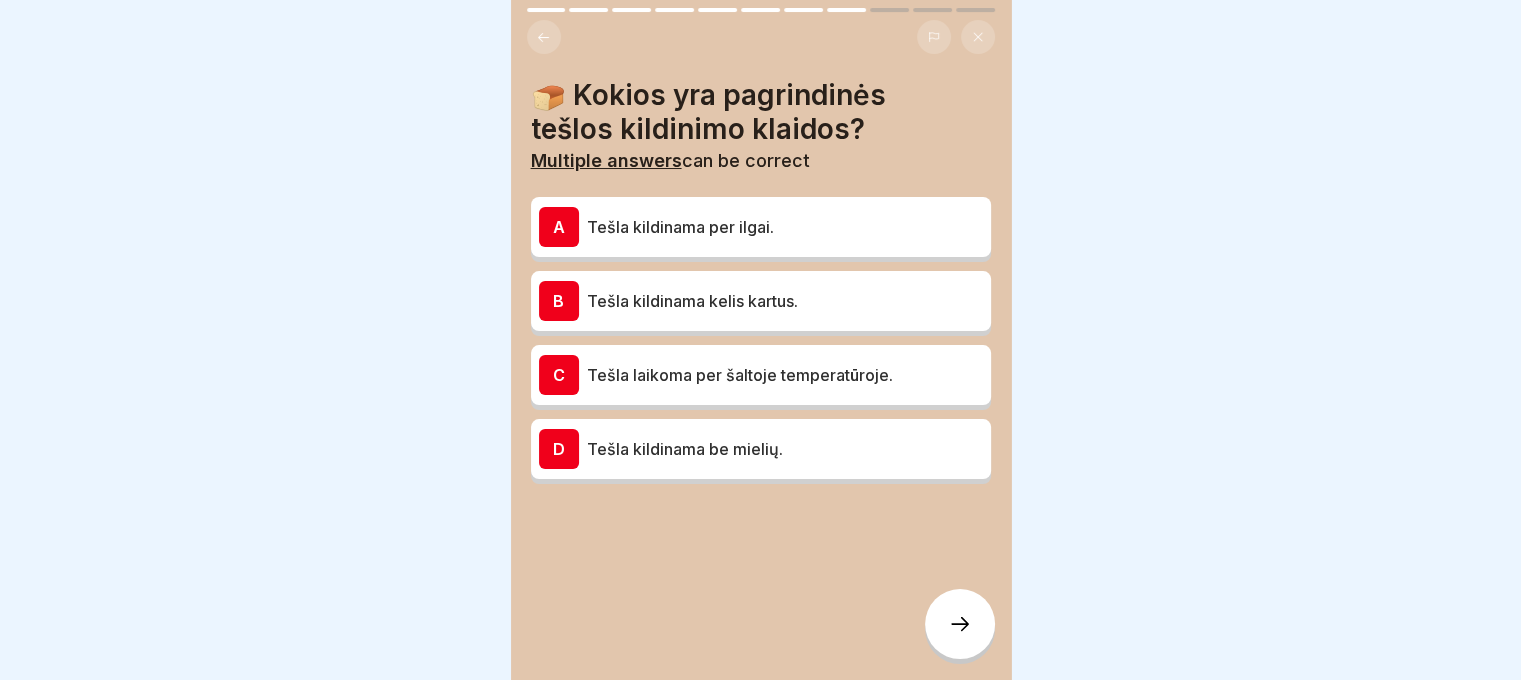 click on "Tešla kildinama kelis kartus." at bounding box center [785, 301] 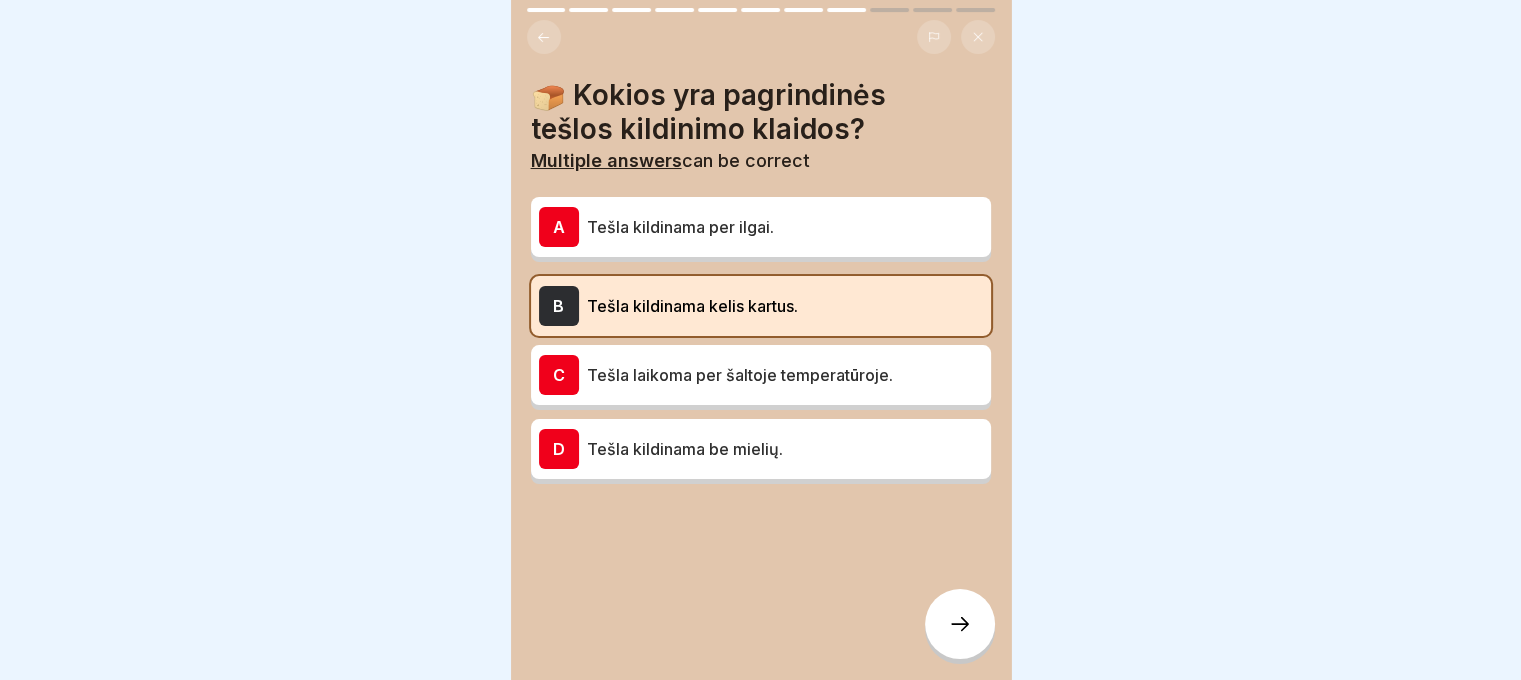 click on "C Tešla laikoma per šaltoje temperatūroje." at bounding box center [761, 375] 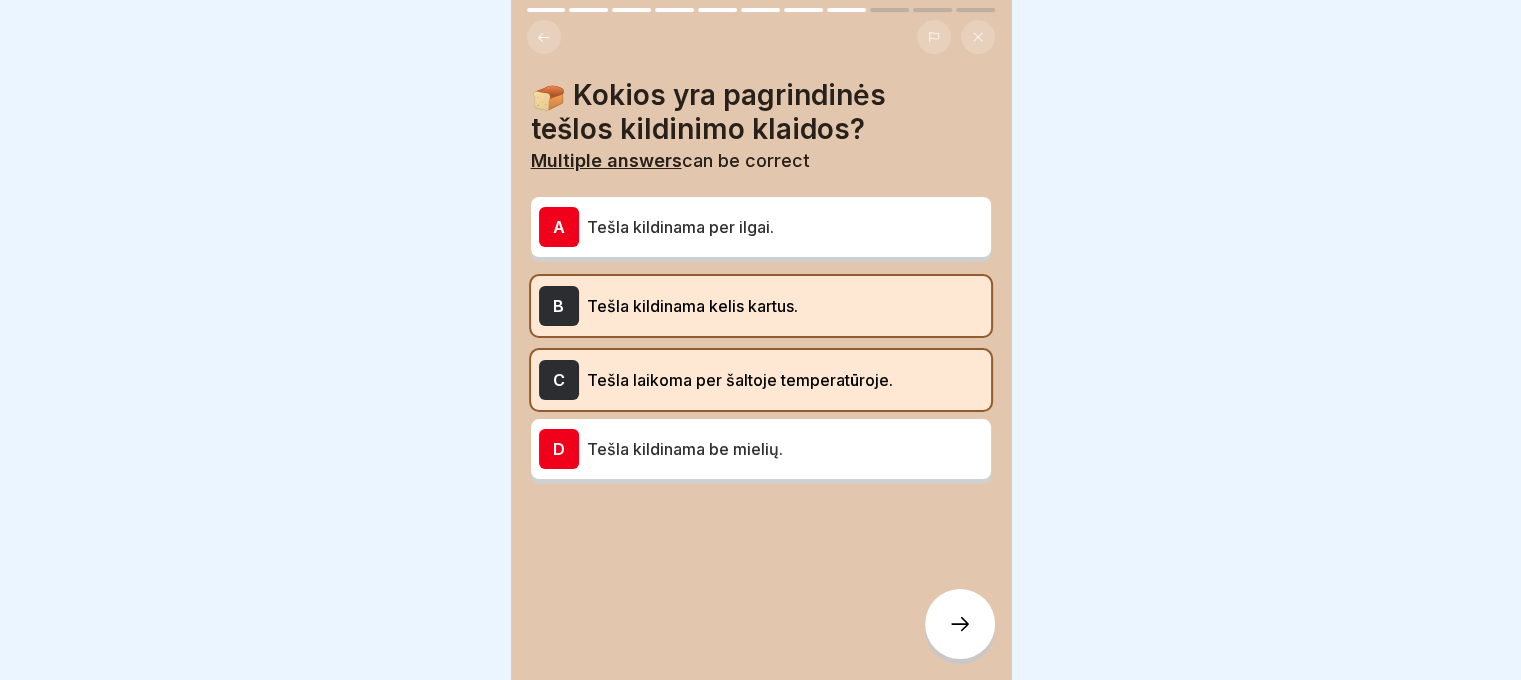 click on "Tešla kildinama per ilgai." at bounding box center [785, 227] 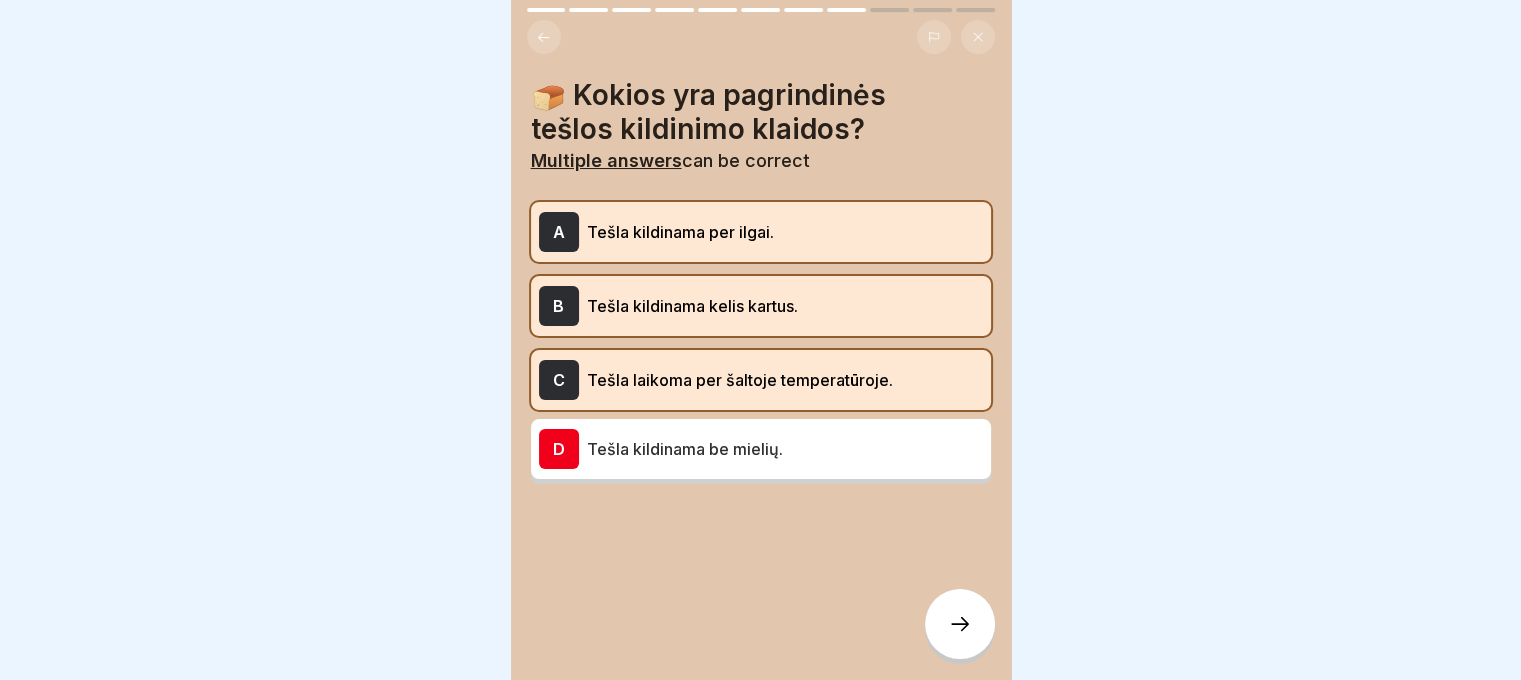 click at bounding box center [960, 624] 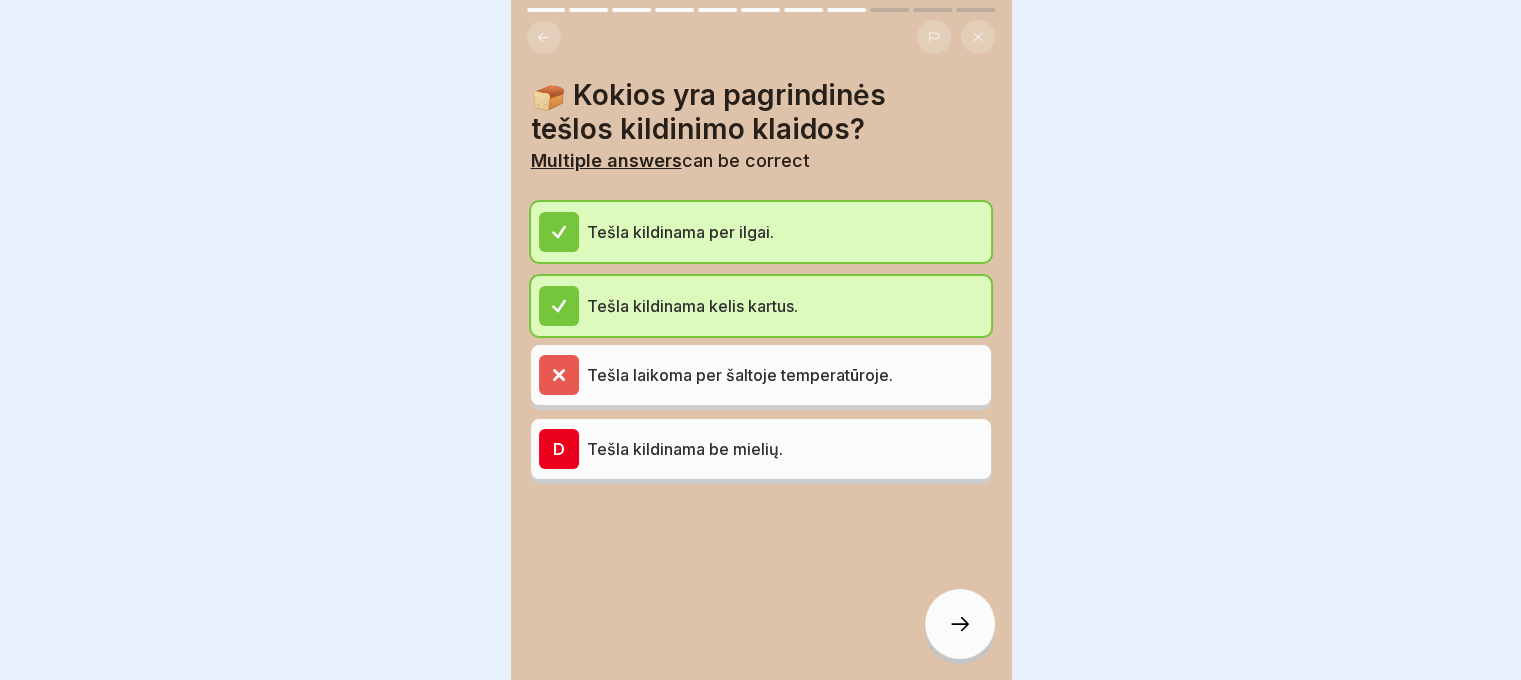 click on "Your answer is incorrect! 🔴 Neteisingai. Atkreipkite dėmesį, kad dažniausios klaidos yra per ilgas ar pakartotinis kildinimas.   Try again" at bounding box center [761, 962] 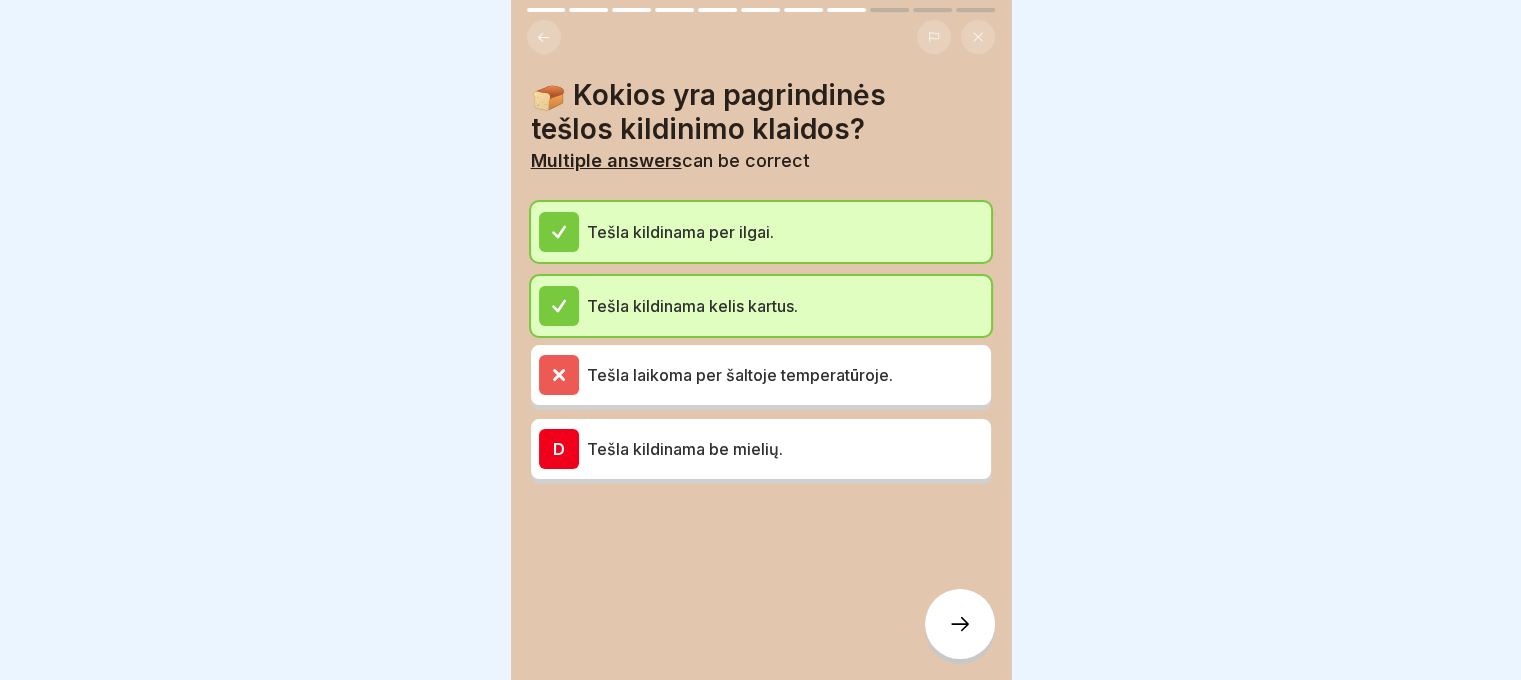 click at bounding box center [960, 624] 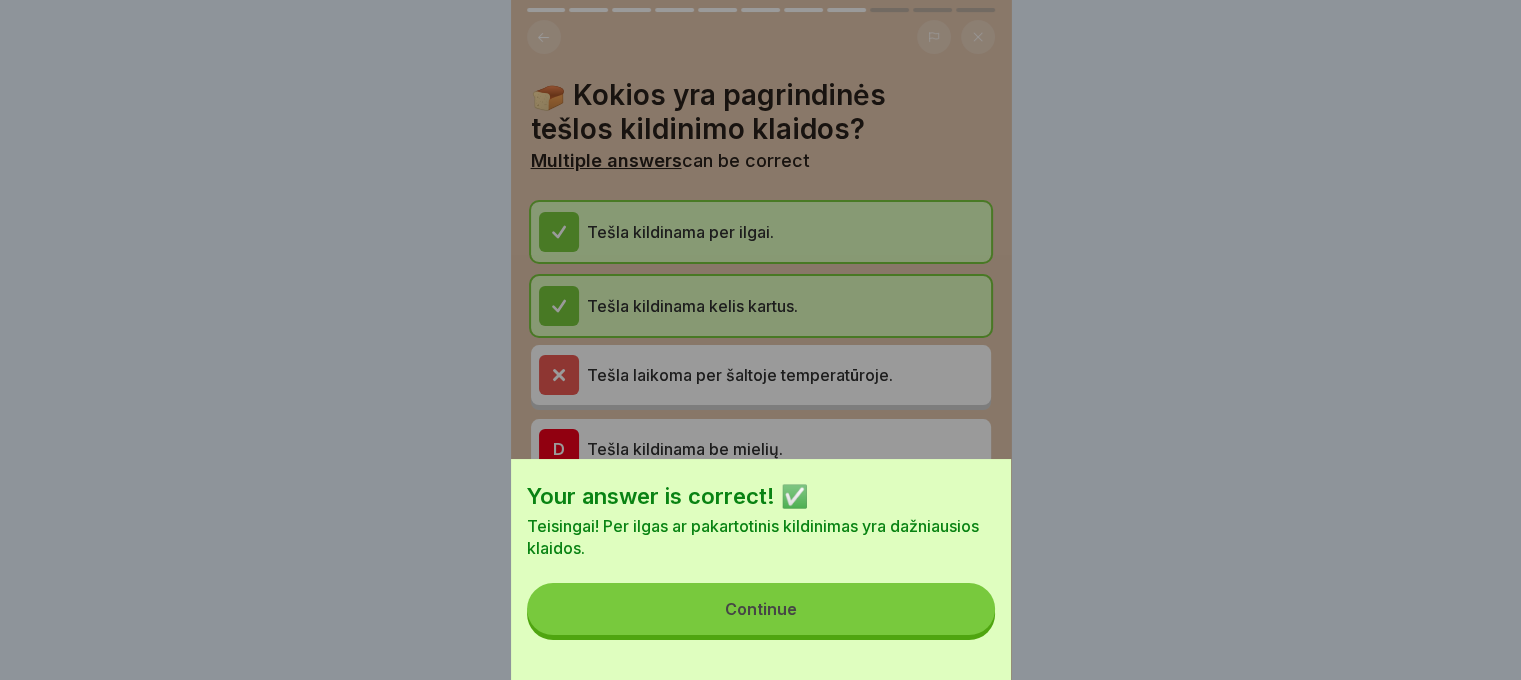 click on "Continue" at bounding box center [761, 609] 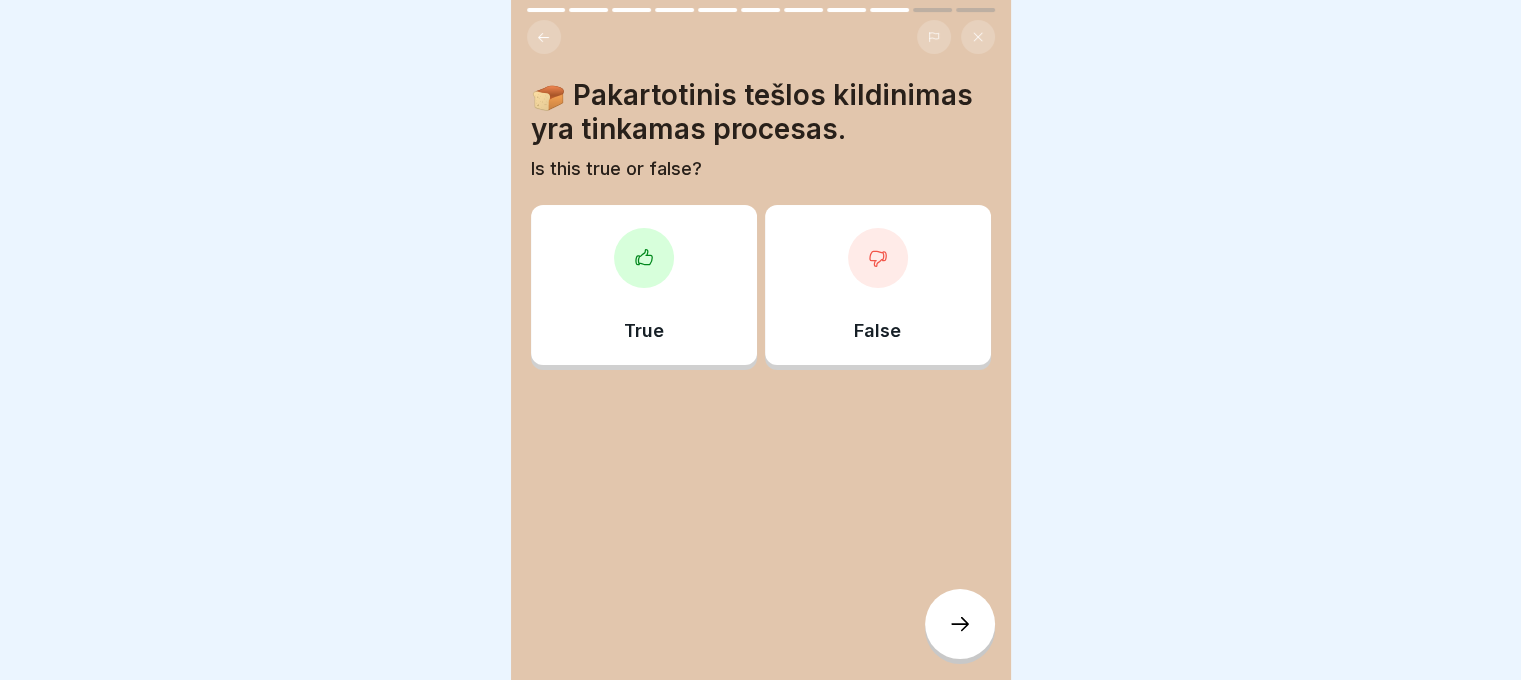 click at bounding box center [960, 624] 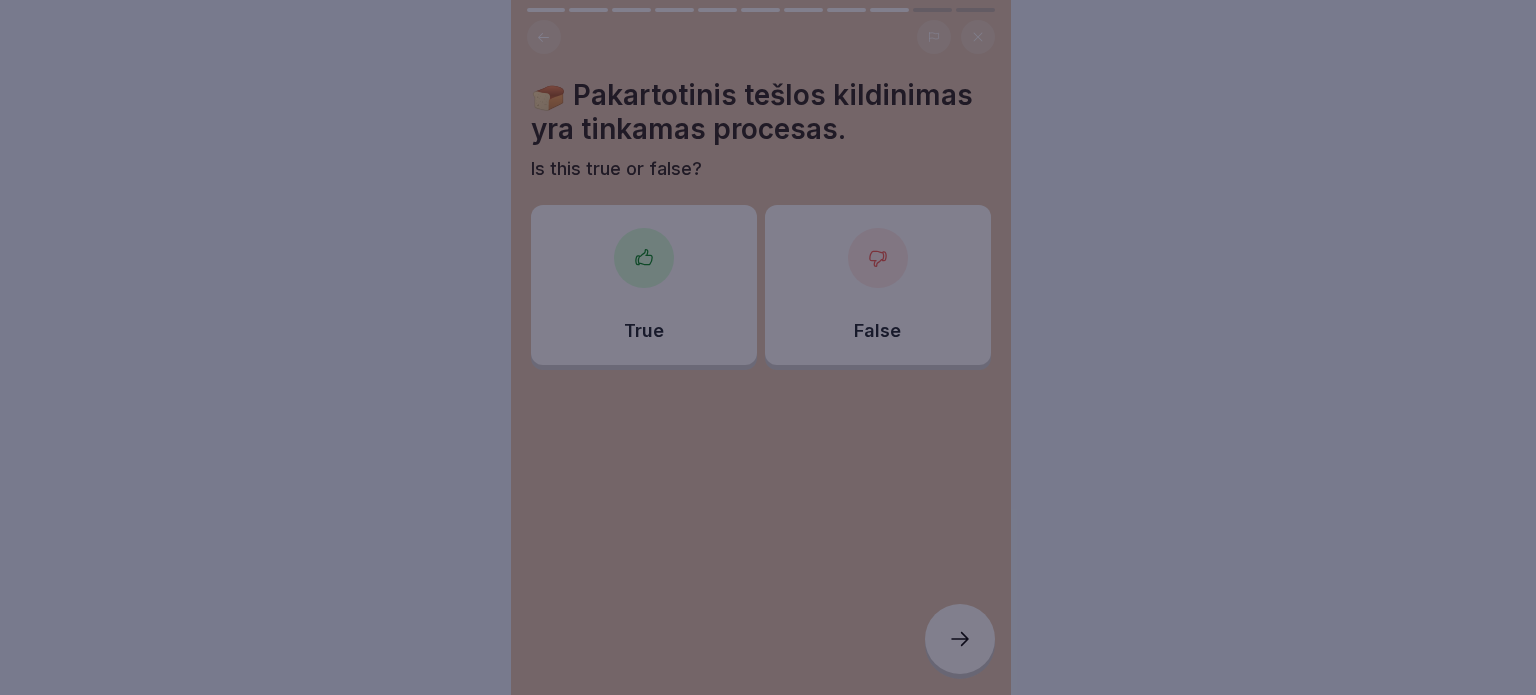 click at bounding box center (768, 347) 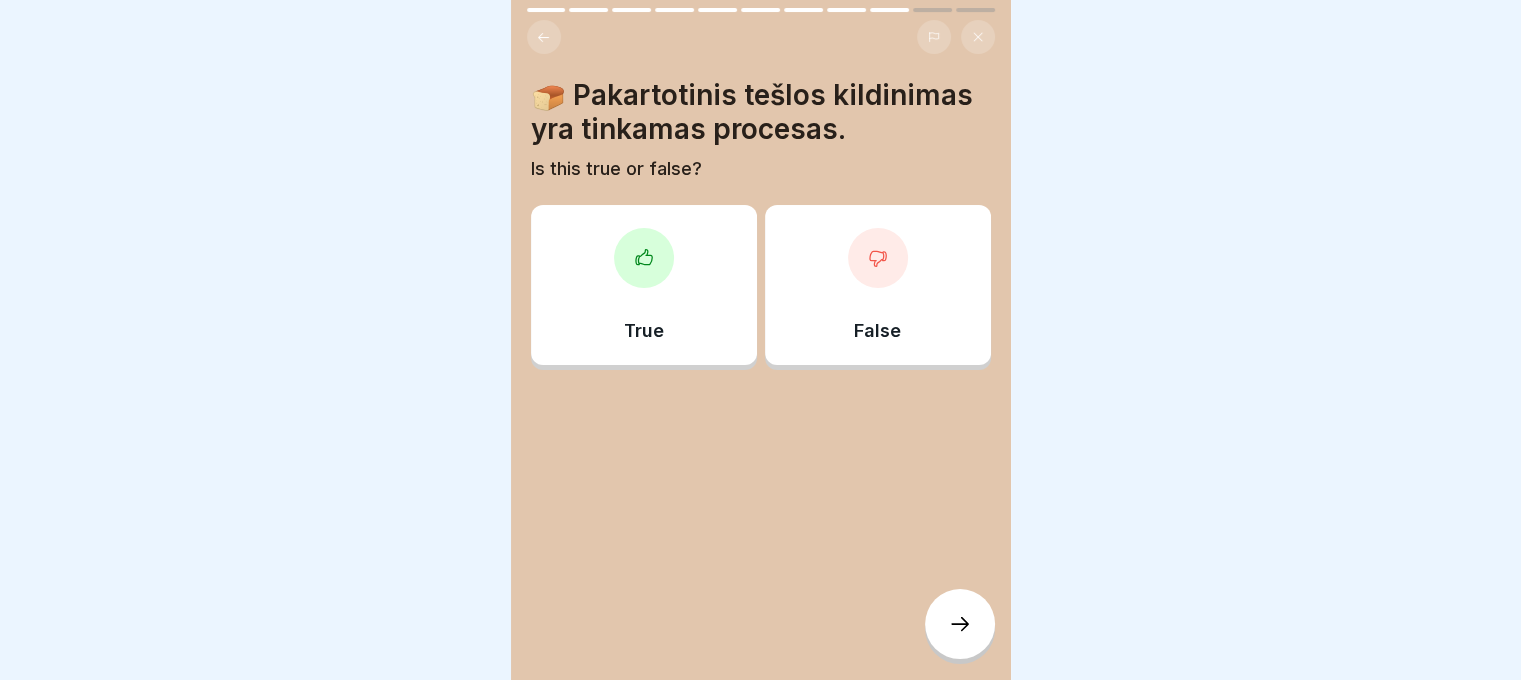 click on "Is this true or false?" at bounding box center [761, 169] 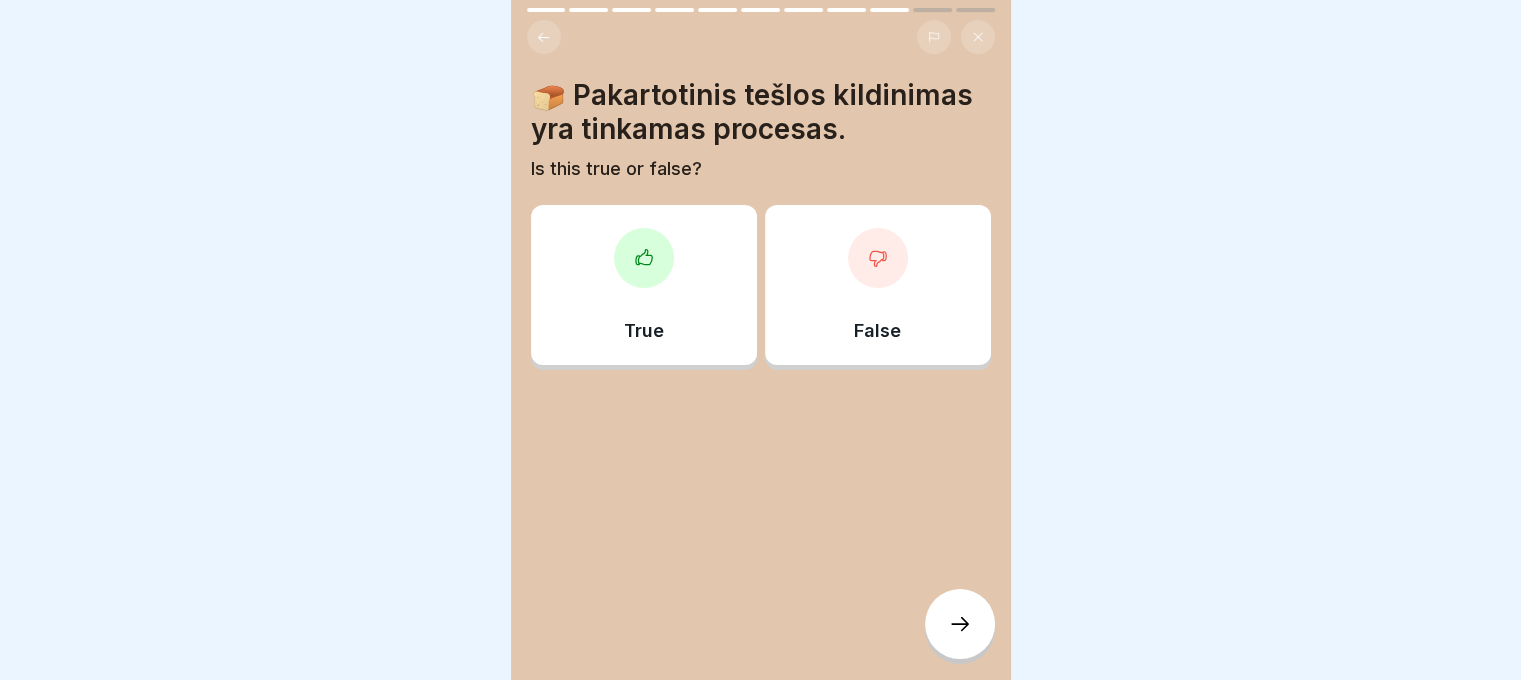 click at bounding box center [644, 258] 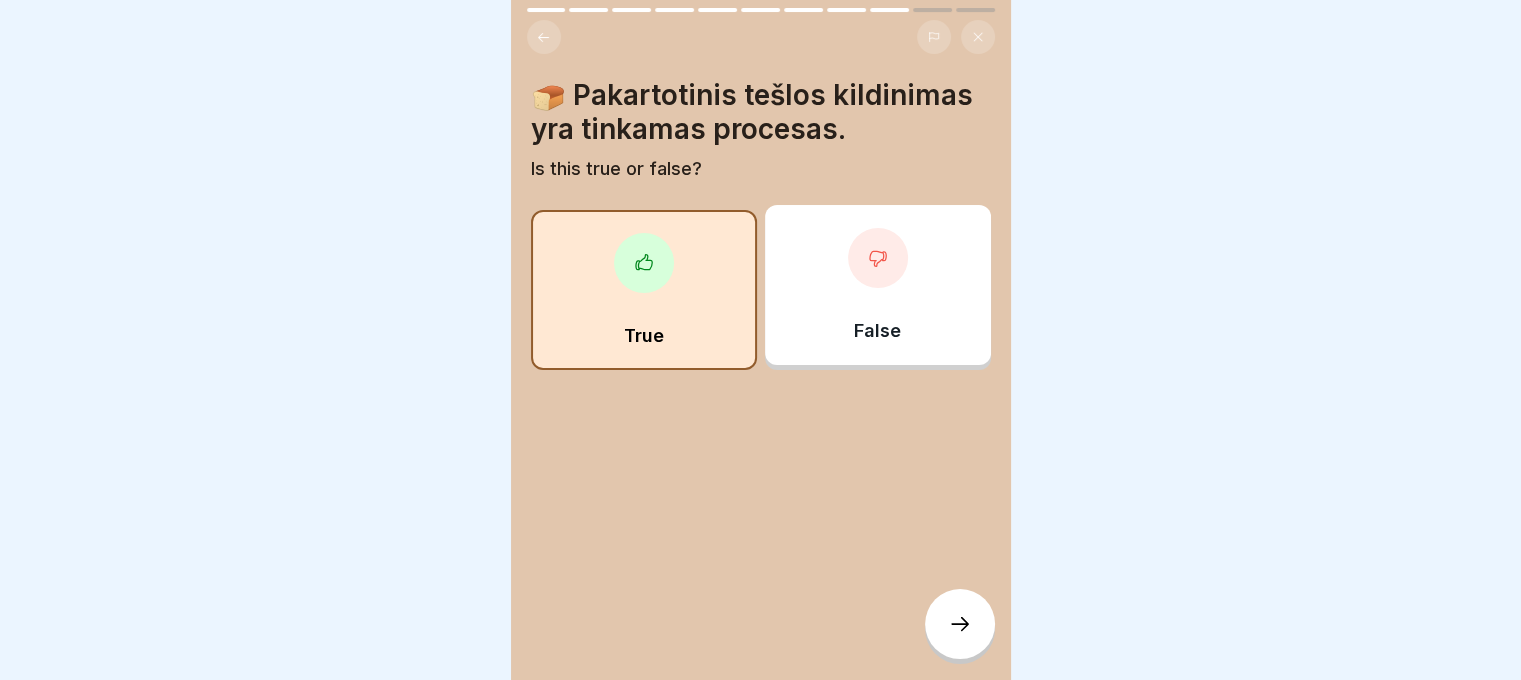 click at bounding box center [960, 624] 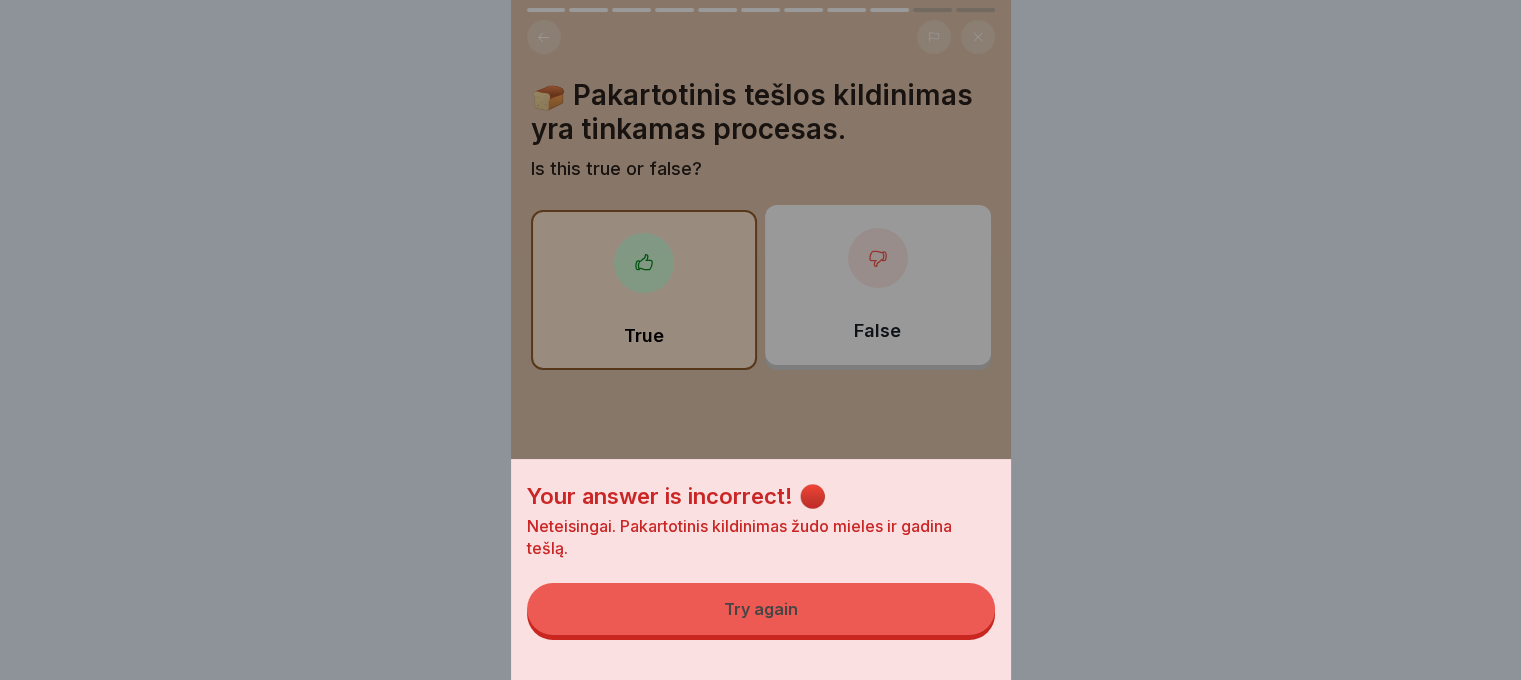 click on "Try again" at bounding box center (761, 609) 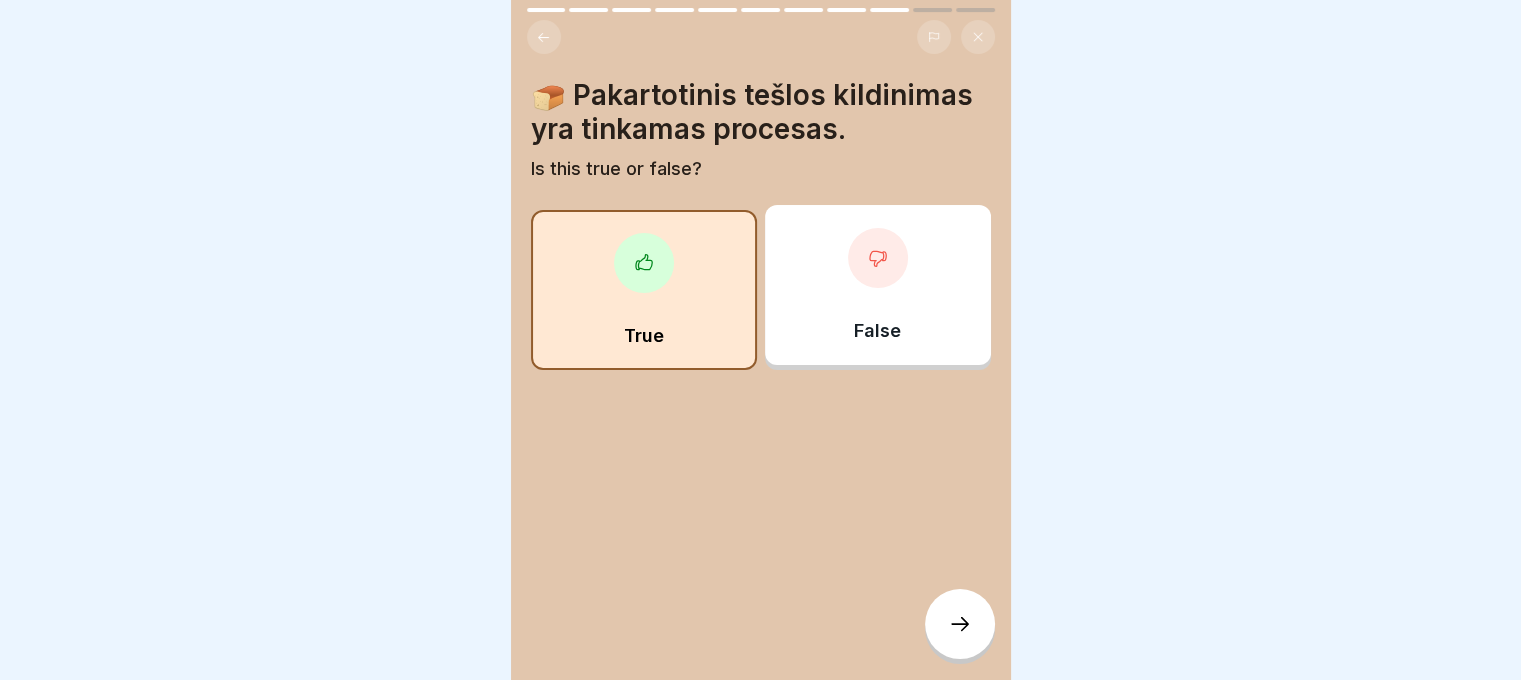 click on "False" at bounding box center [878, 285] 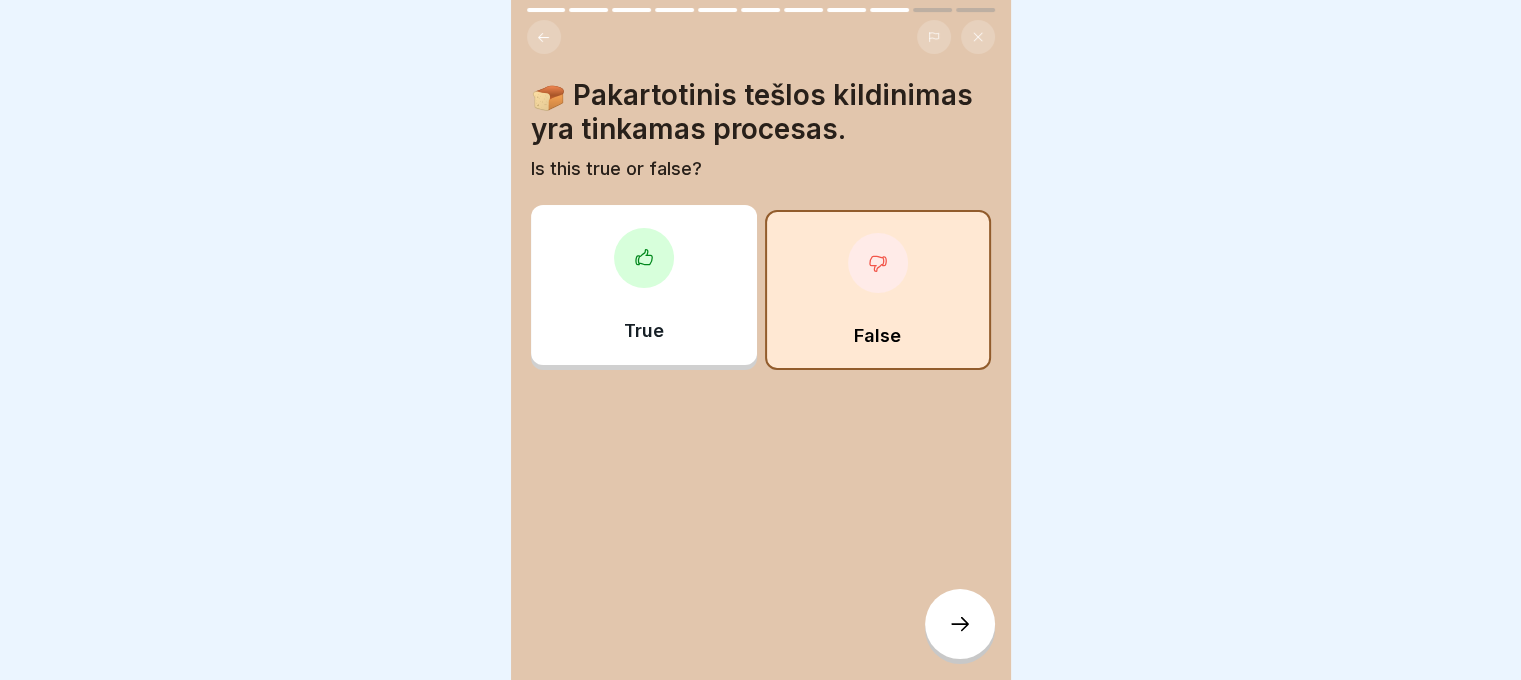 click at bounding box center (960, 624) 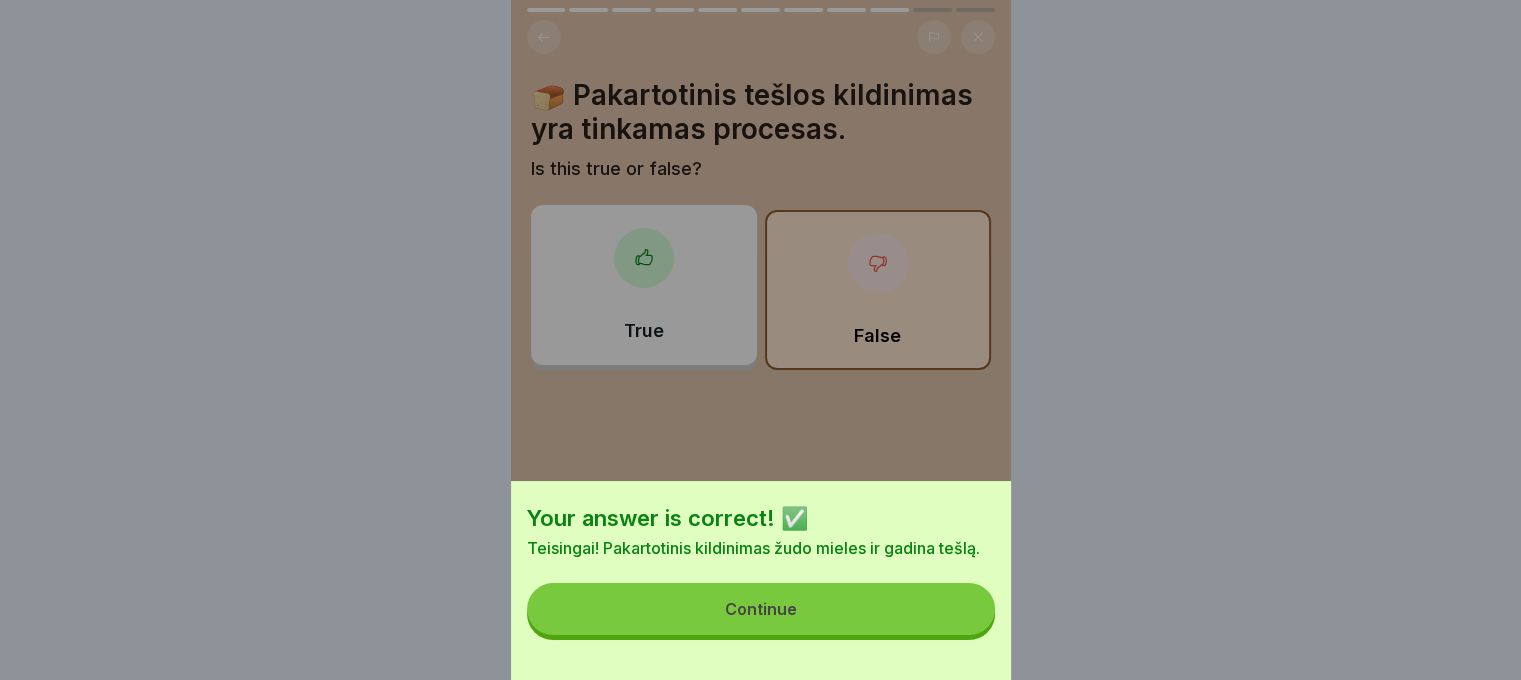 click on "Continue" at bounding box center (761, 609) 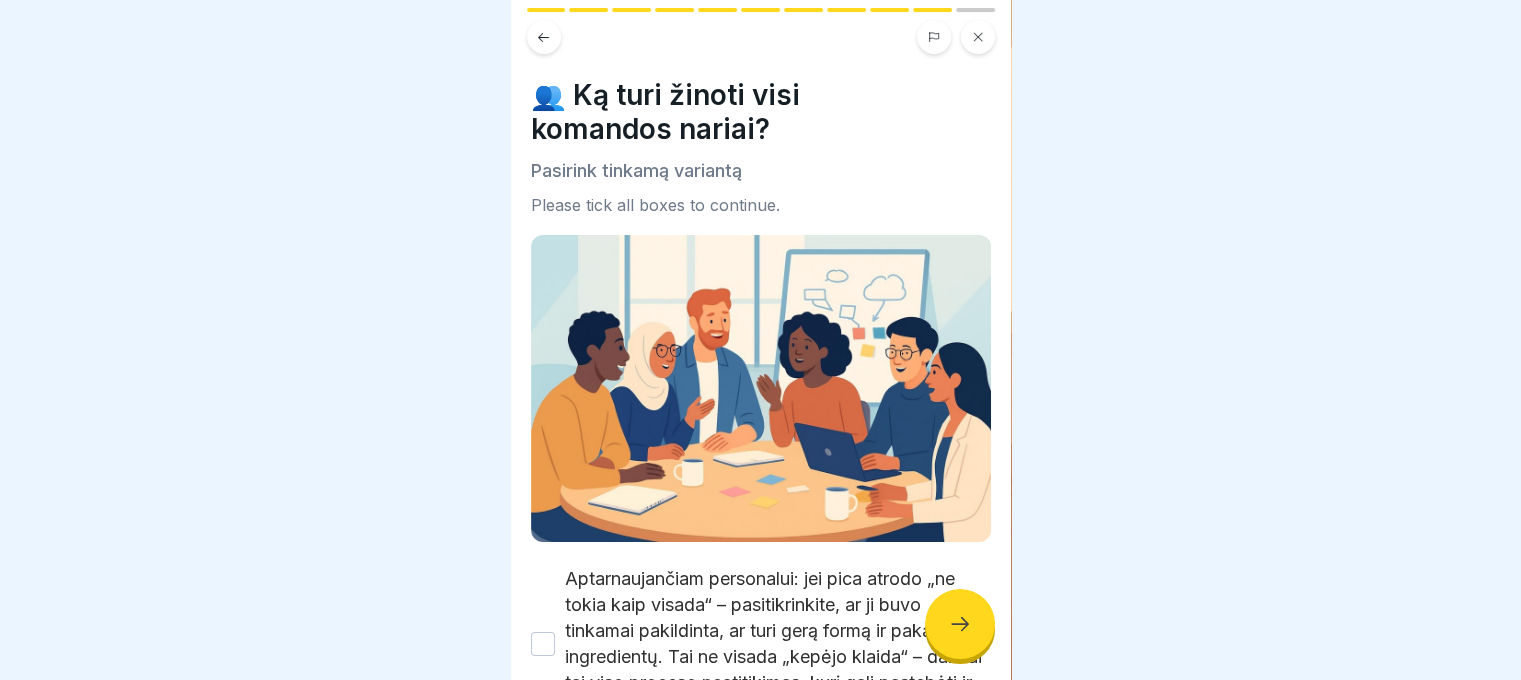 click at bounding box center [960, 624] 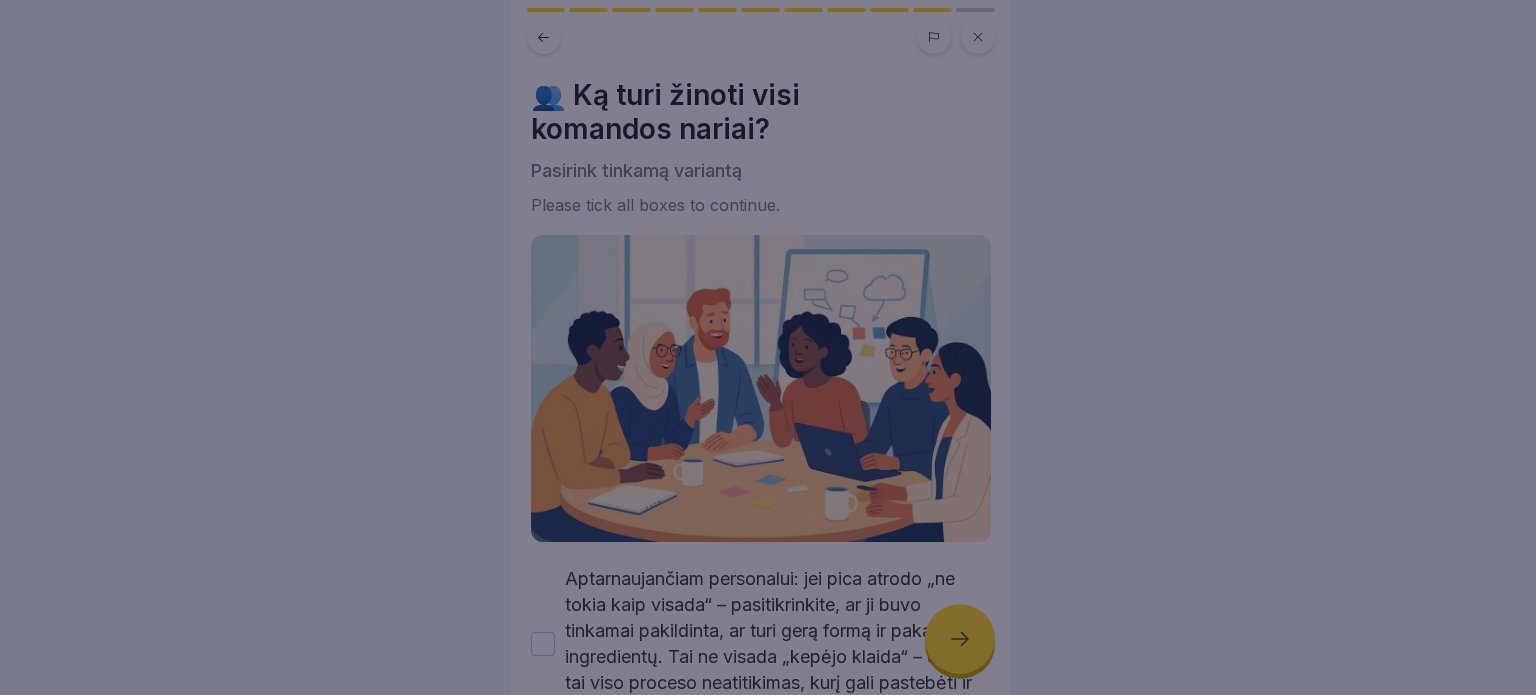 click at bounding box center [768, 347] 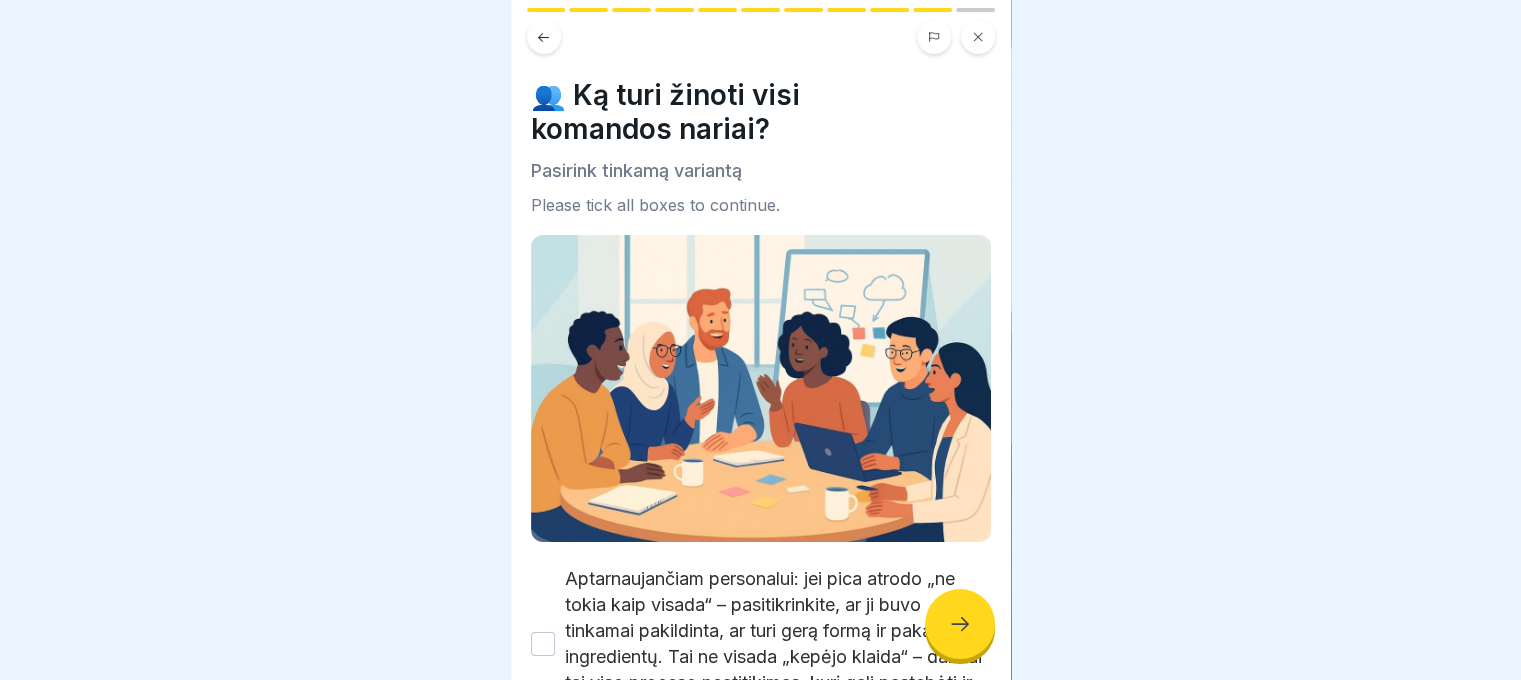 click at bounding box center [960, 624] 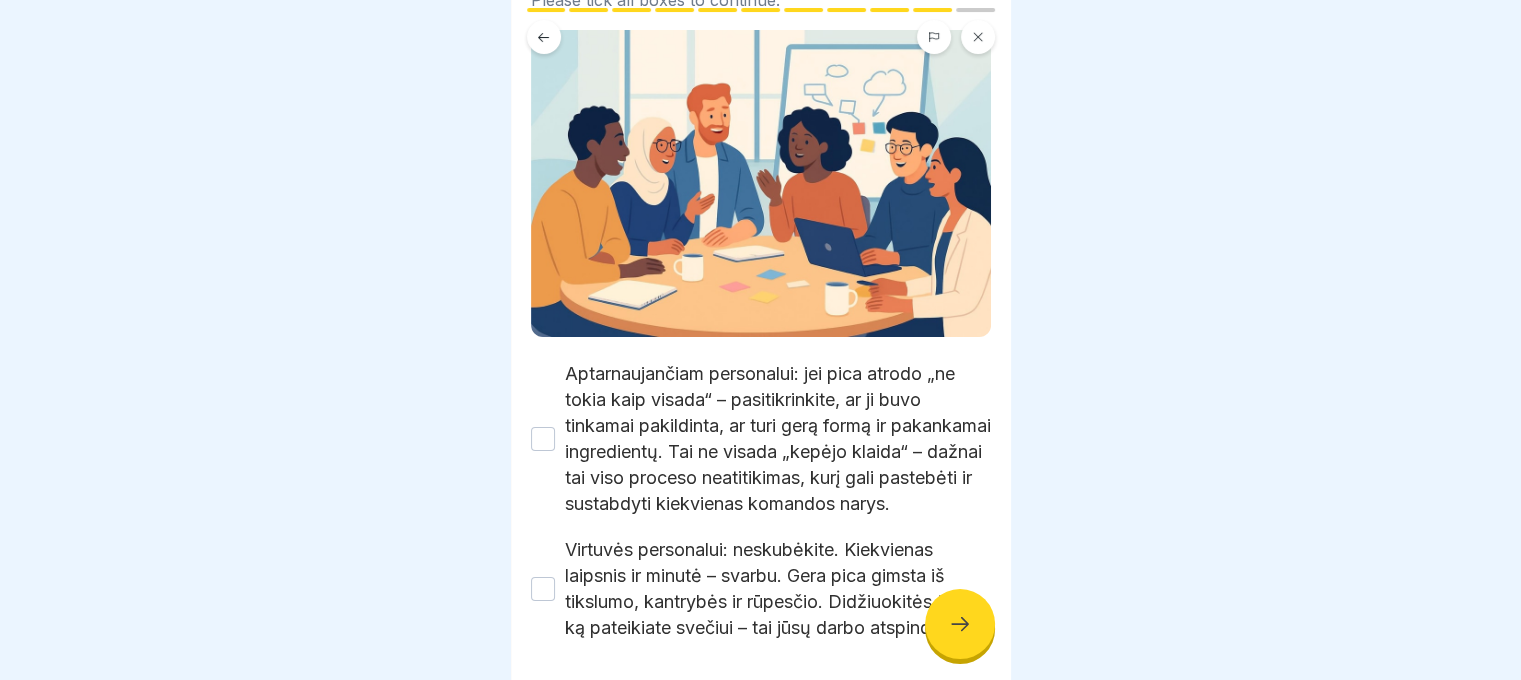 scroll, scrollTop: 327, scrollLeft: 0, axis: vertical 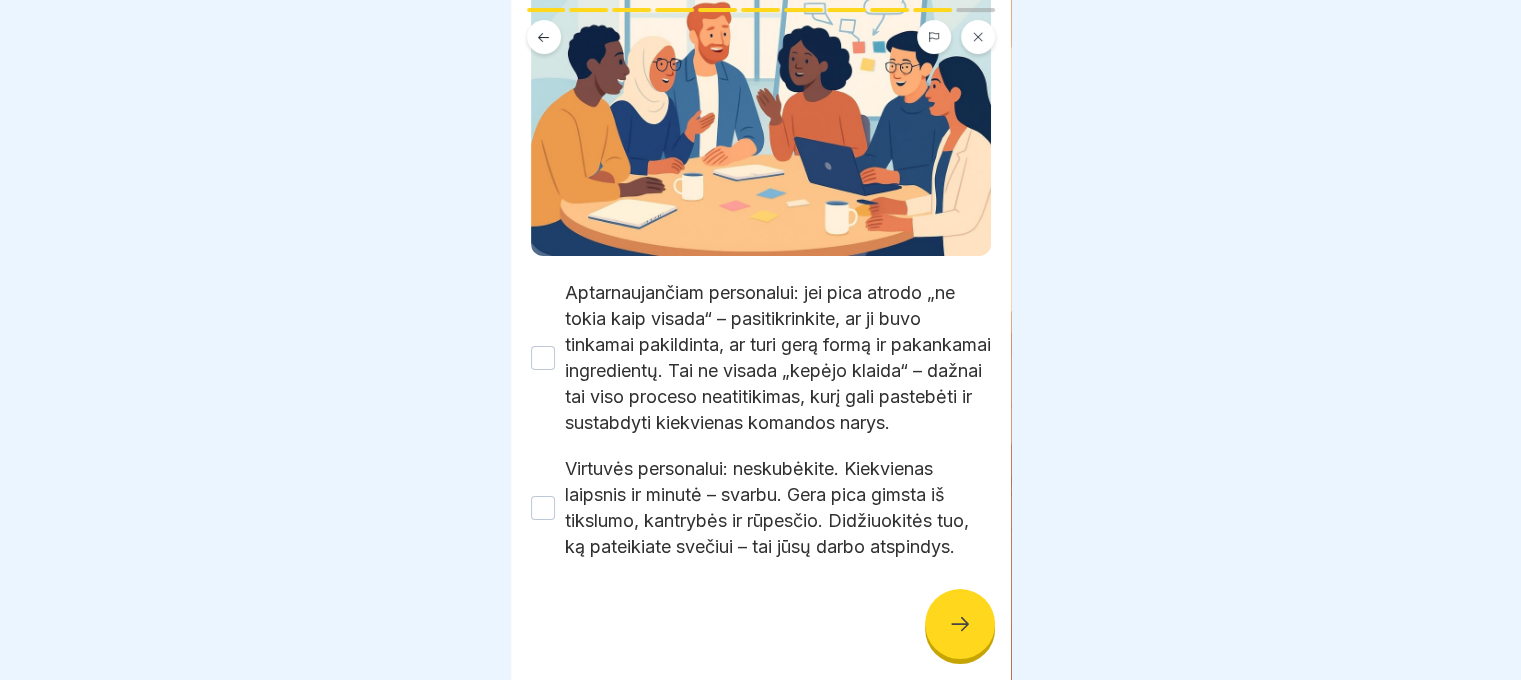 click on "Aptarnaujančiam personalui: jei pica atrodo „ne tokia kaip visada“ – pasitikrinkite, ar ji buvo tinkamai pakildinta, ar turi gerą formą ir pakankamai ingredientų. Tai ne visada „kepėjo klaida“ – dažnai tai viso proceso neatitikimas, kurį gali pastebėti ir sustabdyti kiekvienas komandos narys." at bounding box center (778, 358) 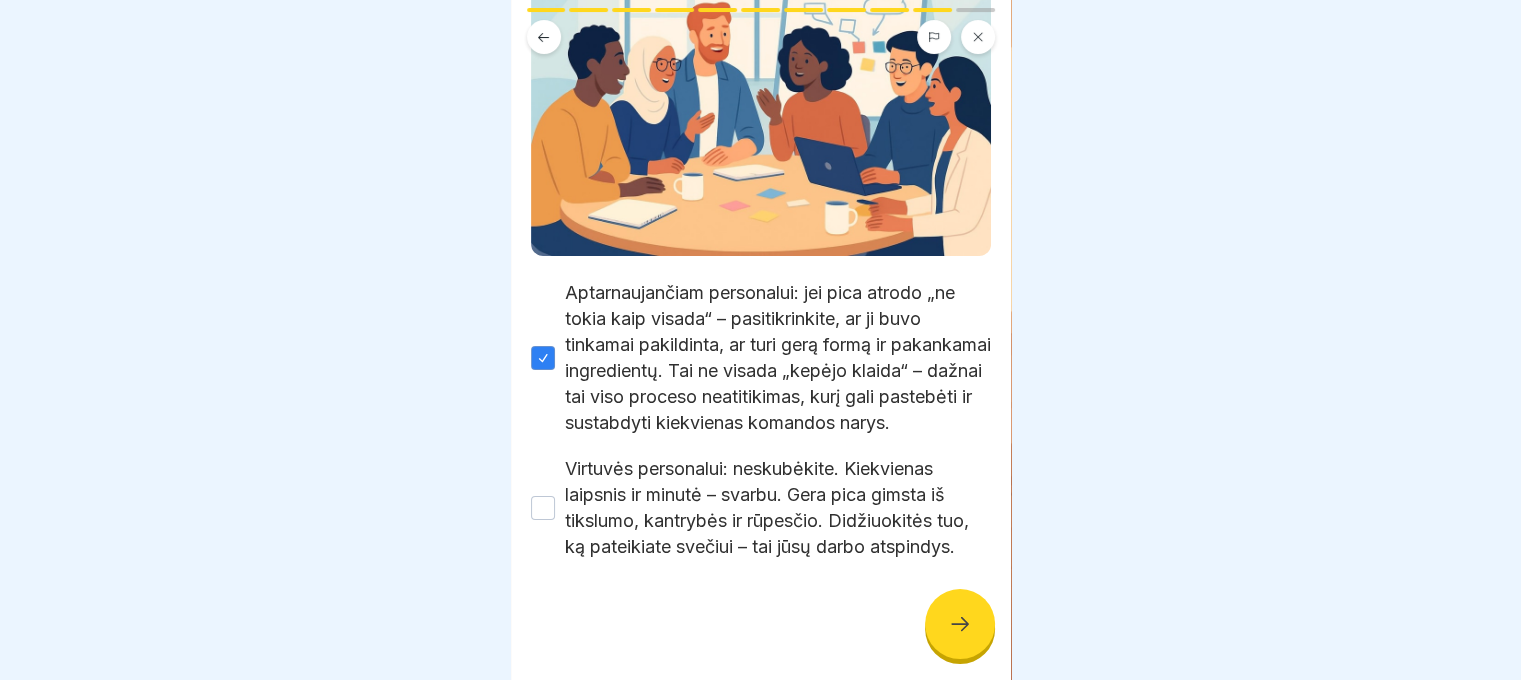 click on "Virtuvės personalui: neskubėkite. Kiekvienas laipsnis ir minutė – svarbu. Gera pica gimsta iš tikslumo, kantrybės ir rūpesčio. Didžiuokitės tuo, ką pateikiate svečiui – tai jūsų darbo atspindys." at bounding box center [778, 508] 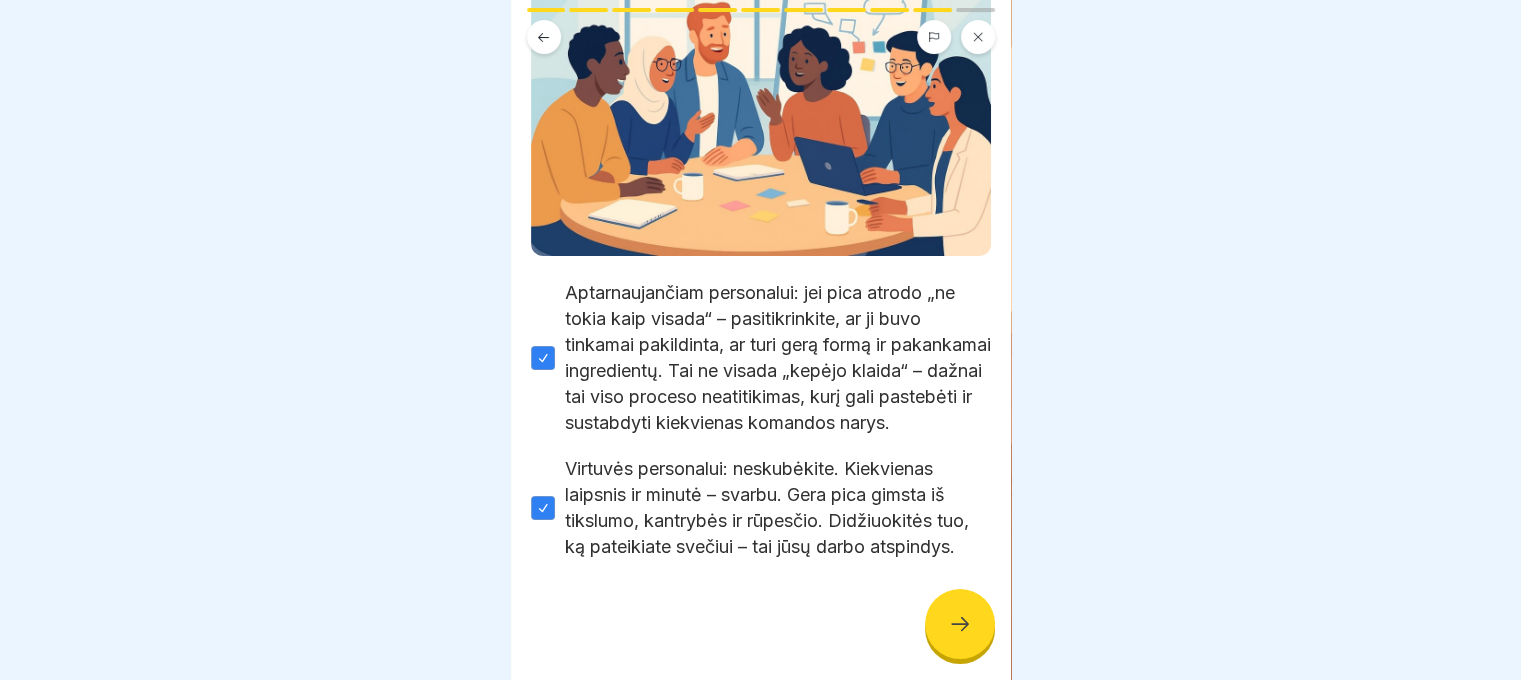 click 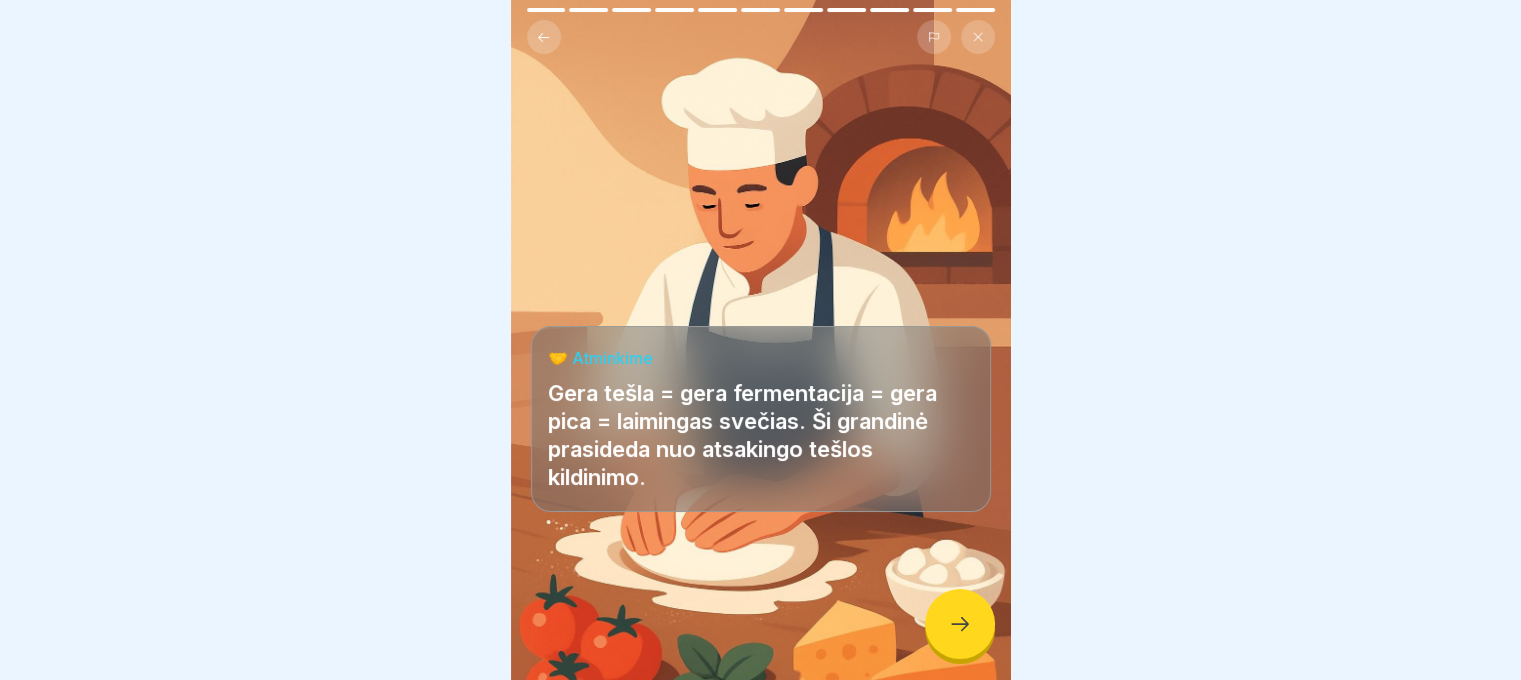 click 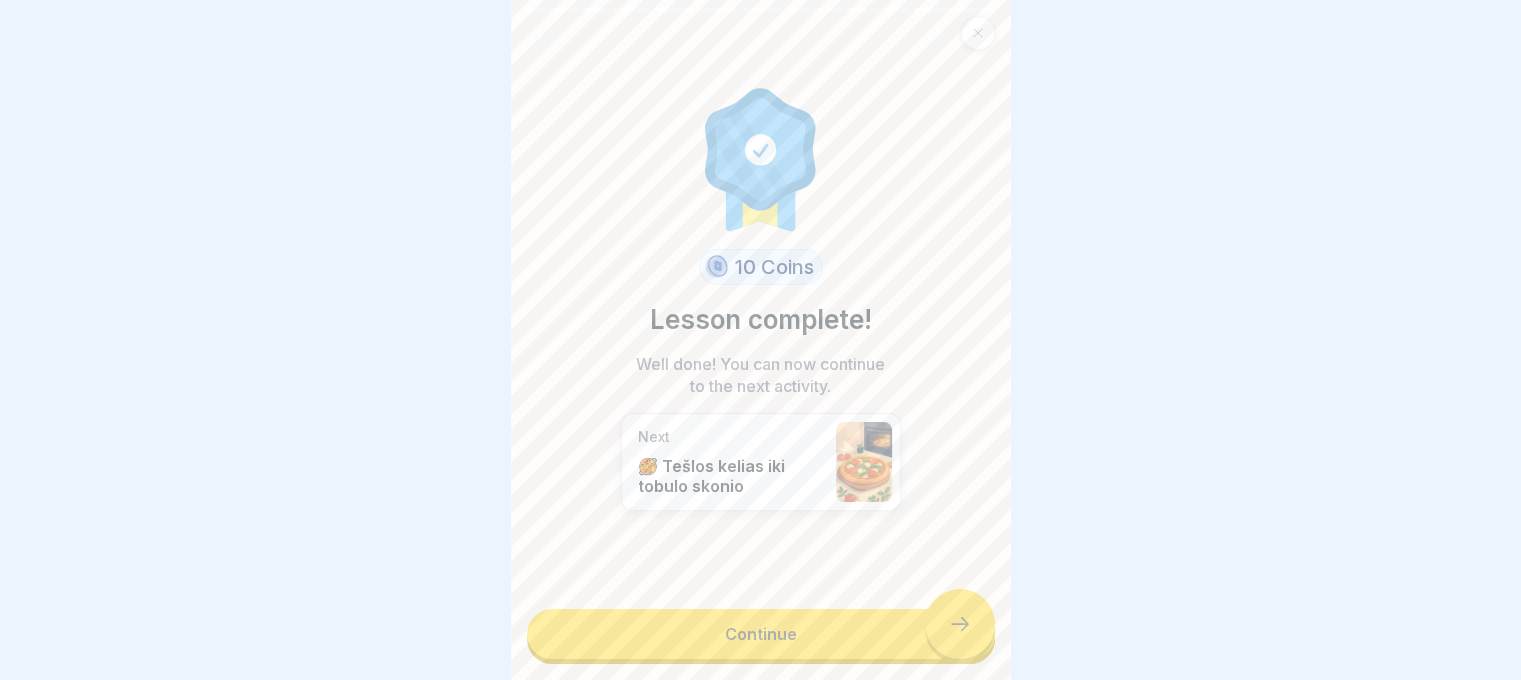 click on "Continue" at bounding box center [761, 634] 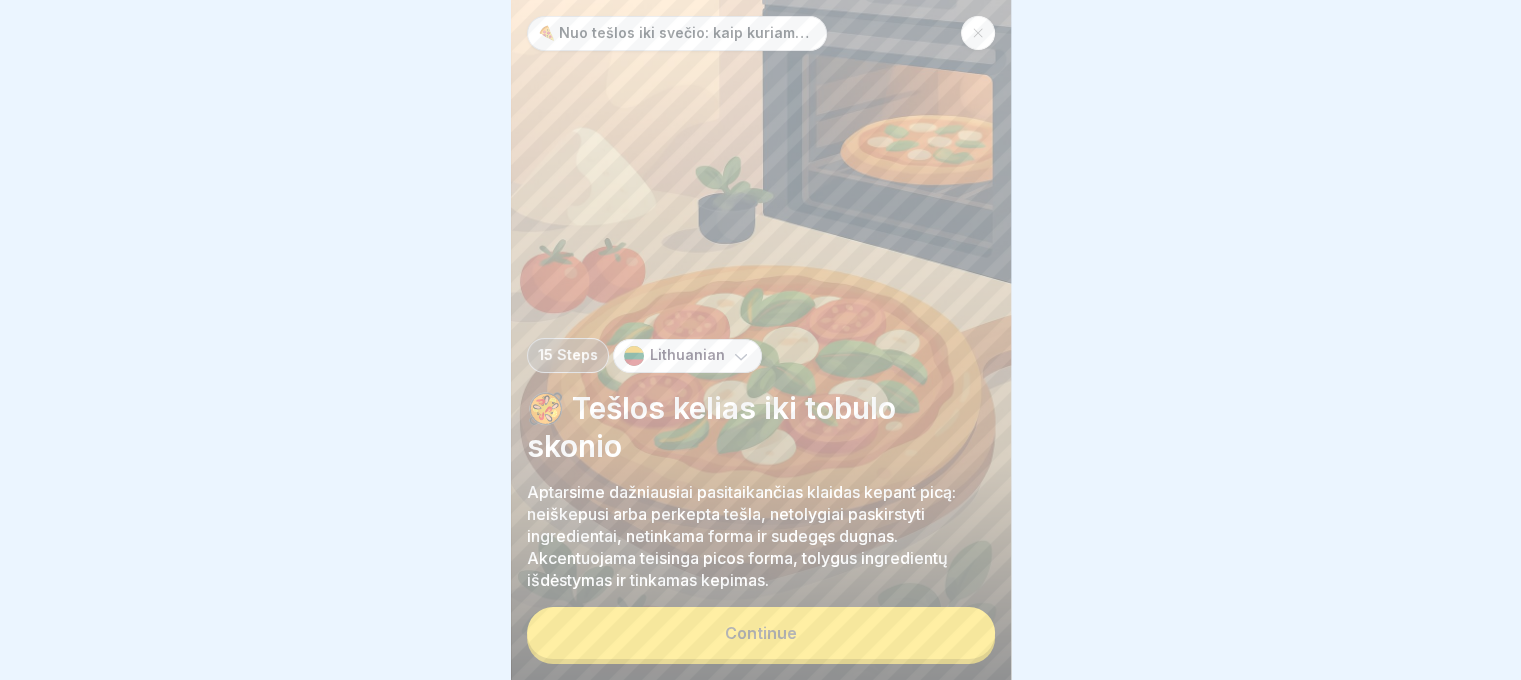 click on "Continue" at bounding box center (761, 633) 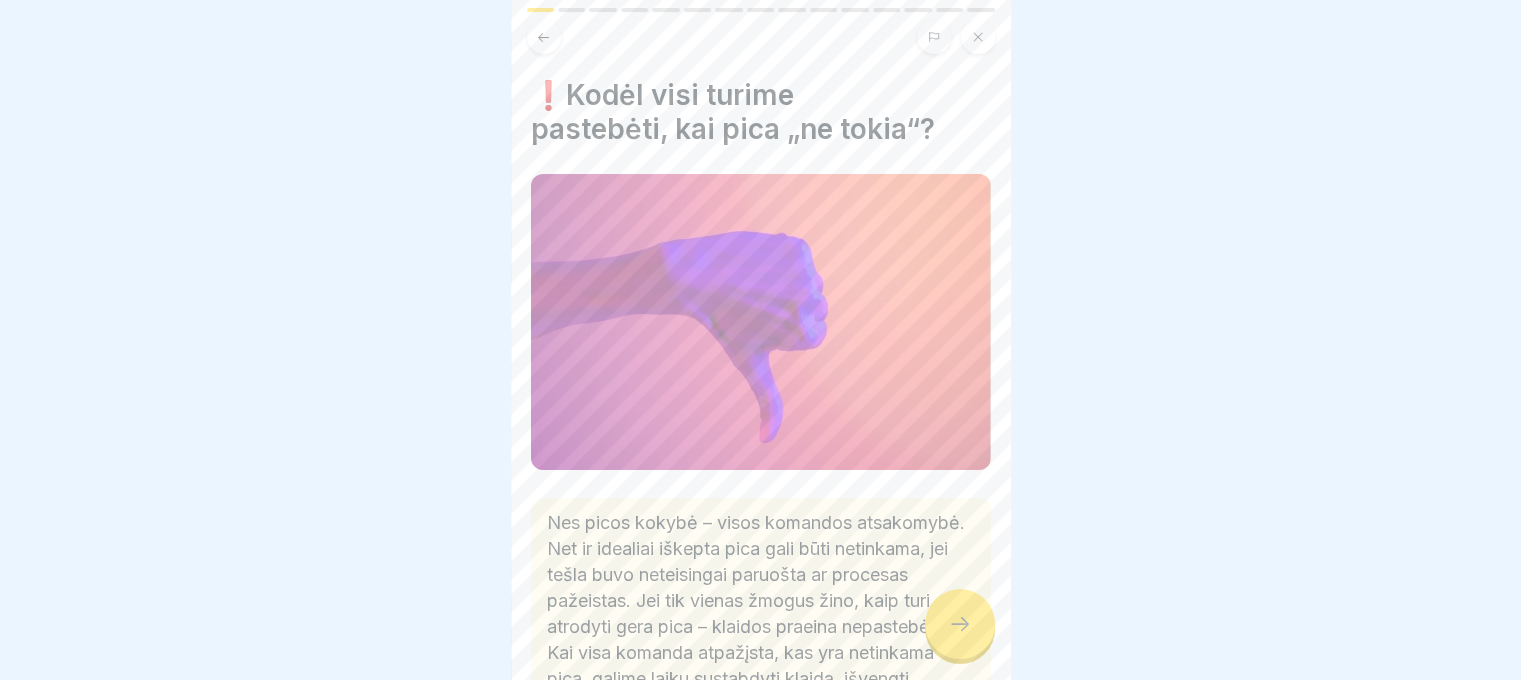 click 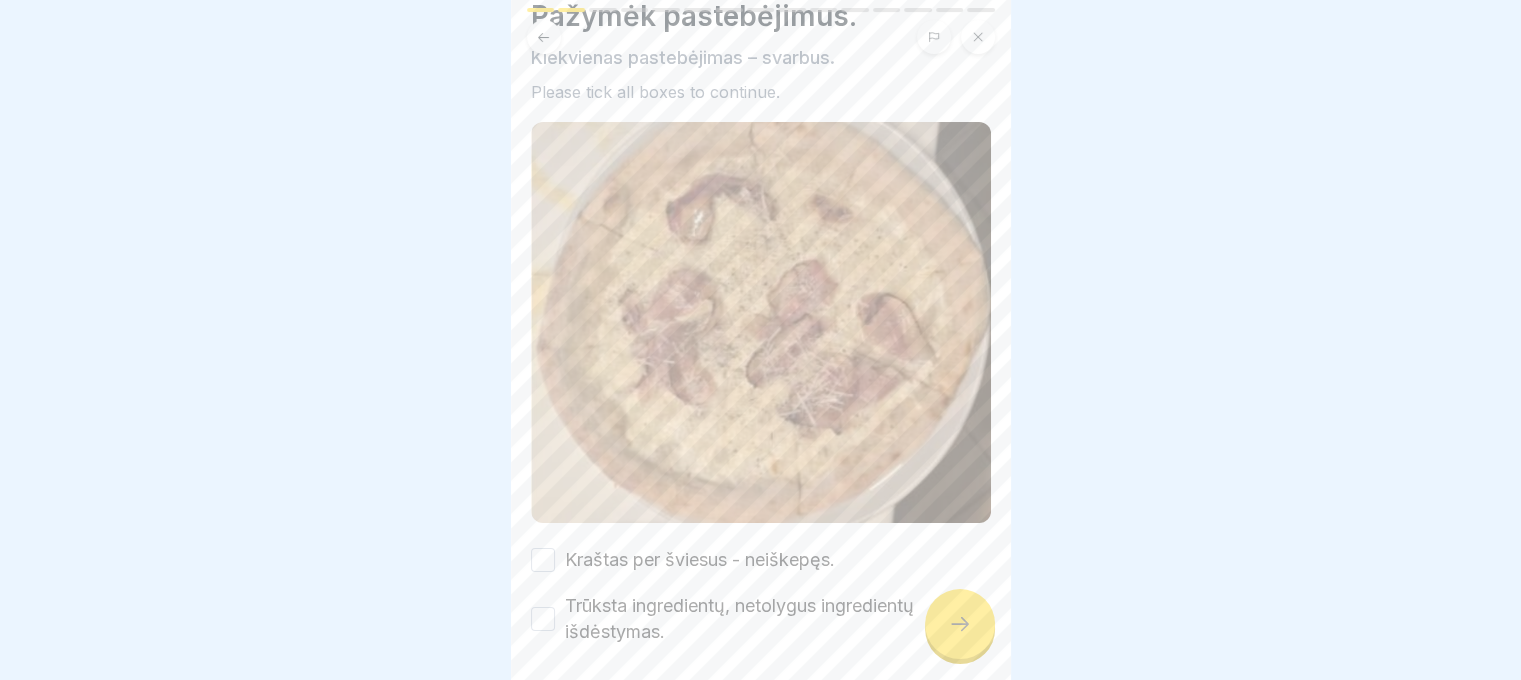 scroll, scrollTop: 184, scrollLeft: 0, axis: vertical 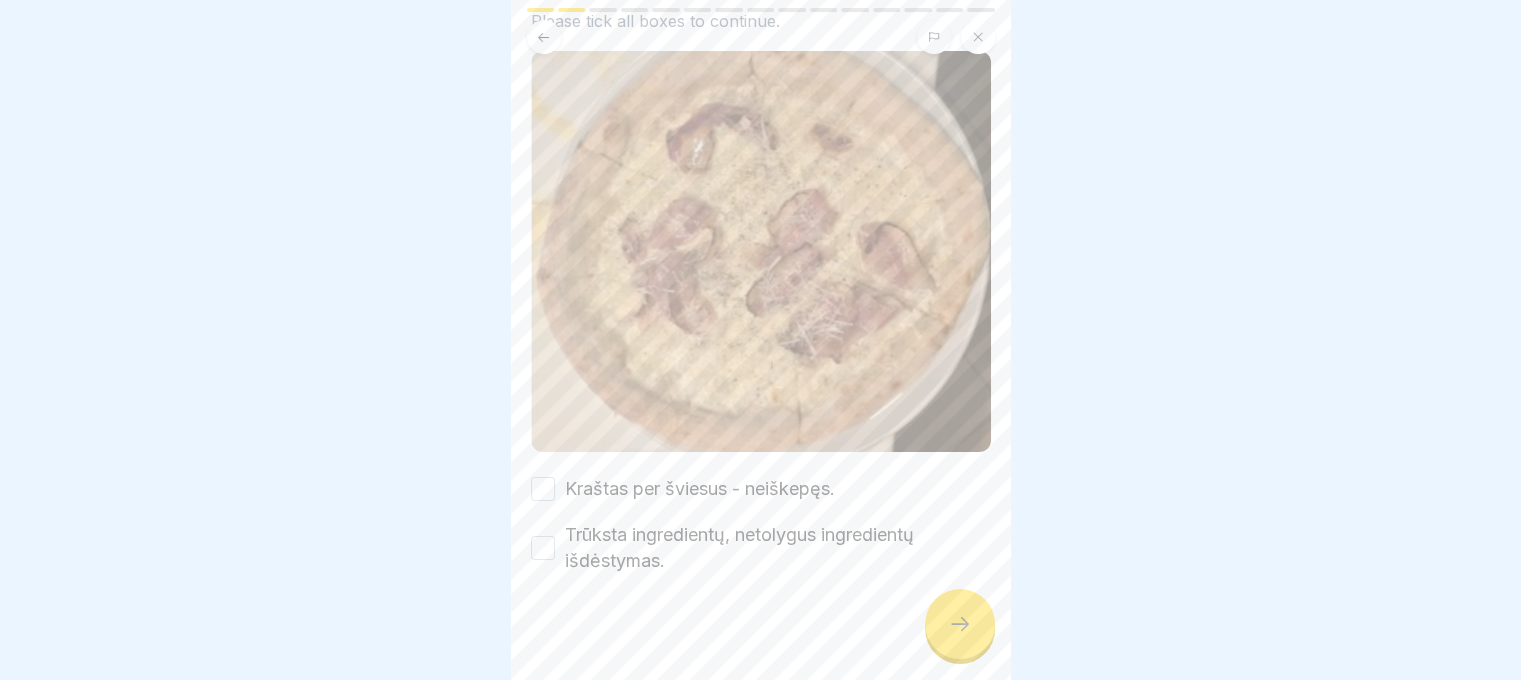 click on "Kraštas per šviesus - neiškepęs. Trūksta ingredientų, netolygus ingredientų išdėstymas." at bounding box center [761, 525] 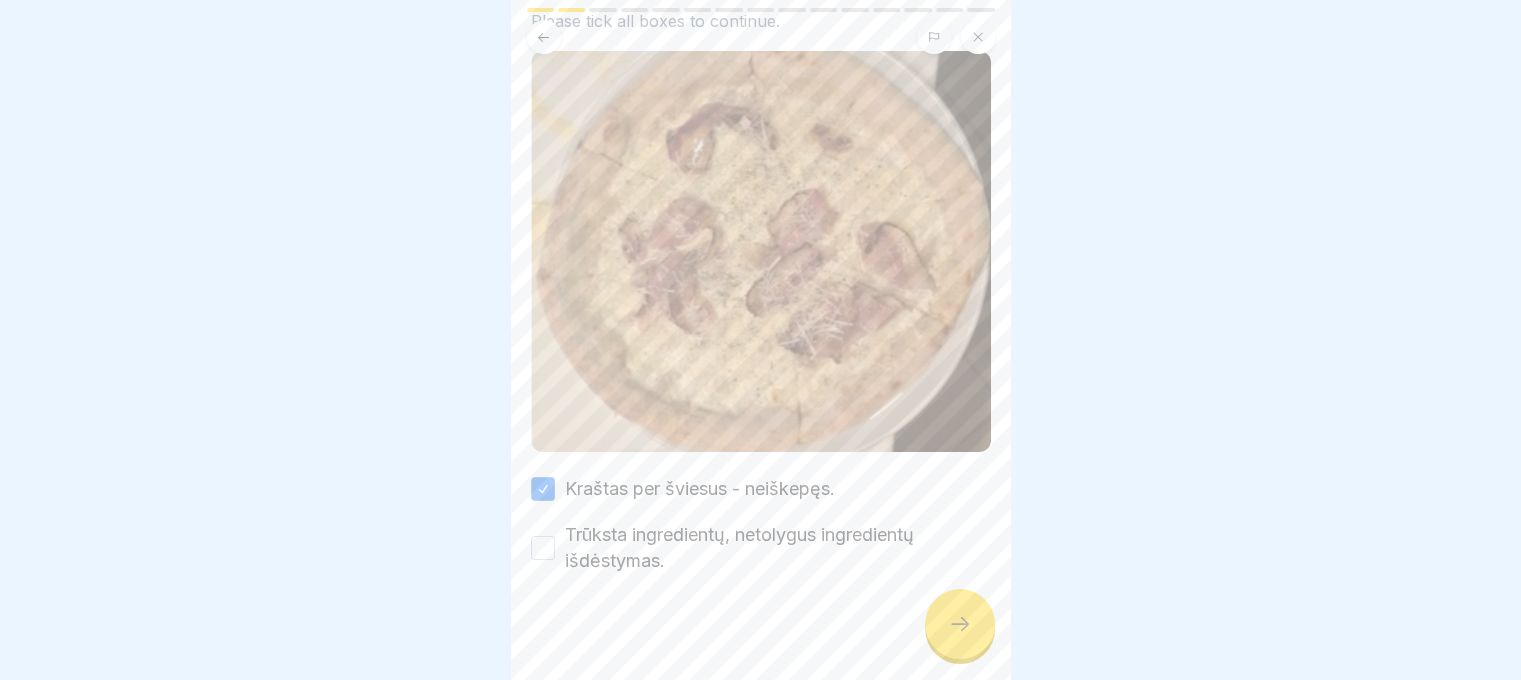click on "Trūksta ingredientų, netolygus ingredientų išdėstymas." at bounding box center (778, 548) 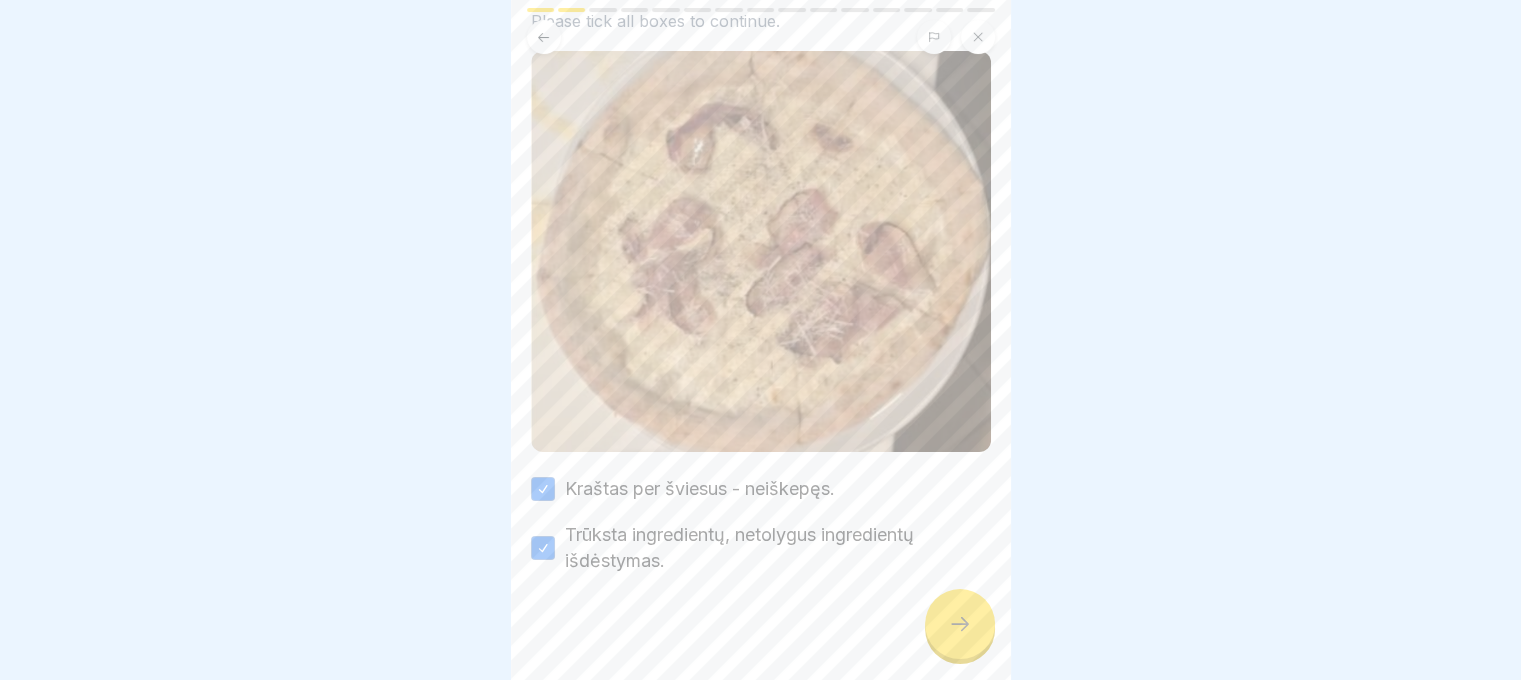 click at bounding box center (960, 624) 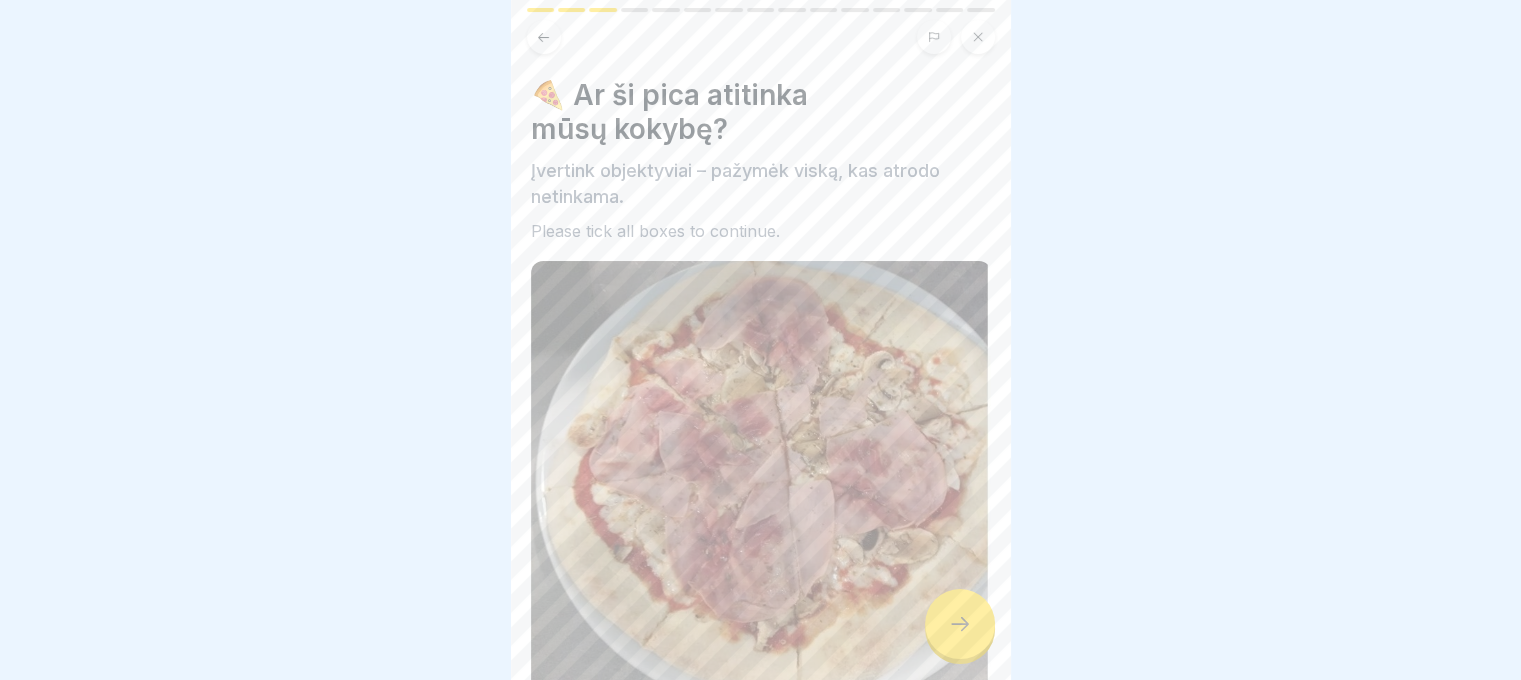 click at bounding box center (960, 624) 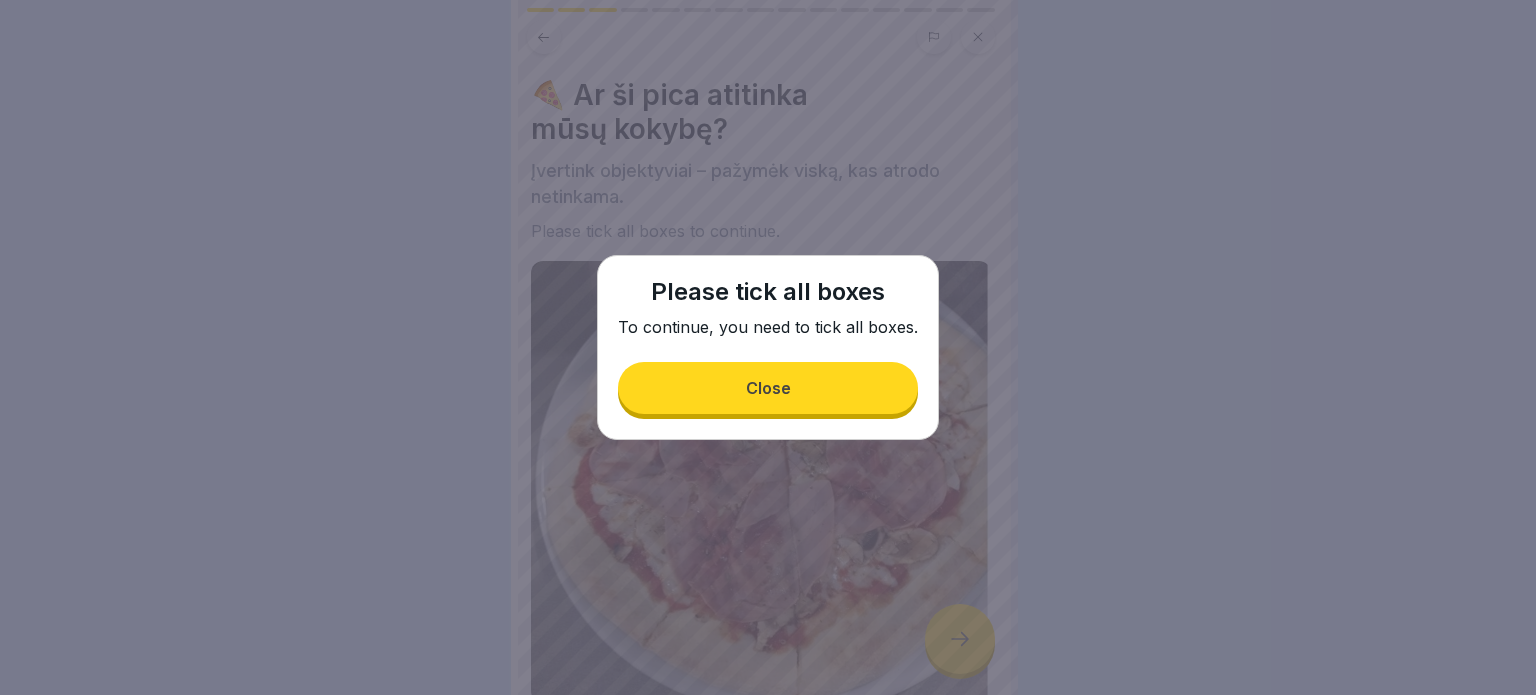 click on "Please tick all boxes To continue, you need to tick all boxes. Close" at bounding box center (768, 347) 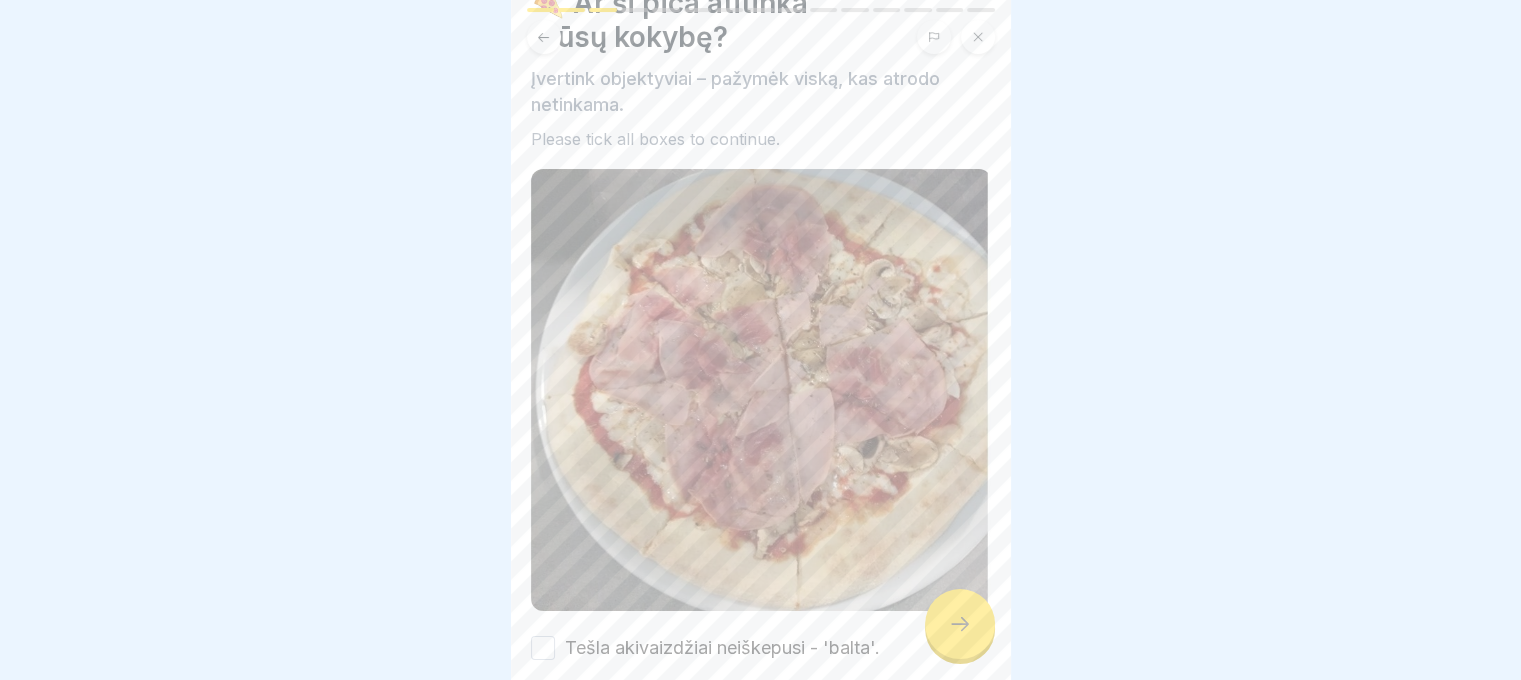 scroll, scrollTop: 224, scrollLeft: 0, axis: vertical 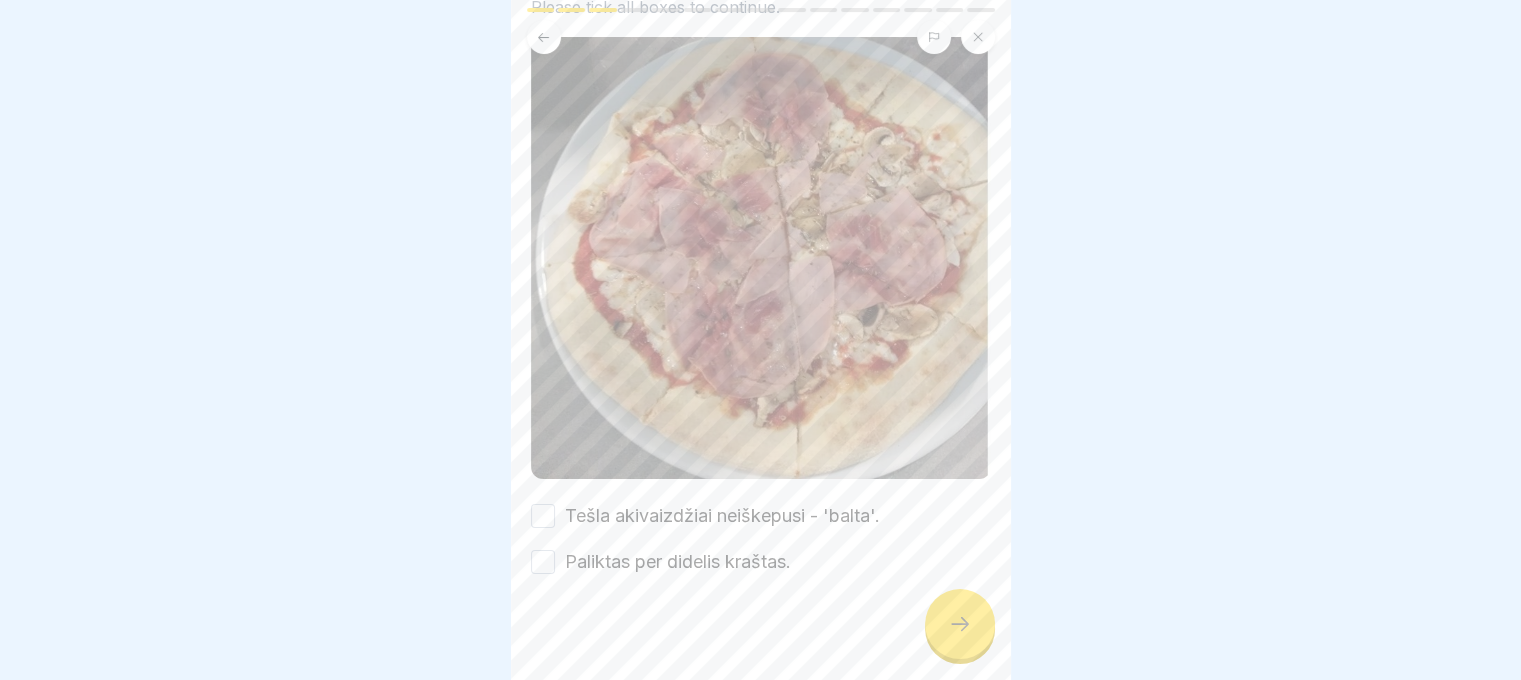 click at bounding box center [761, 635] 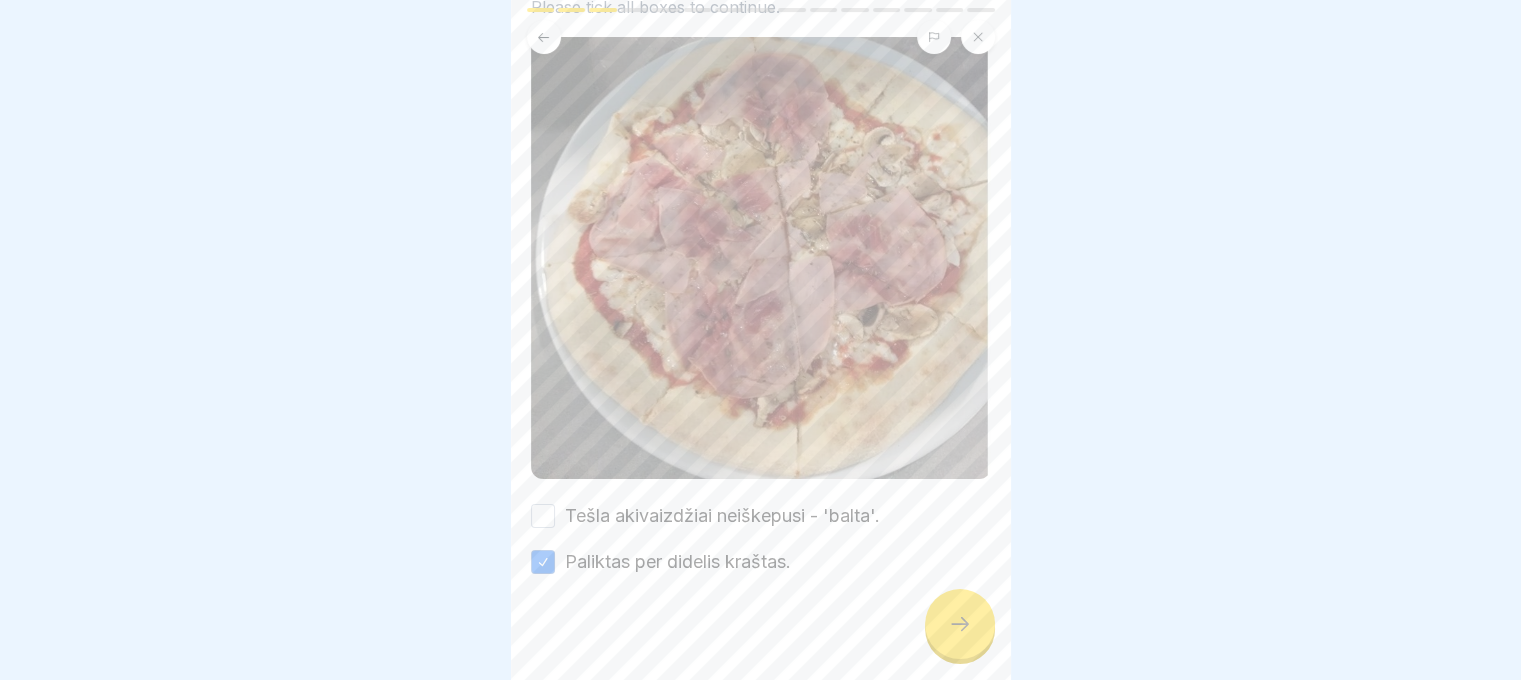 click on "Tešla akivaizdžiai neiškepusi - 'balta'." at bounding box center [722, 516] 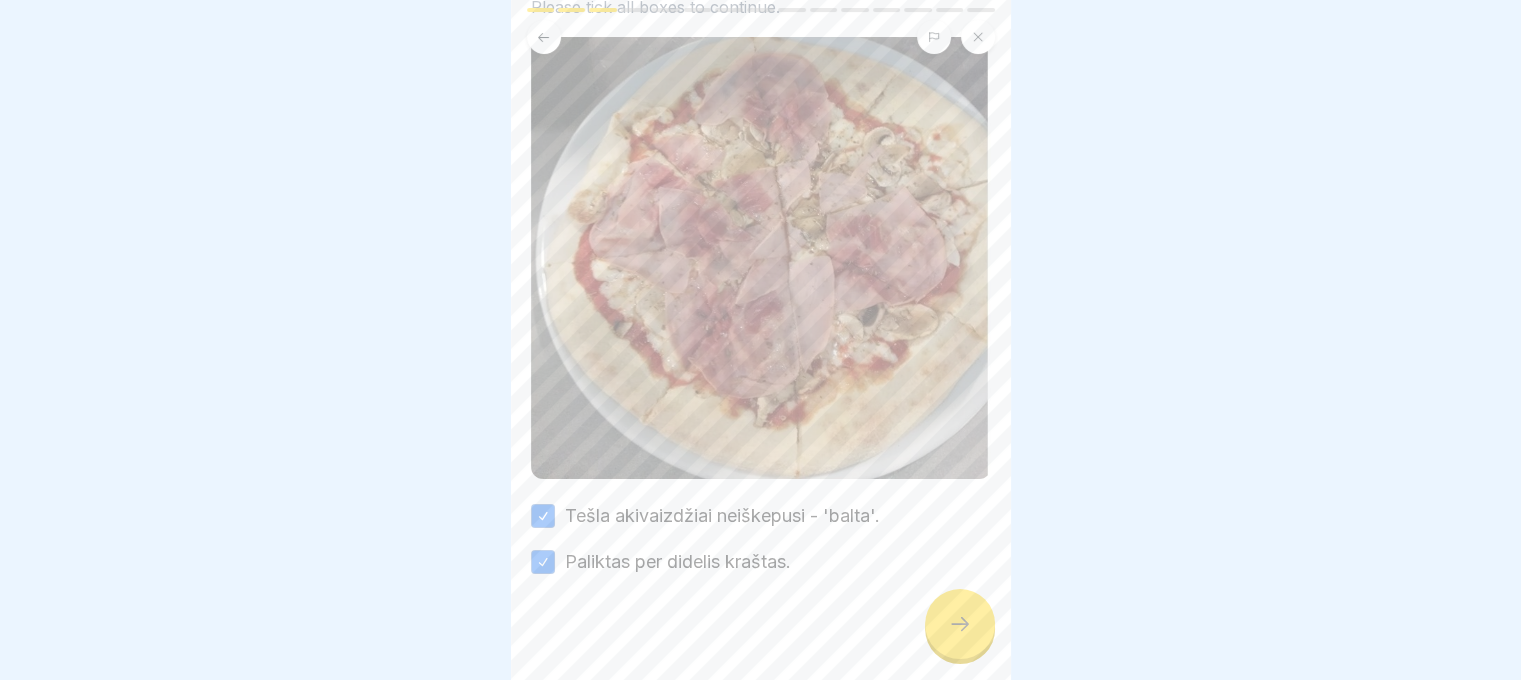 click at bounding box center [960, 624] 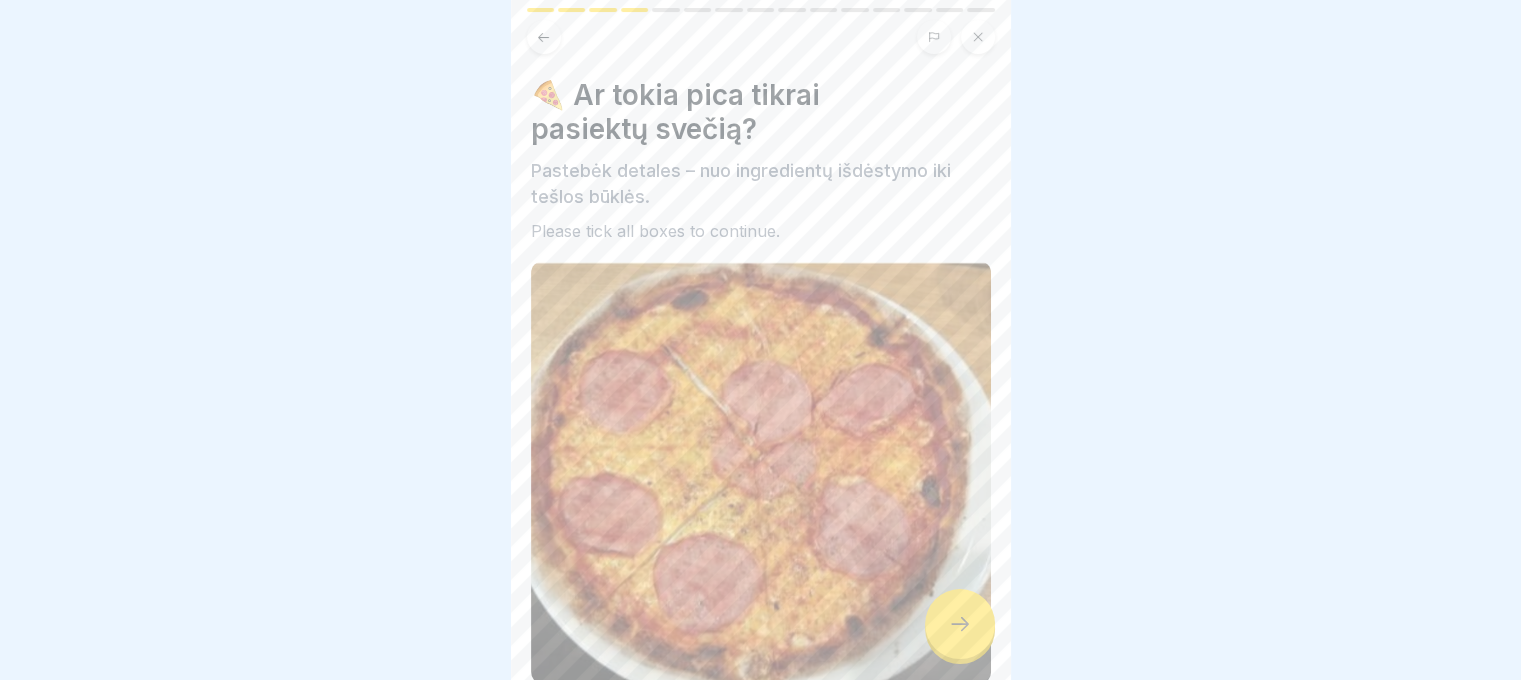 click at bounding box center (960, 624) 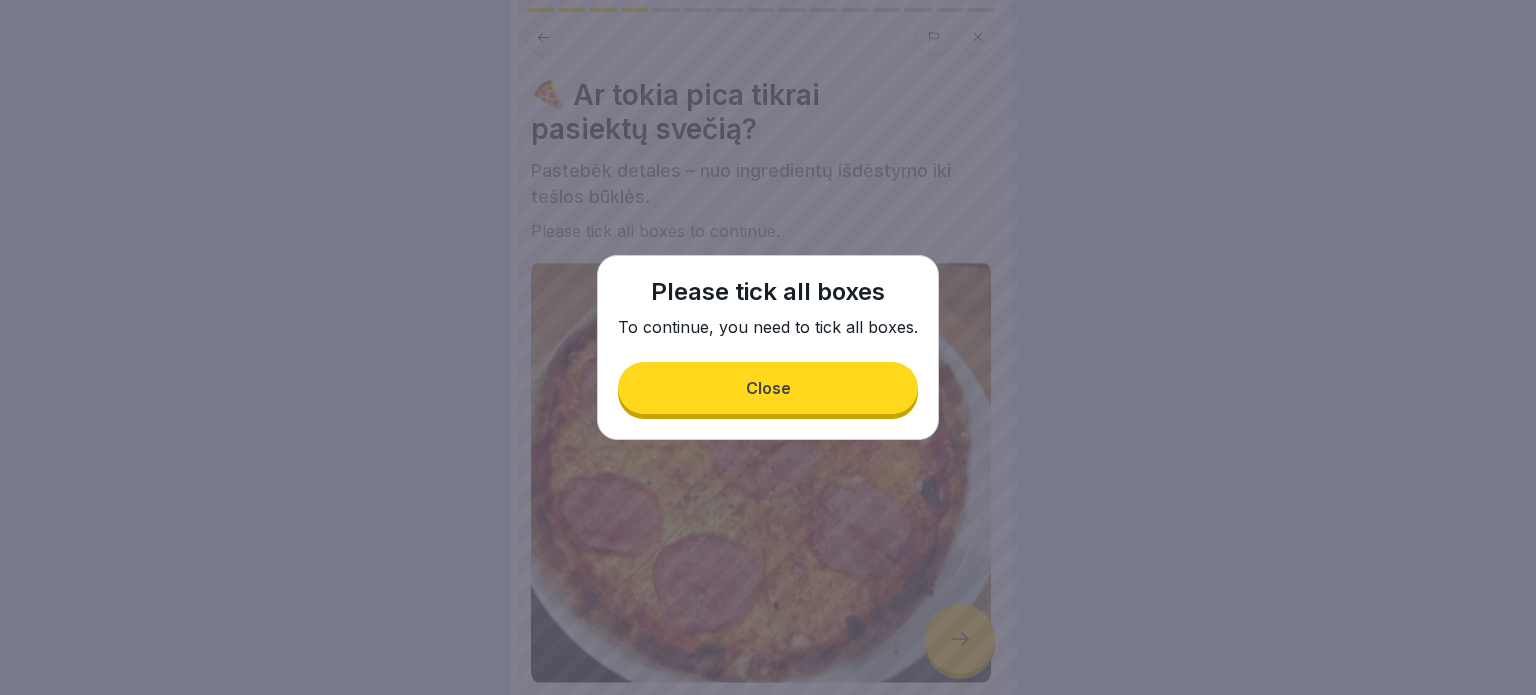 click on "Please tick all boxes To continue, you need to tick all boxes. Close" at bounding box center (768, 347) 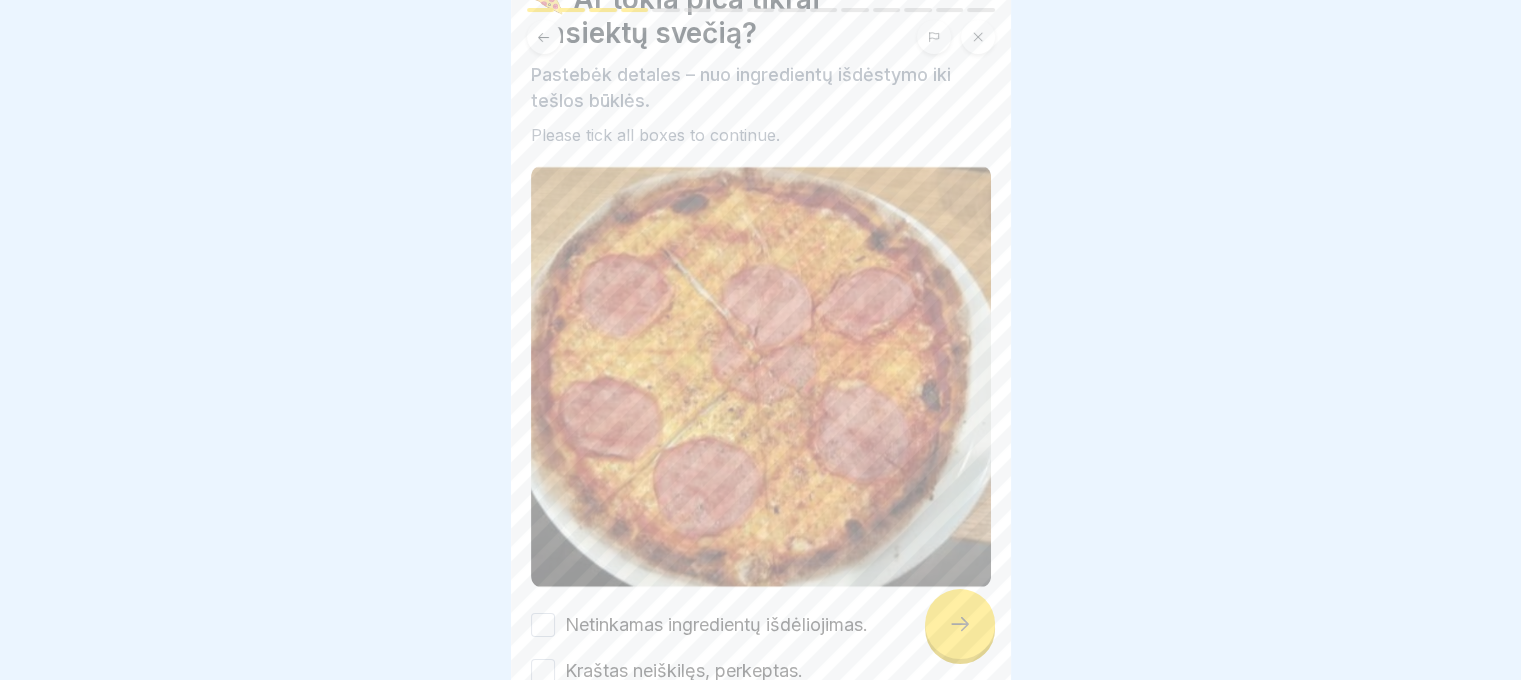 scroll, scrollTop: 205, scrollLeft: 0, axis: vertical 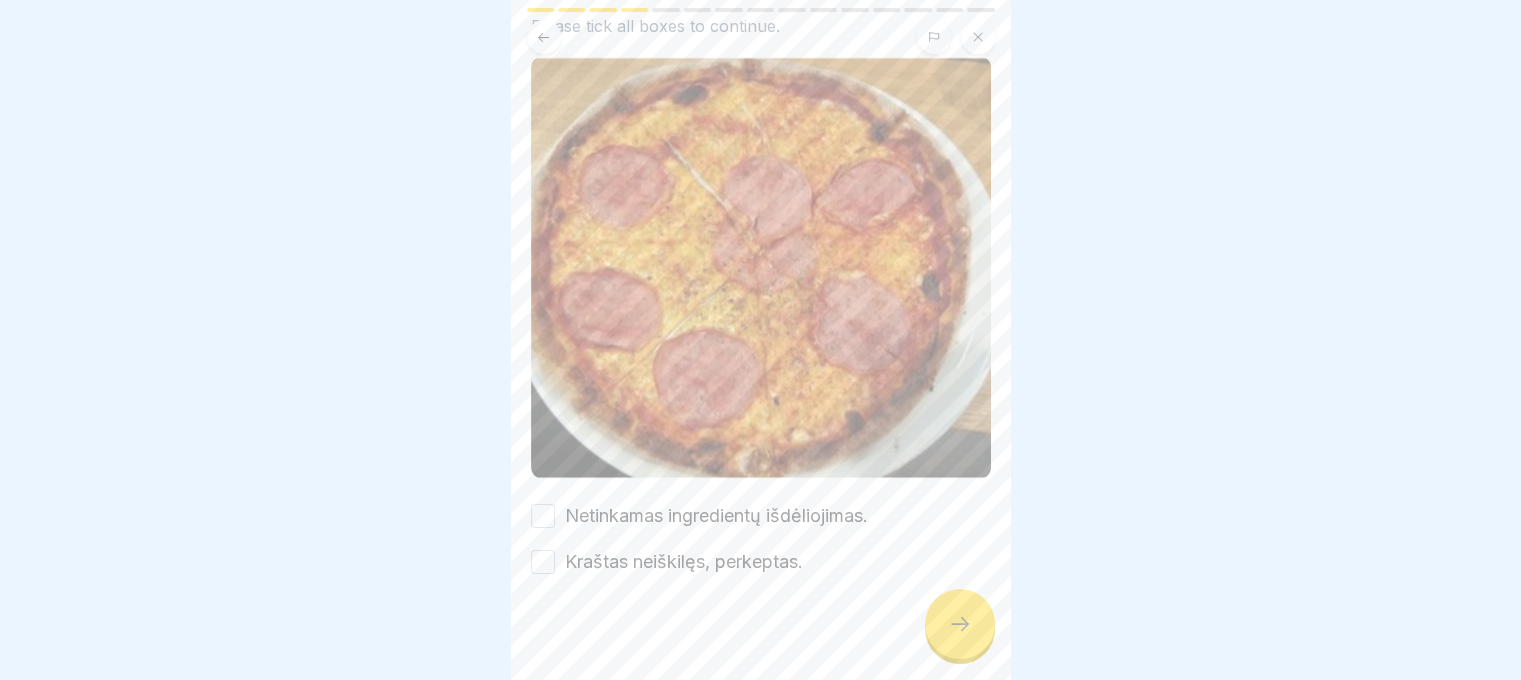 click on "Netinkamas ingredientų išdėliojimas. Kraštas neiškilęs, perkeptas." at bounding box center [761, 539] 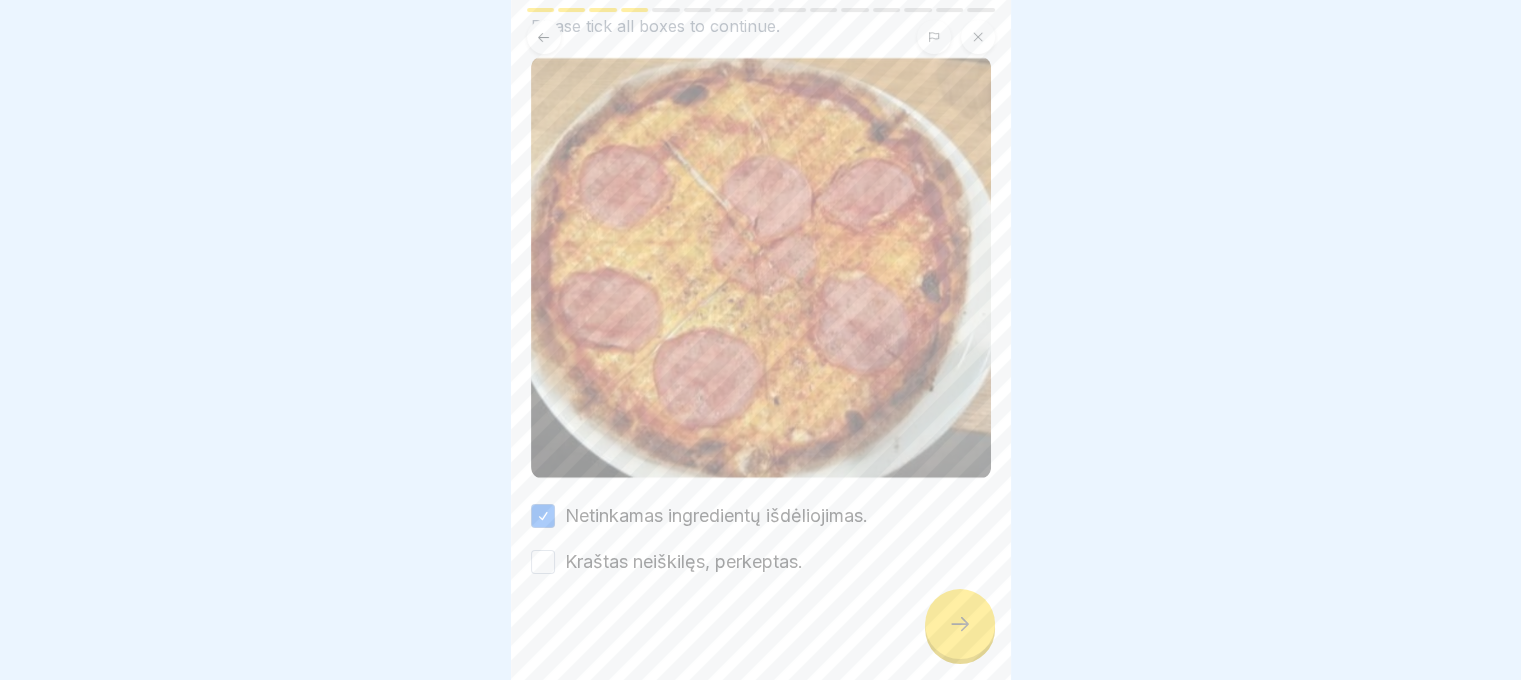 click on "Kraštas neiškilęs, perkeptas." at bounding box center (684, 562) 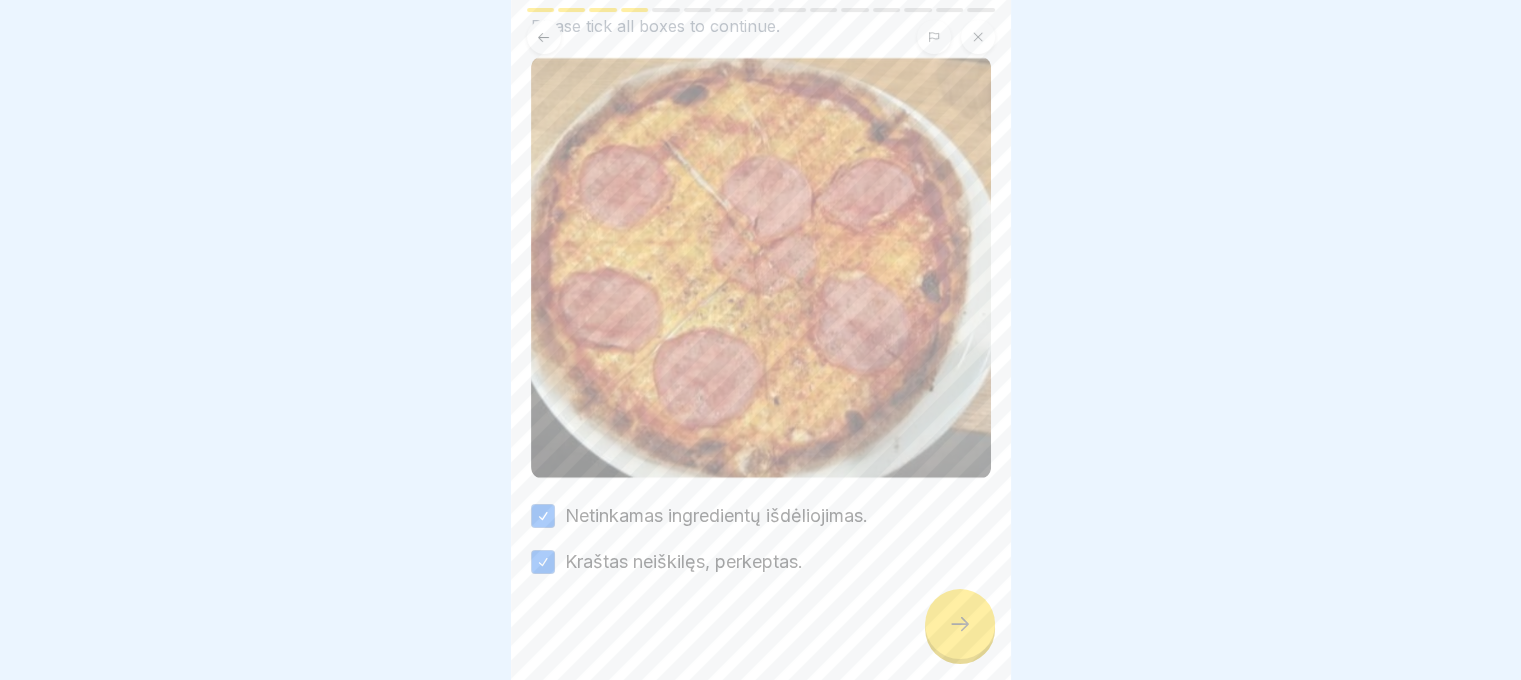 click 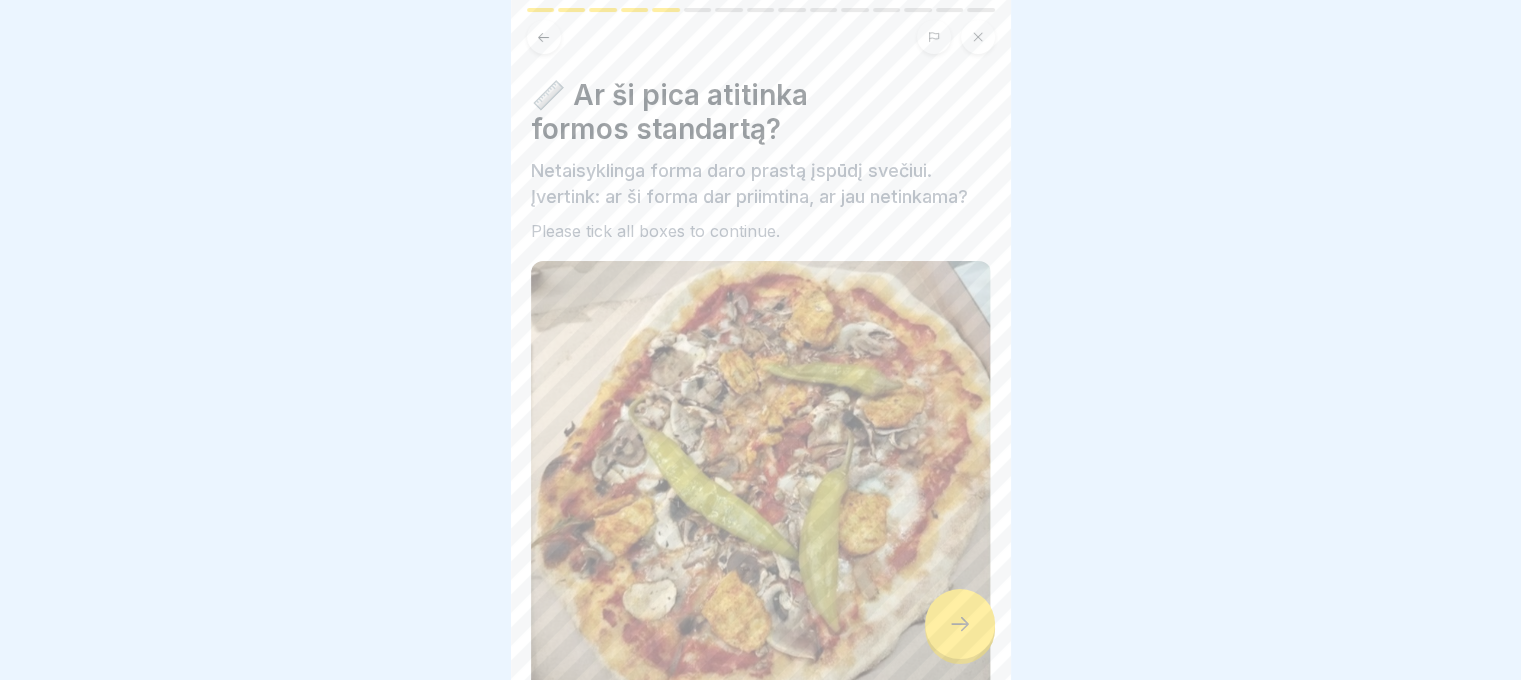 click 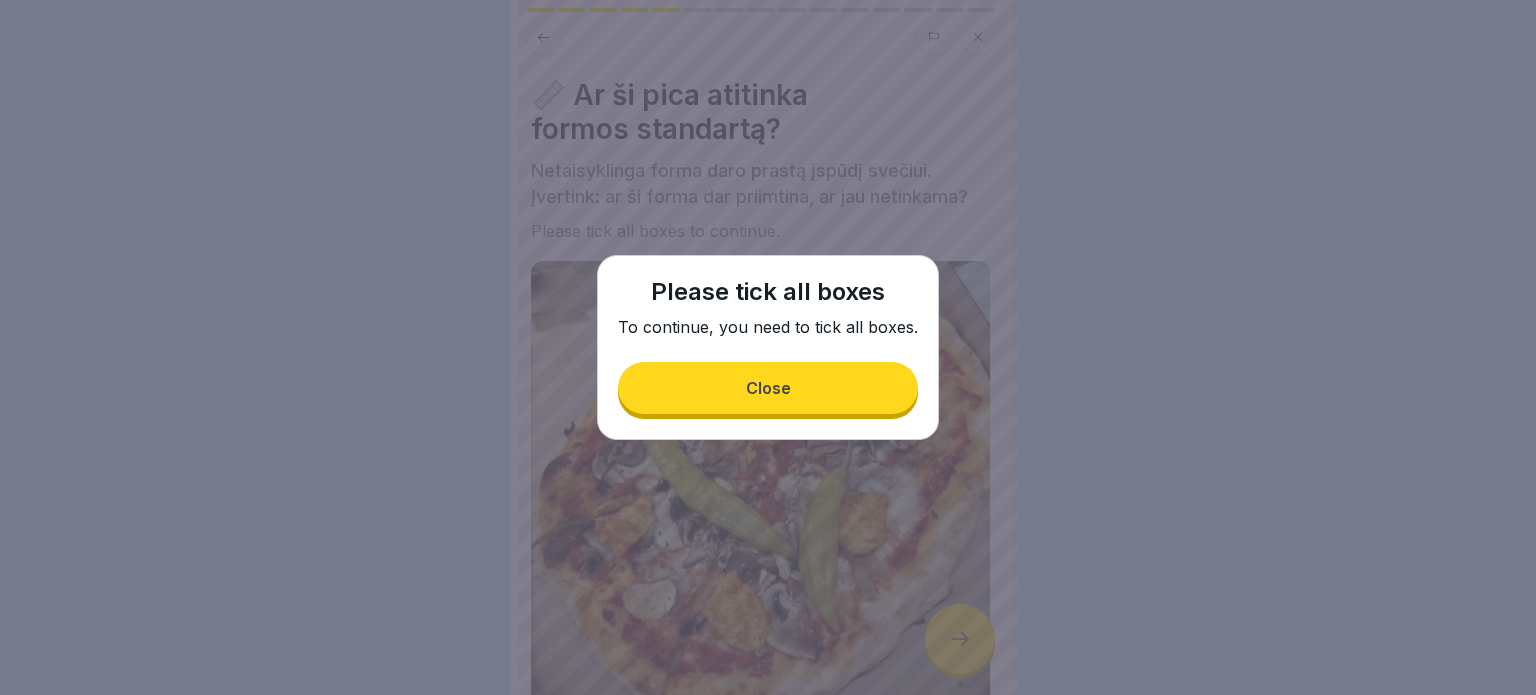 click on "Close" at bounding box center (768, 388) 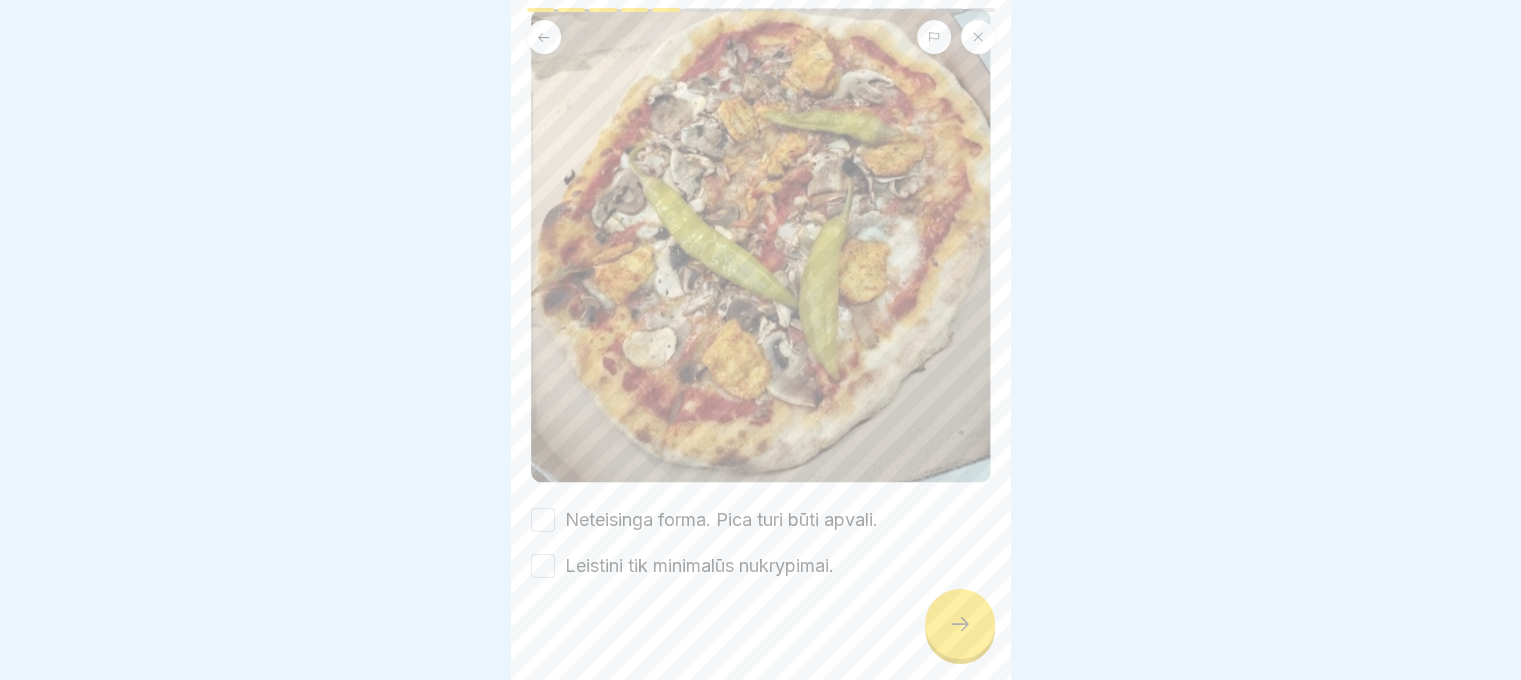 scroll, scrollTop: 255, scrollLeft: 0, axis: vertical 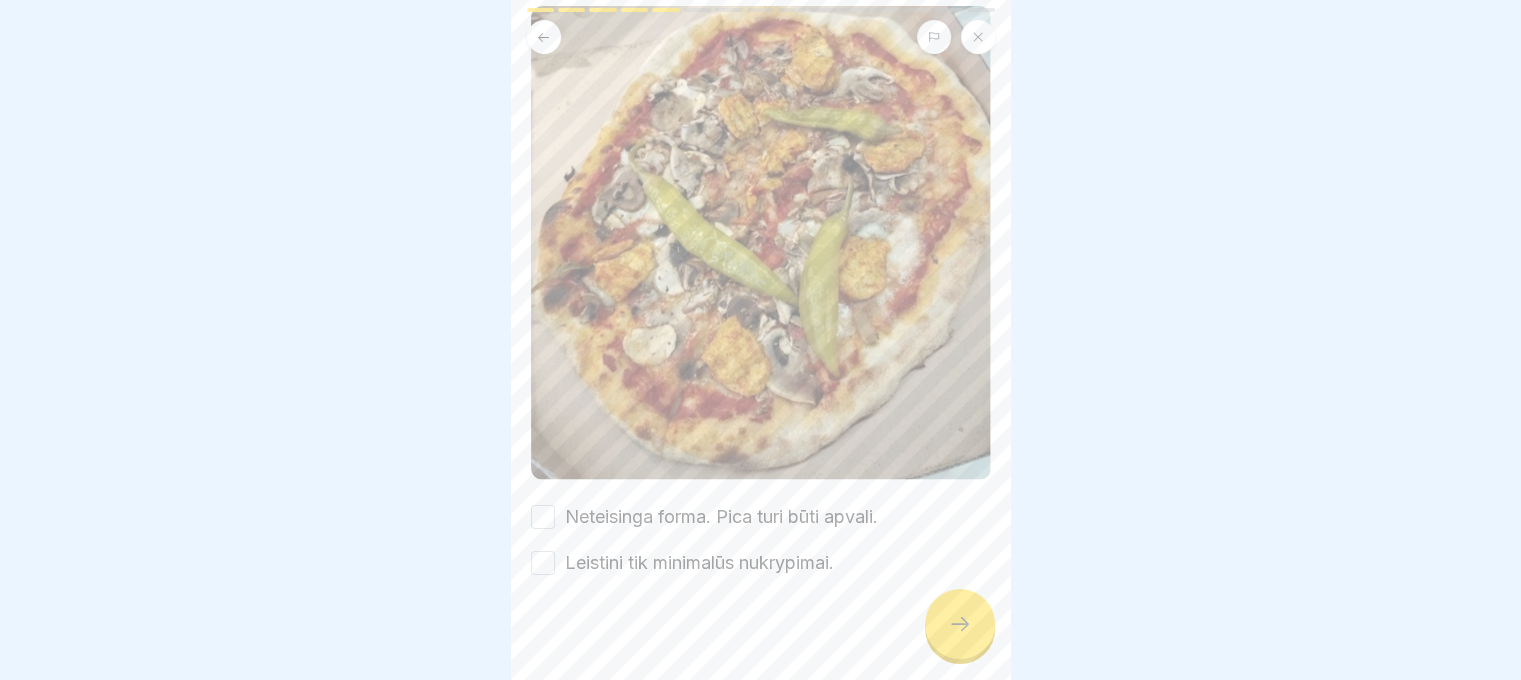 click on "Leistini tik minimalūs nukrypimai." at bounding box center [699, 563] 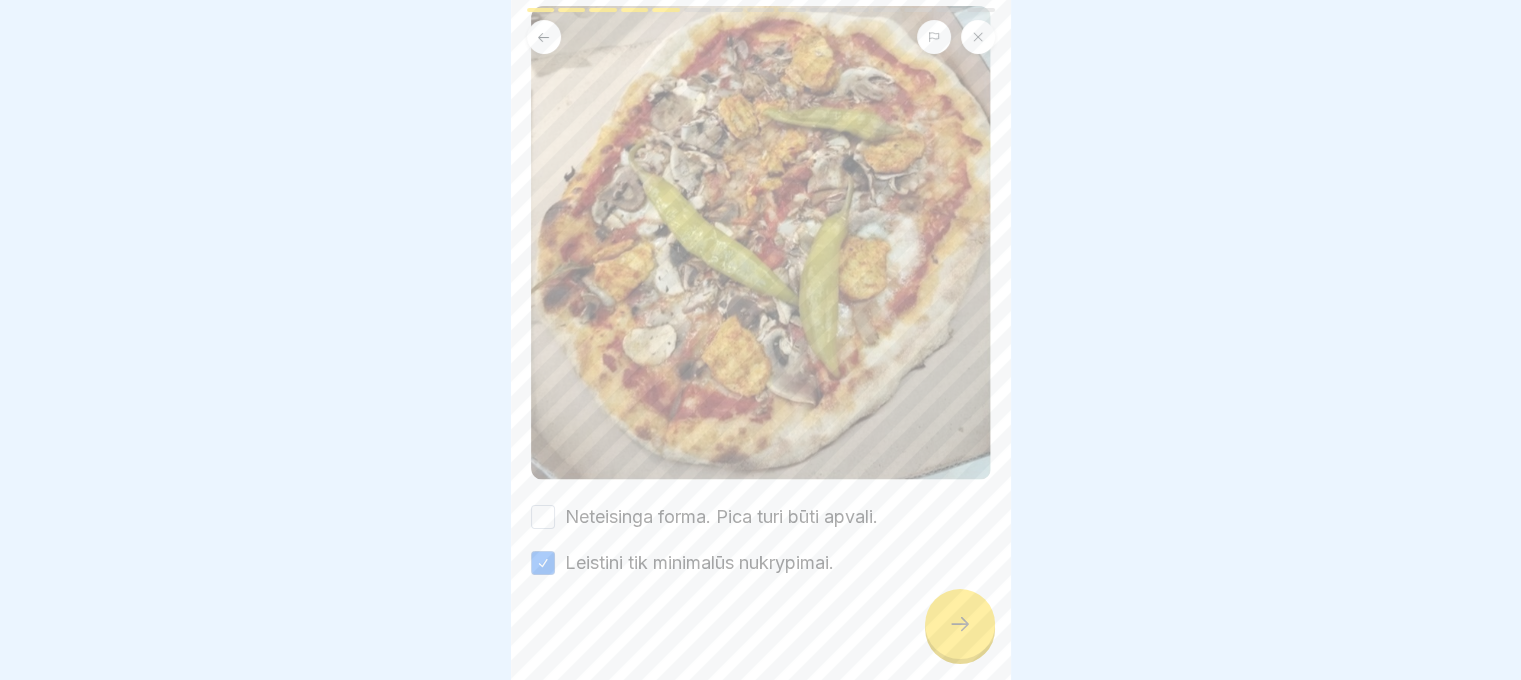 click on "Neteisinga forma. Pica turi būti apvali." at bounding box center [721, 517] 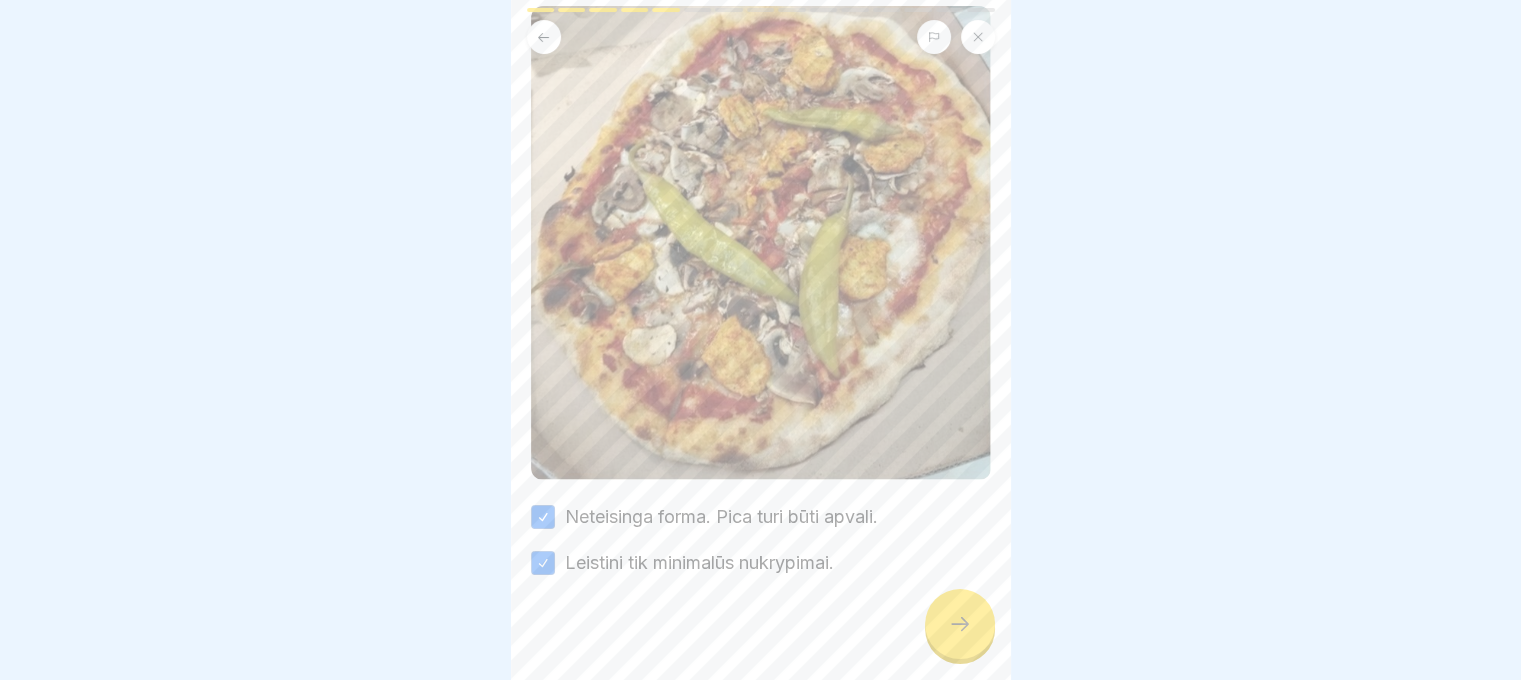 click at bounding box center [960, 624] 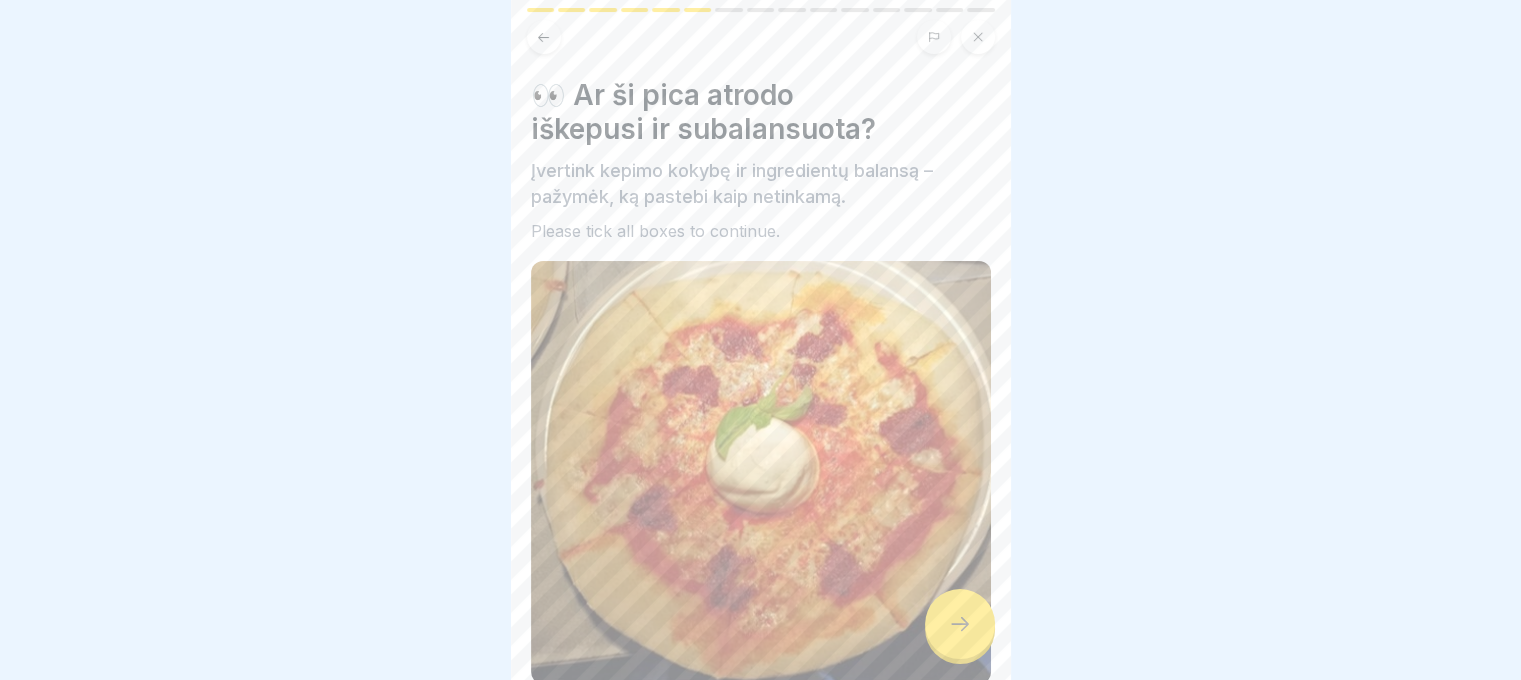 click at bounding box center (960, 624) 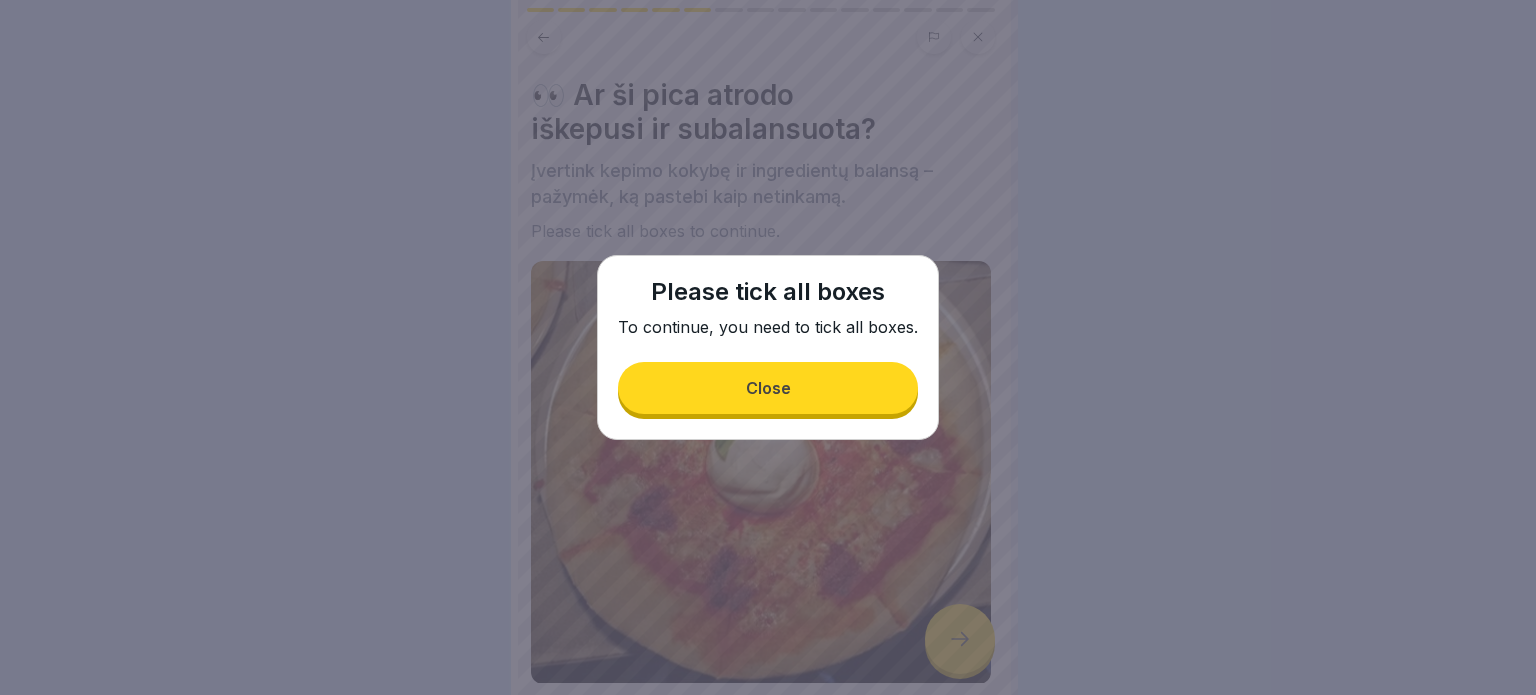 click on "Close" at bounding box center [768, 388] 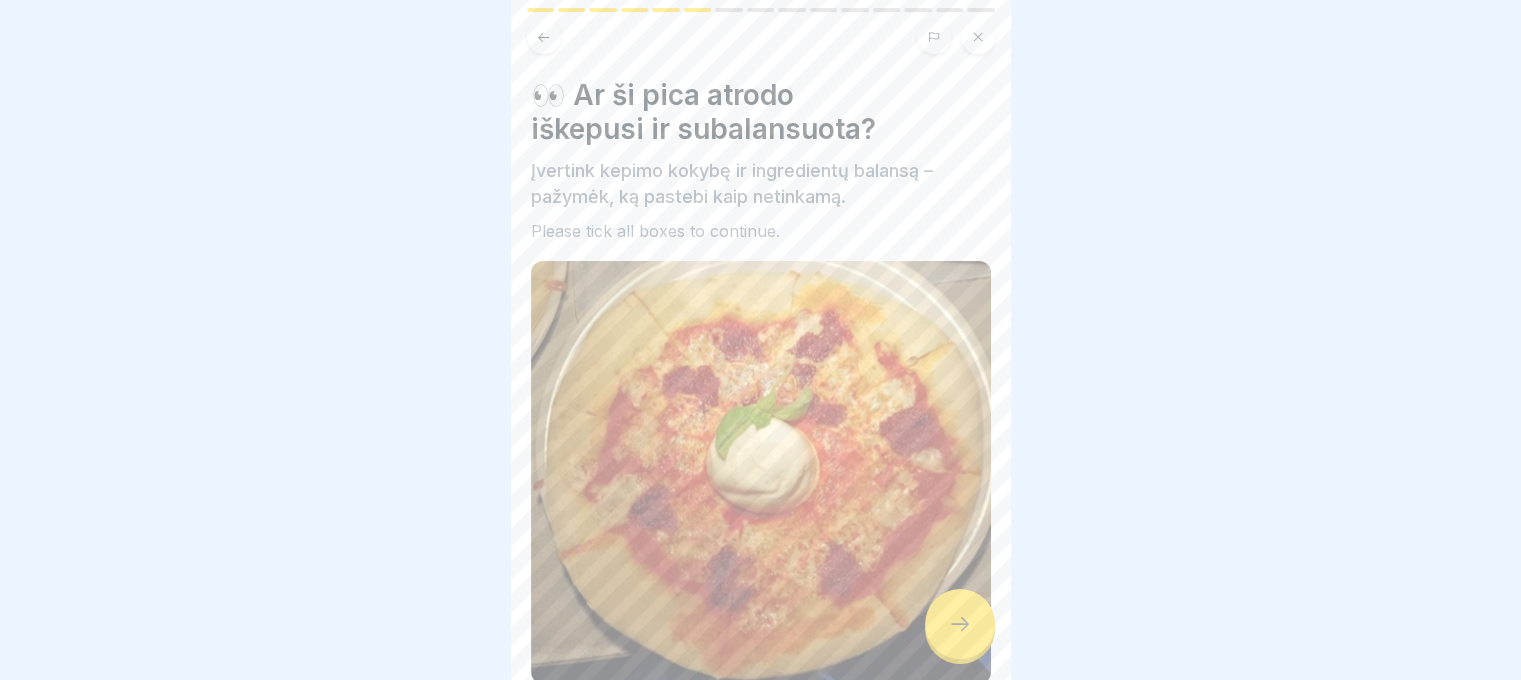 scroll, scrollTop: 15, scrollLeft: 0, axis: vertical 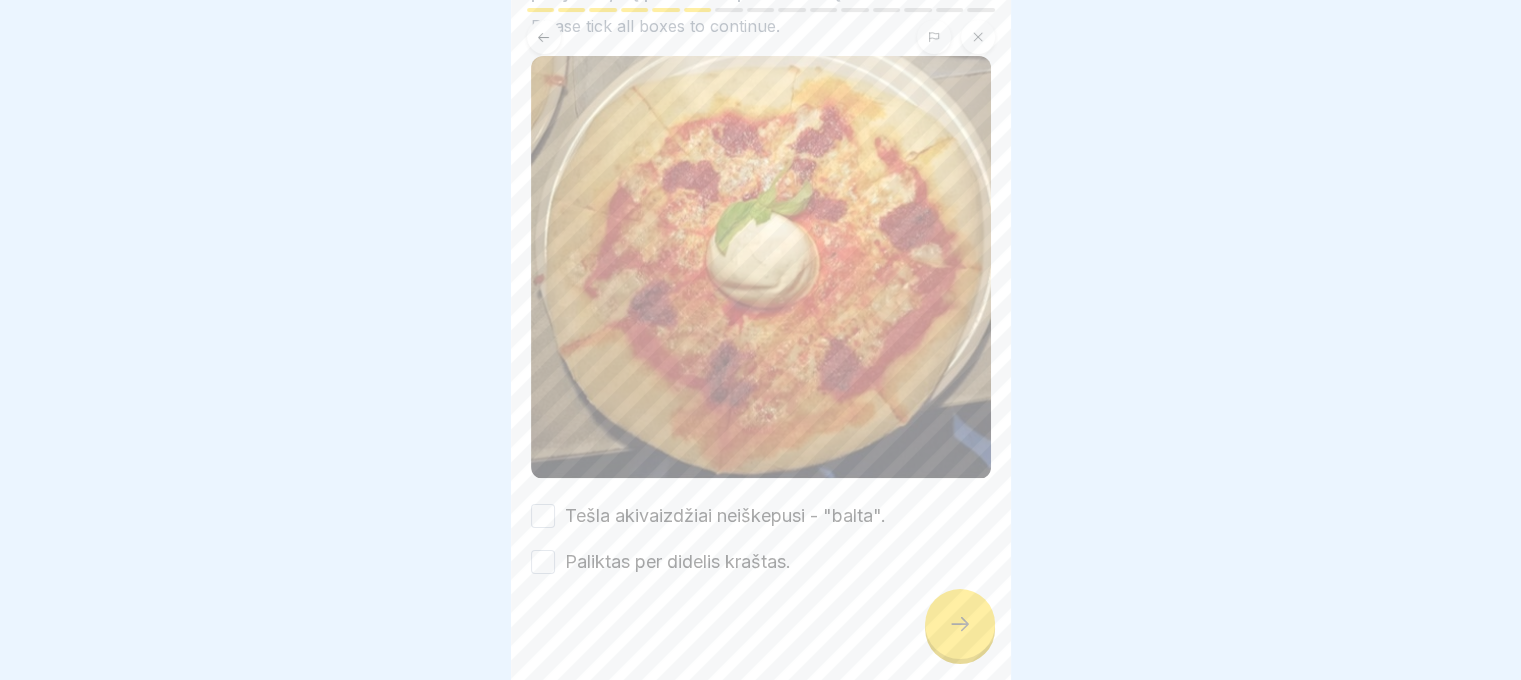 click at bounding box center [761, 635] 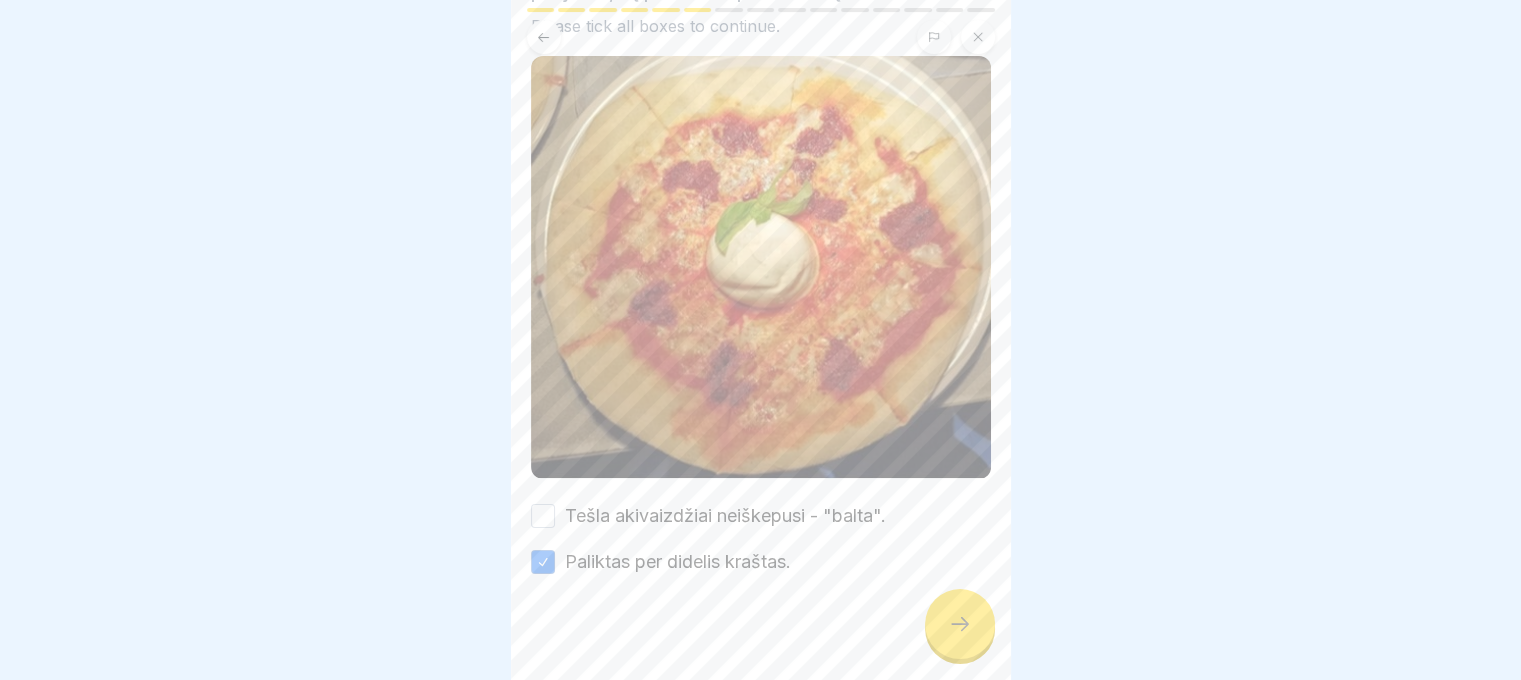 click on "👀 Ar ši pica atrodo iškepusi ir subalansuota? Įvertink kepimo kokybę ir ingredientų balansą – pažymėk, ką pastebi kaip netinkamą. Please tick all boxes to continue. Tešla akivaizdžiai neiškepusi - "balta".  Paliktas per didelis kraštas." at bounding box center (761, 224) 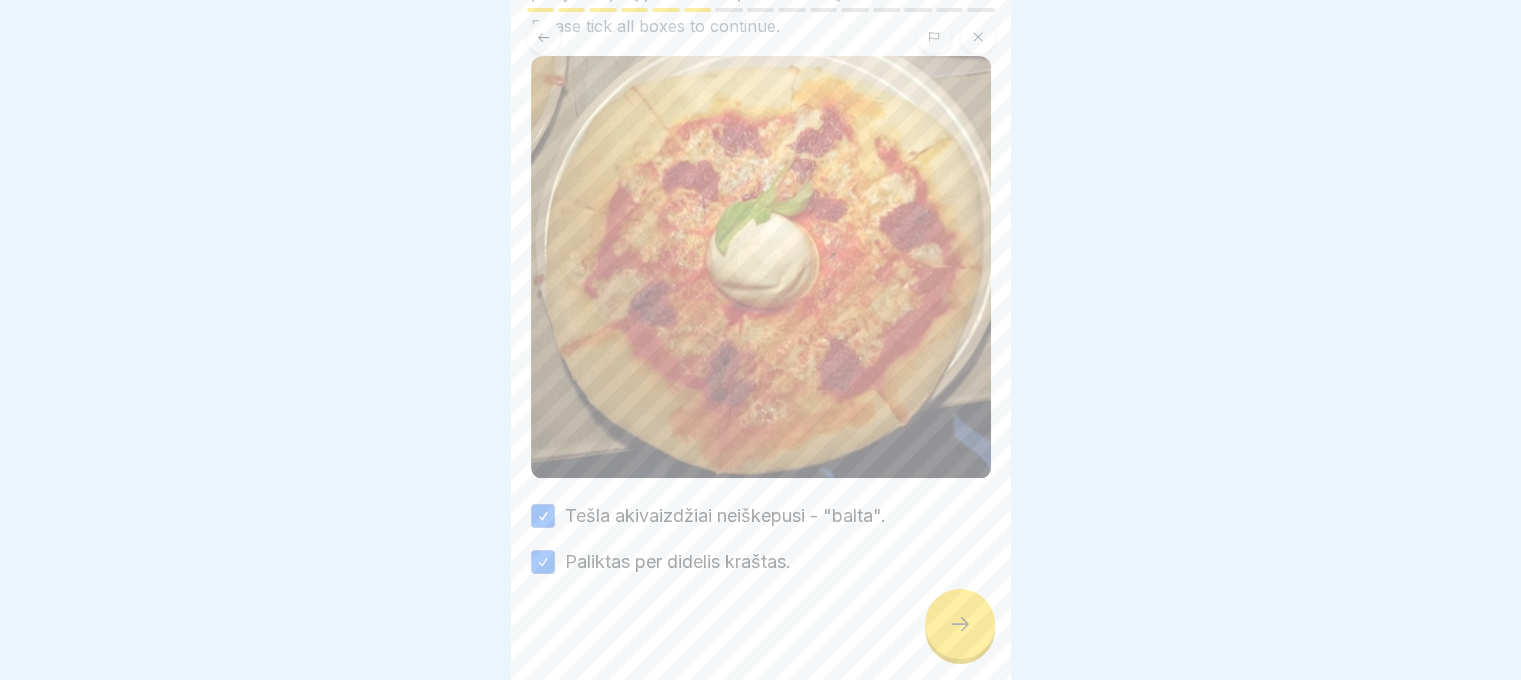click at bounding box center (960, 624) 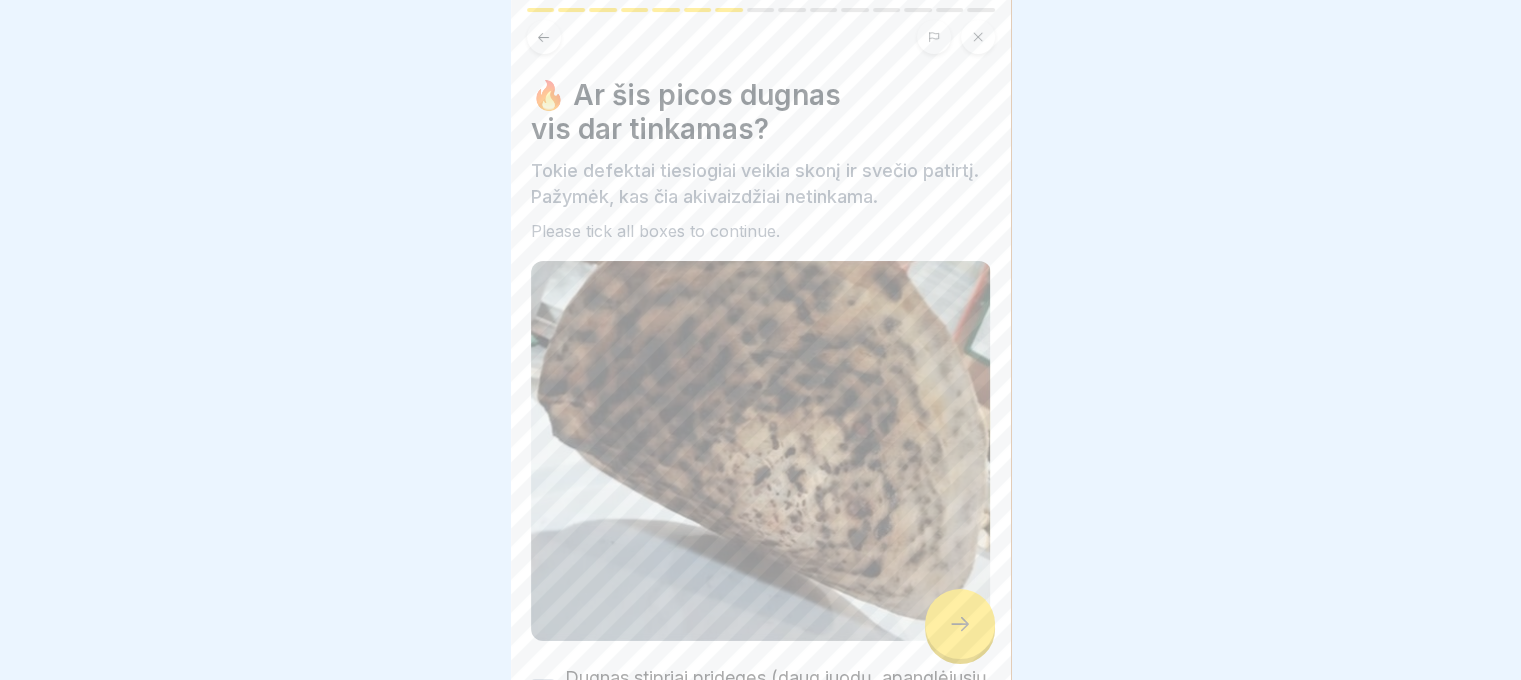 scroll, scrollTop: 288, scrollLeft: 0, axis: vertical 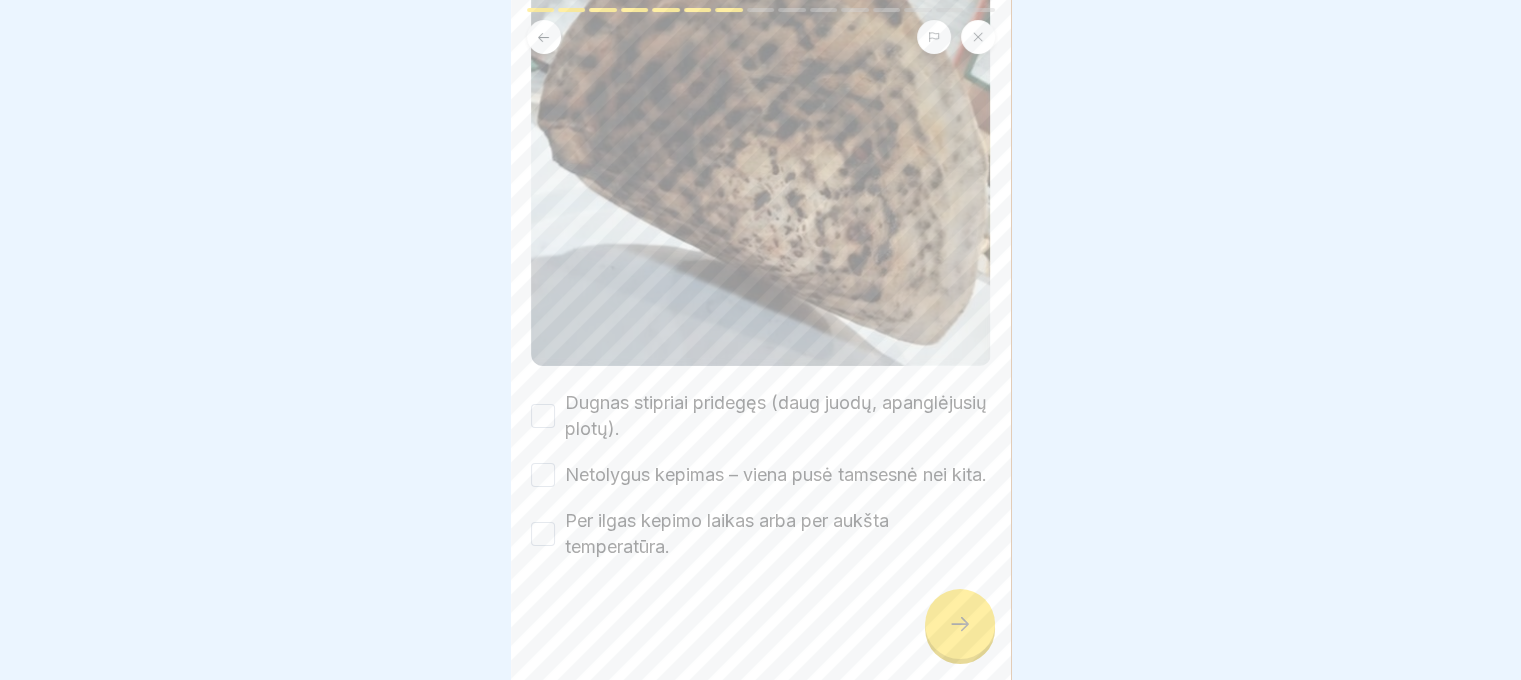 click on "Dugnas stipriai pridegęs (daug juodų, apanglėjusių plotų). Netolygus kepimas – viena pusė tamsesnė nei kita. Per ilgas kepimo laikas arba per aukšta temperatūra." at bounding box center [761, 475] 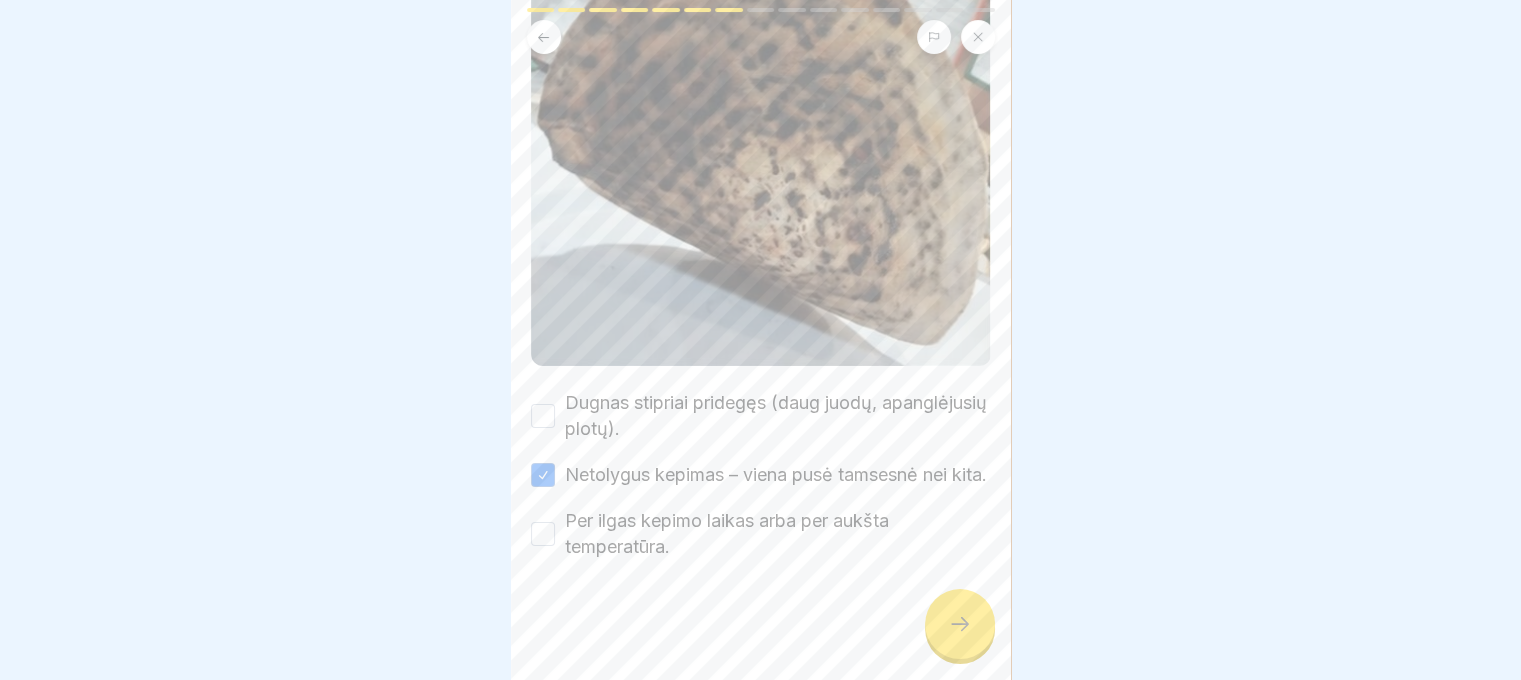 click on "Dugnas stipriai pridegęs (daug juodų, apanglėjusių plotų)." at bounding box center (778, 416) 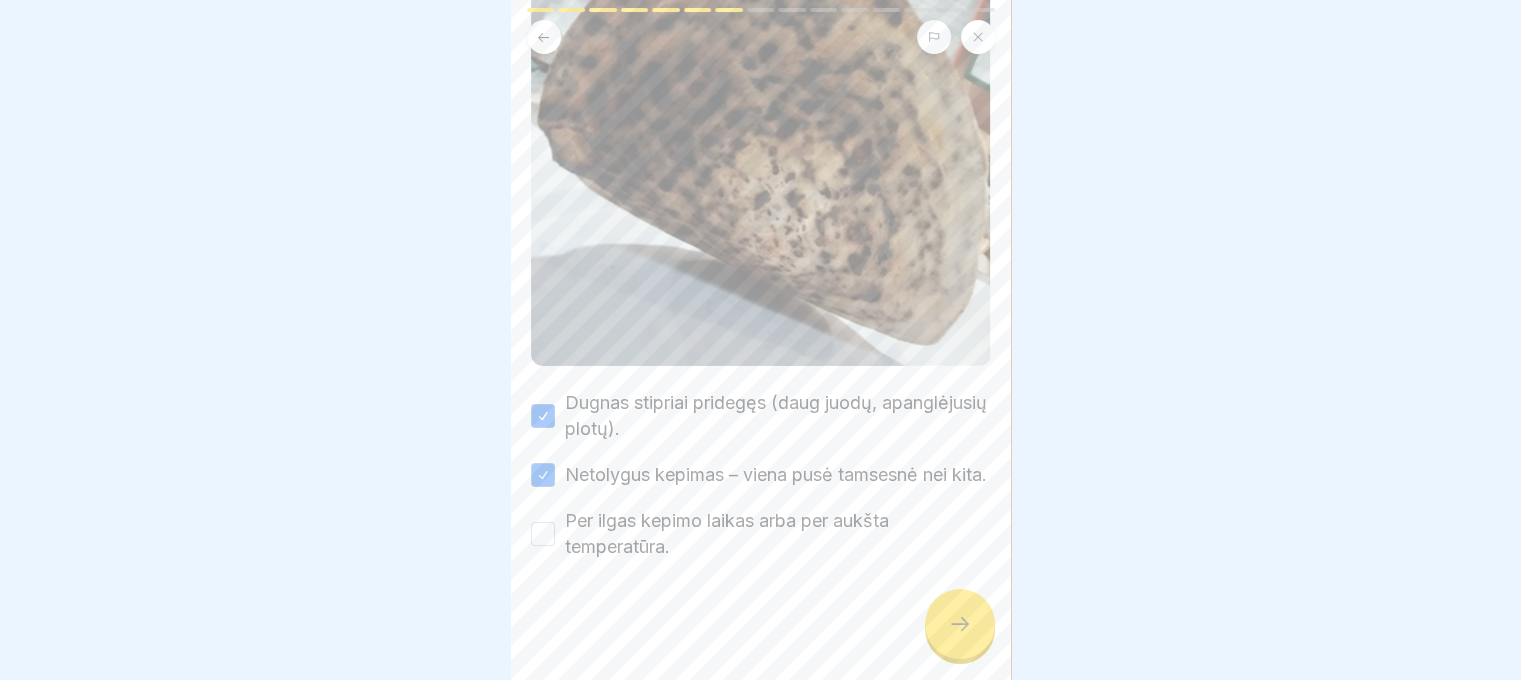 click at bounding box center [761, 620] 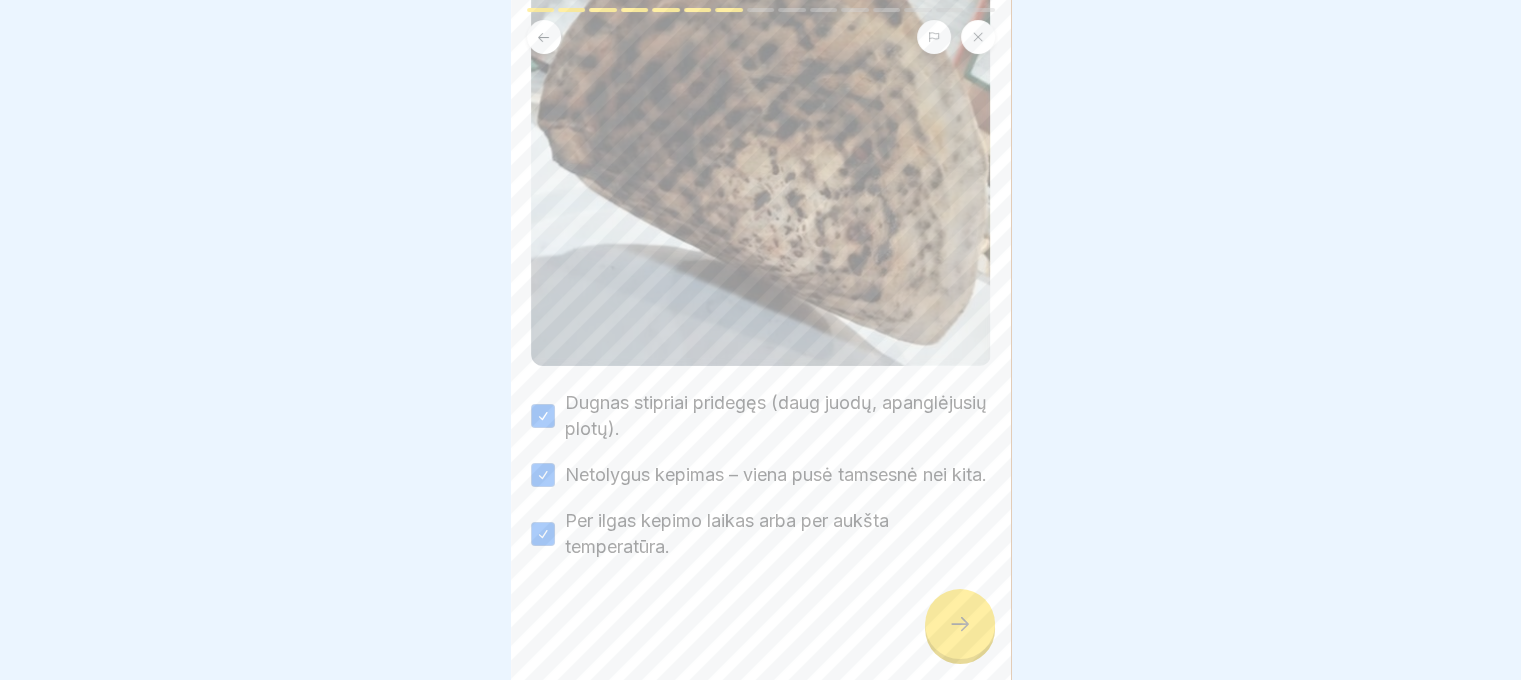 click at bounding box center (960, 624) 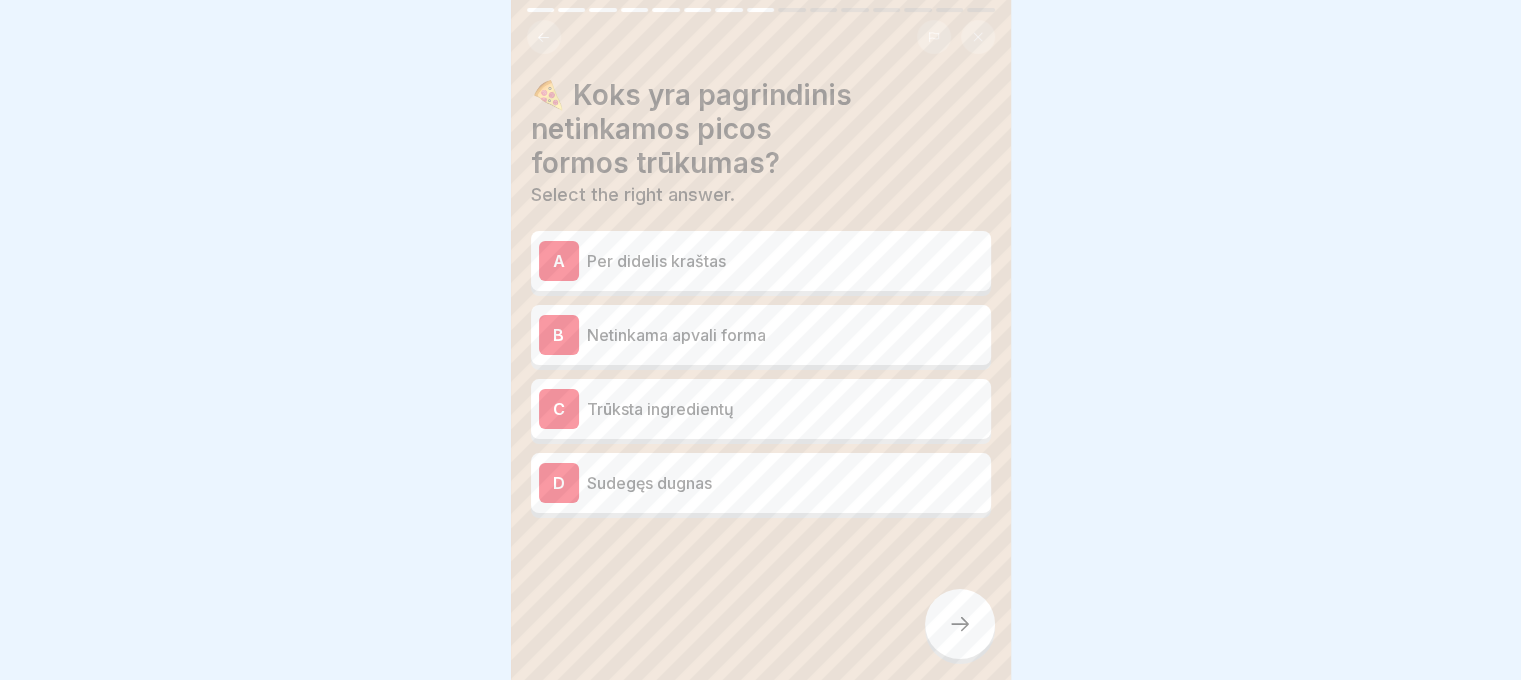 click on "B Netinkama apvali forma" at bounding box center [761, 335] 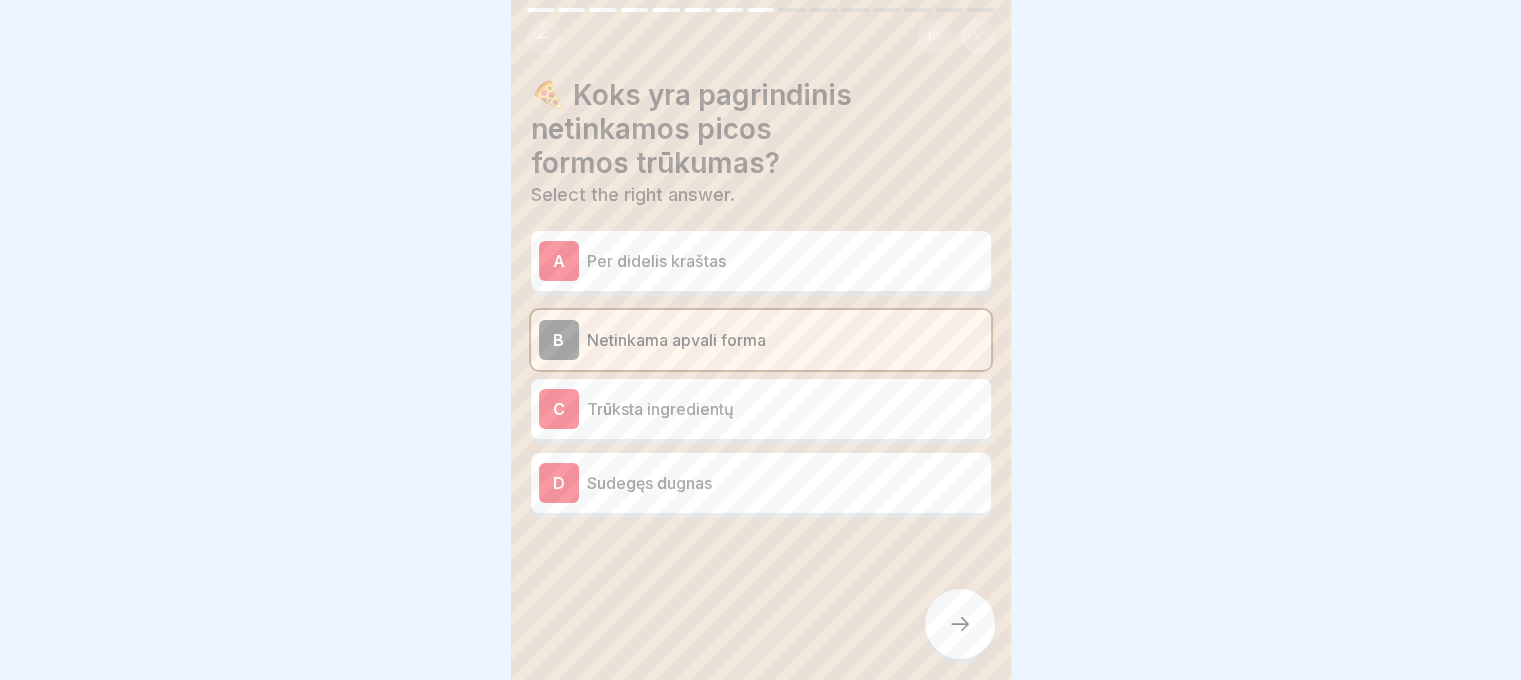 click on "A Per didelis kraštas" at bounding box center (761, 261) 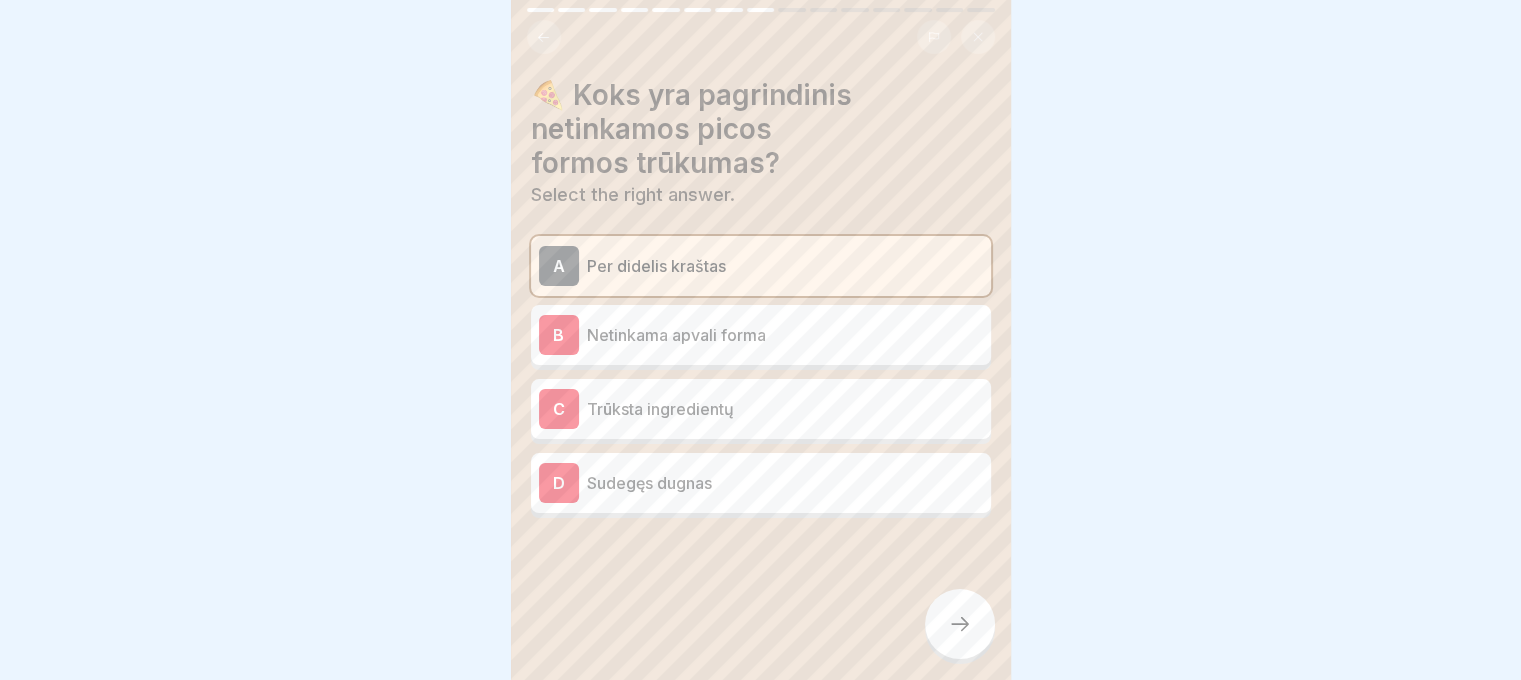 click on "B Netinkama apvali forma" at bounding box center (761, 335) 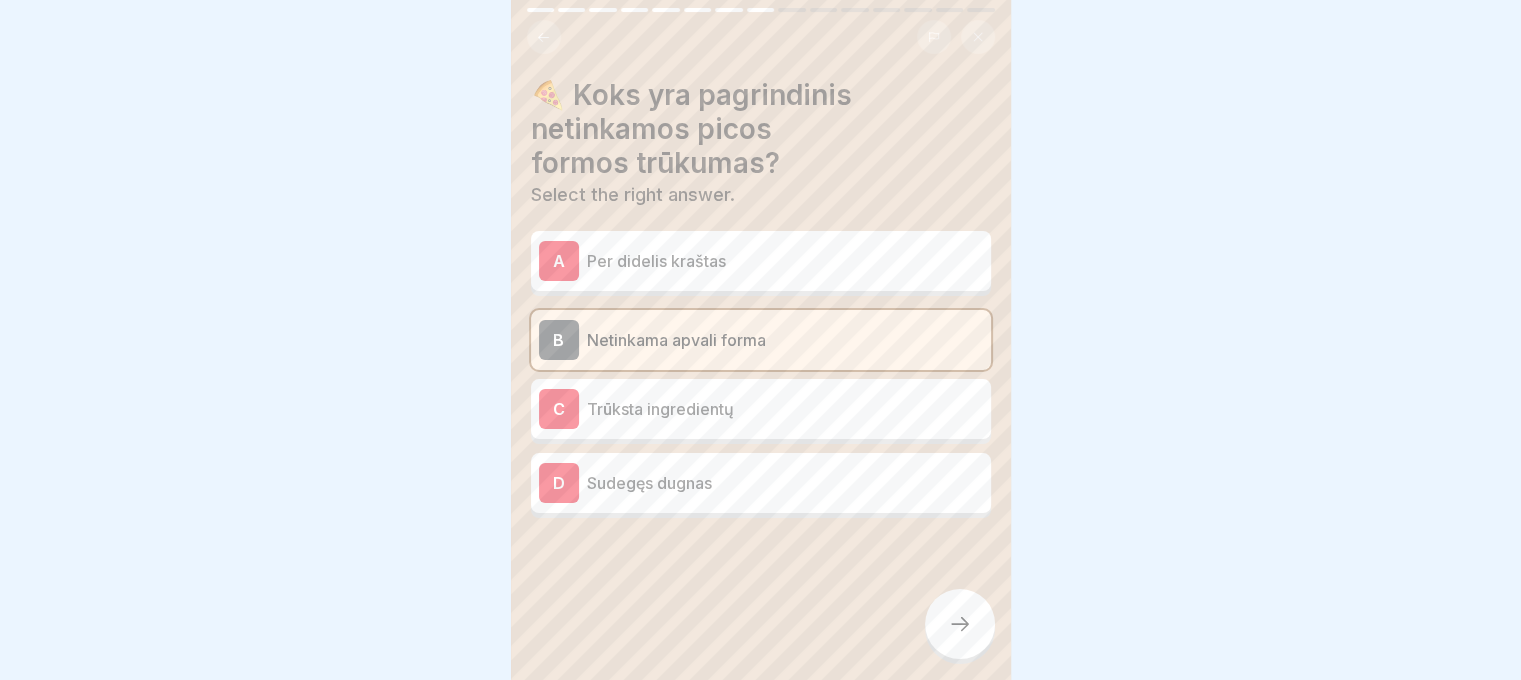 click 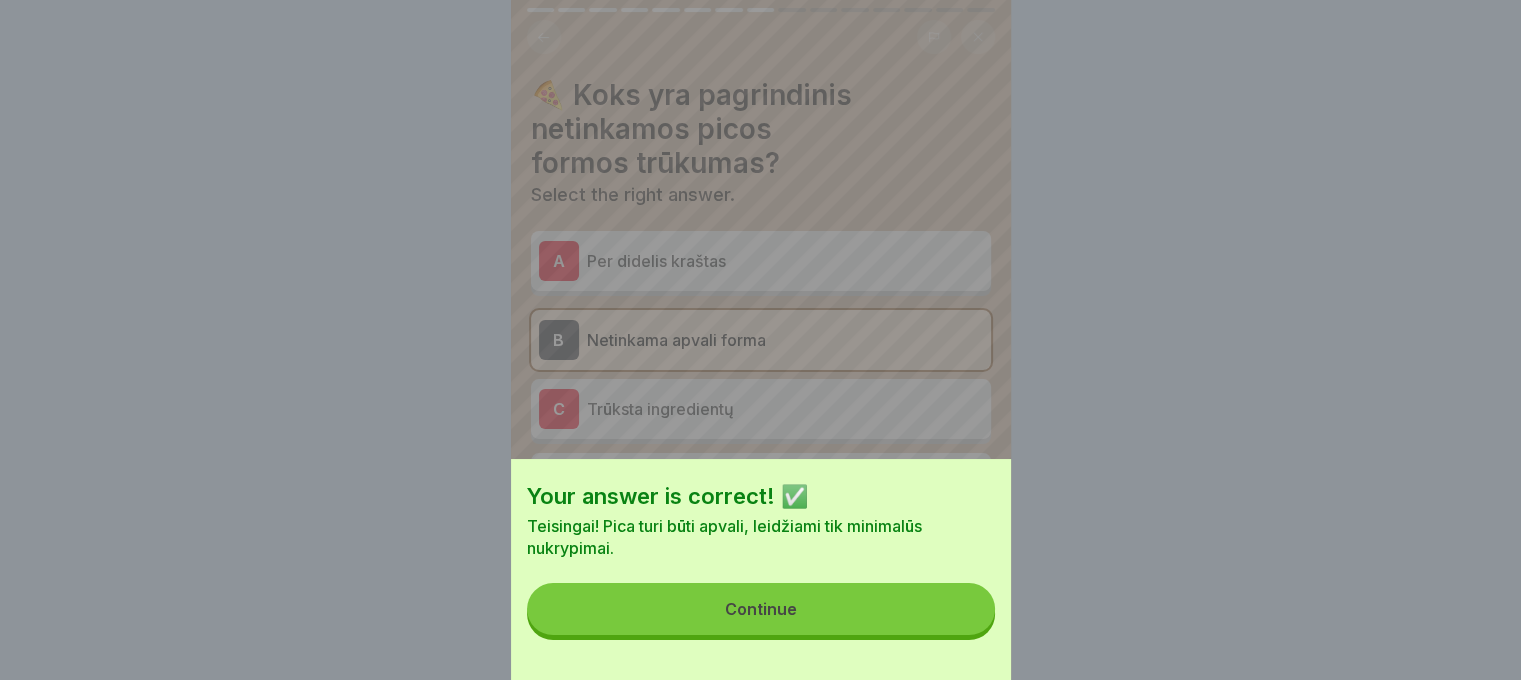 click on "Continue" at bounding box center (761, 609) 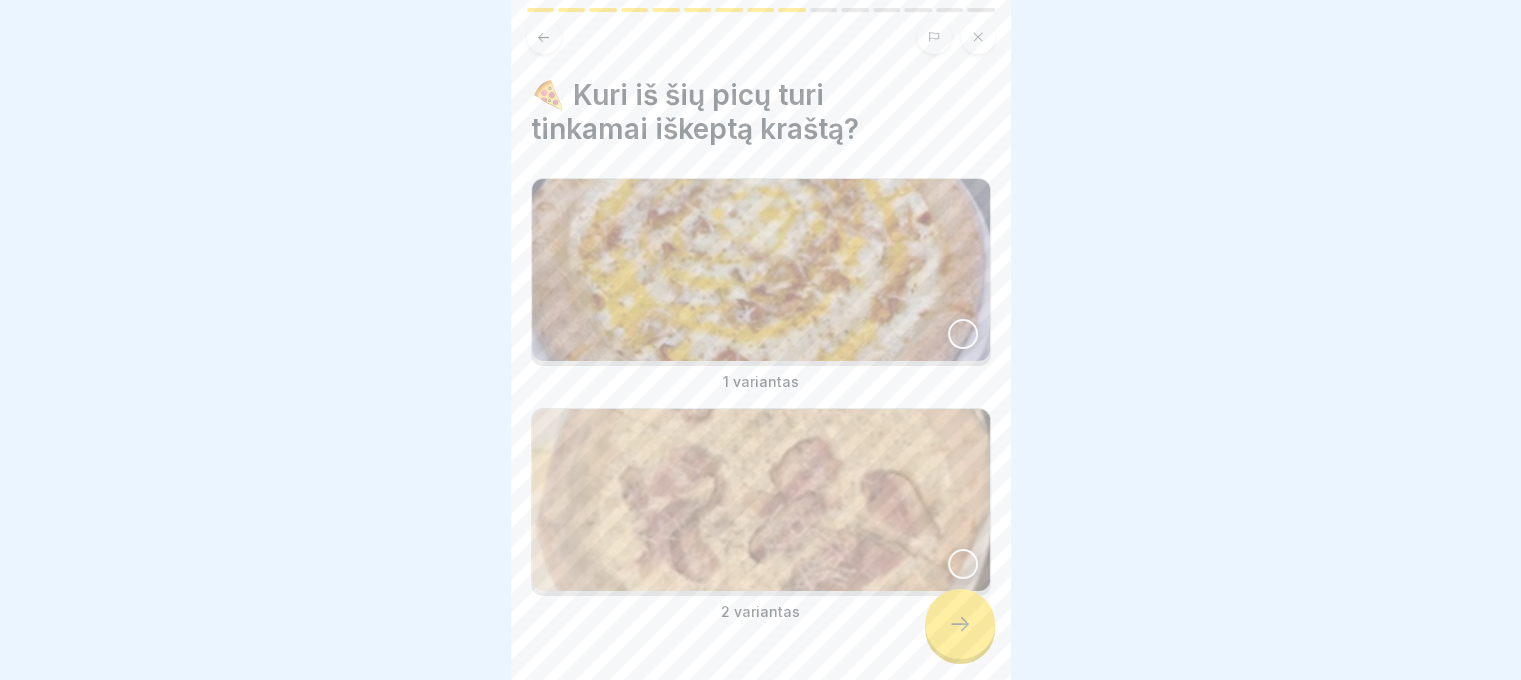 click 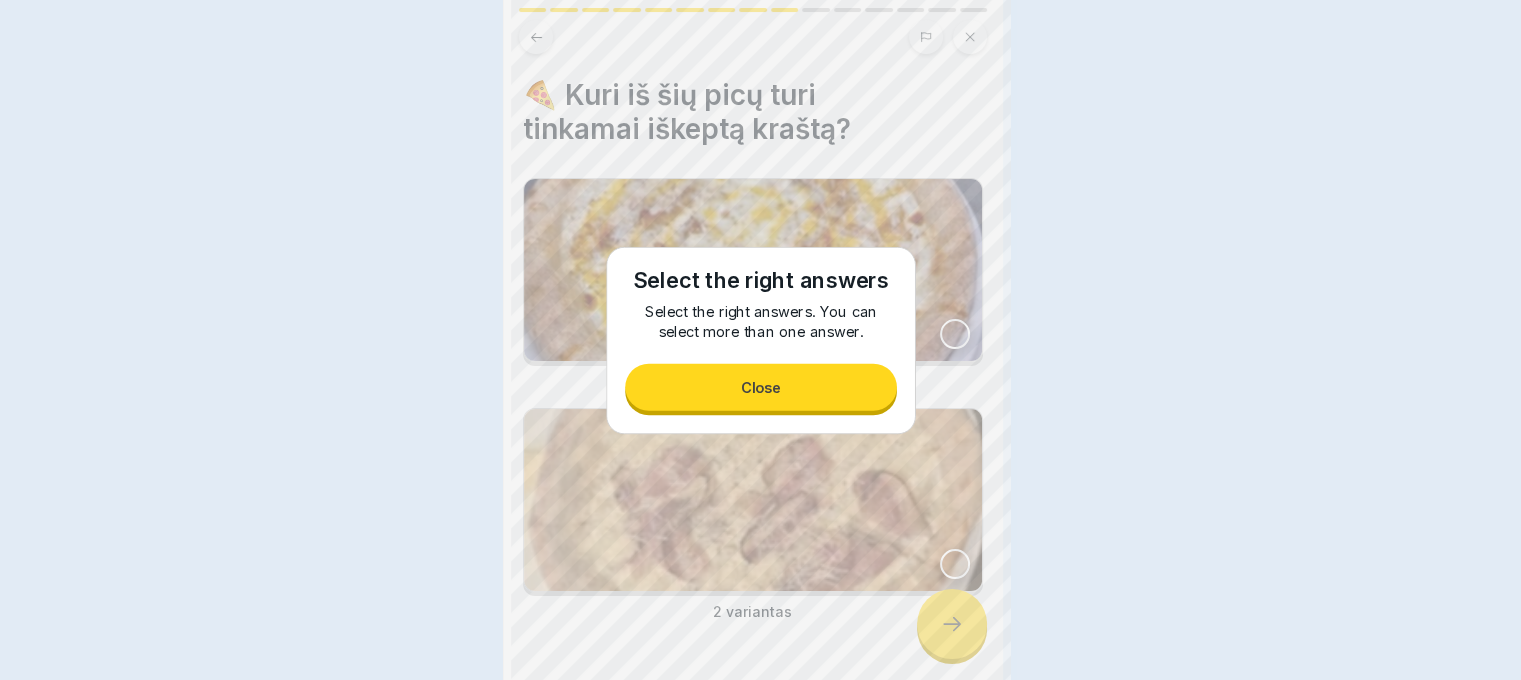 scroll, scrollTop: 0, scrollLeft: 0, axis: both 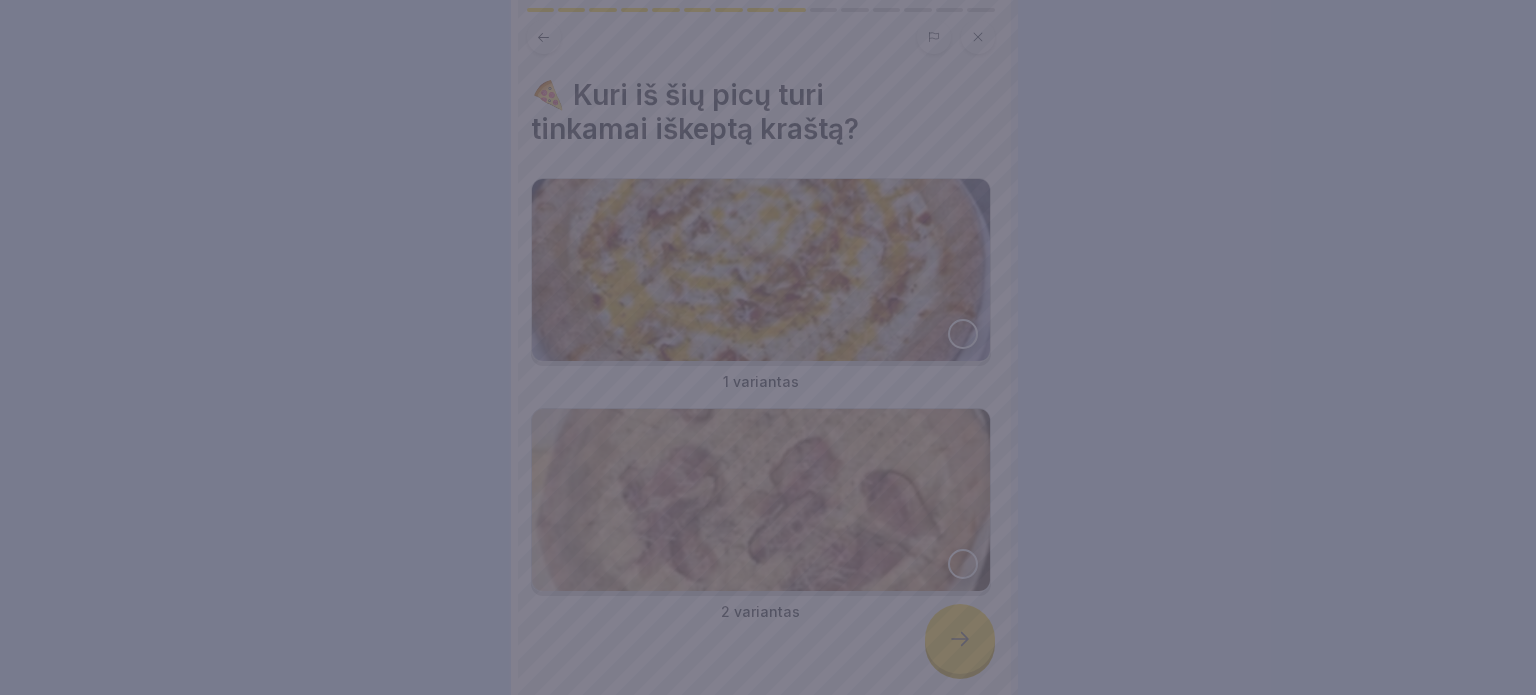 click at bounding box center [768, 347] 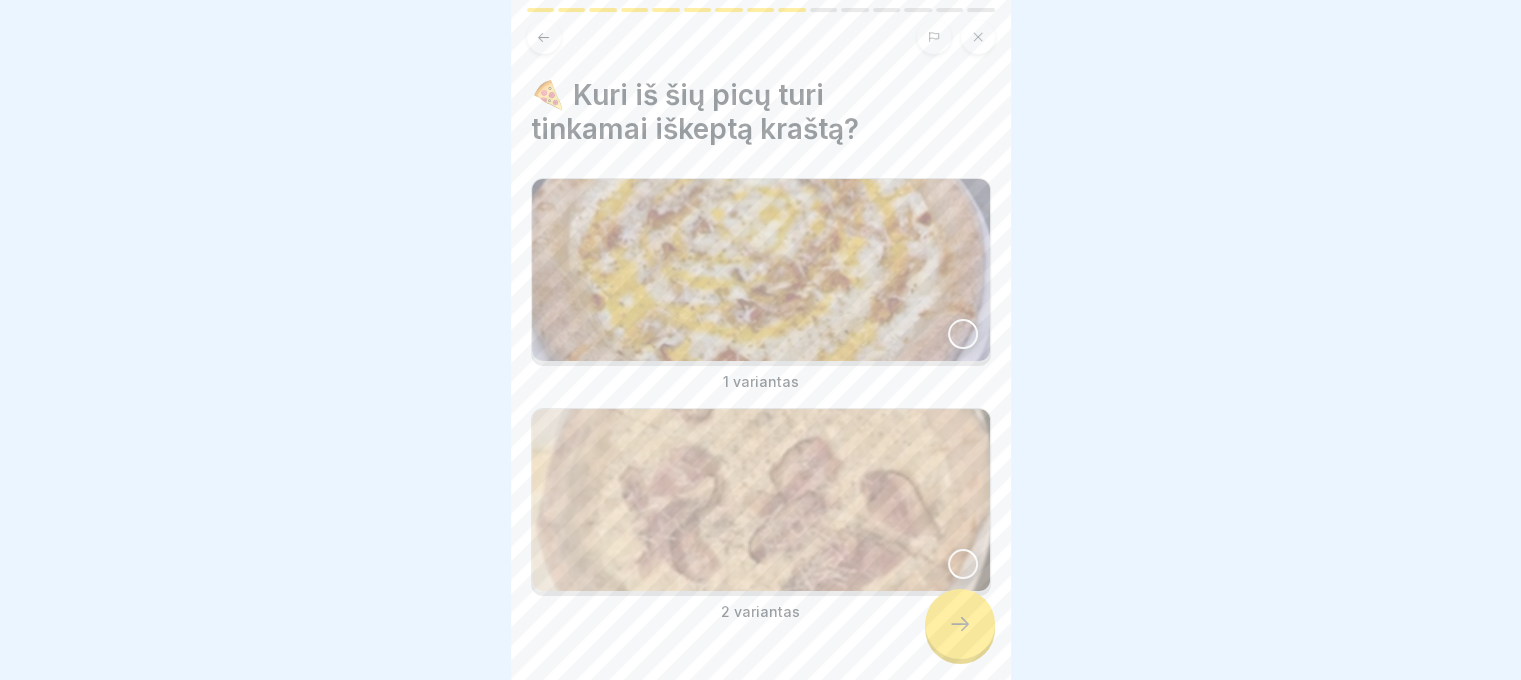 click at bounding box center [761, 270] 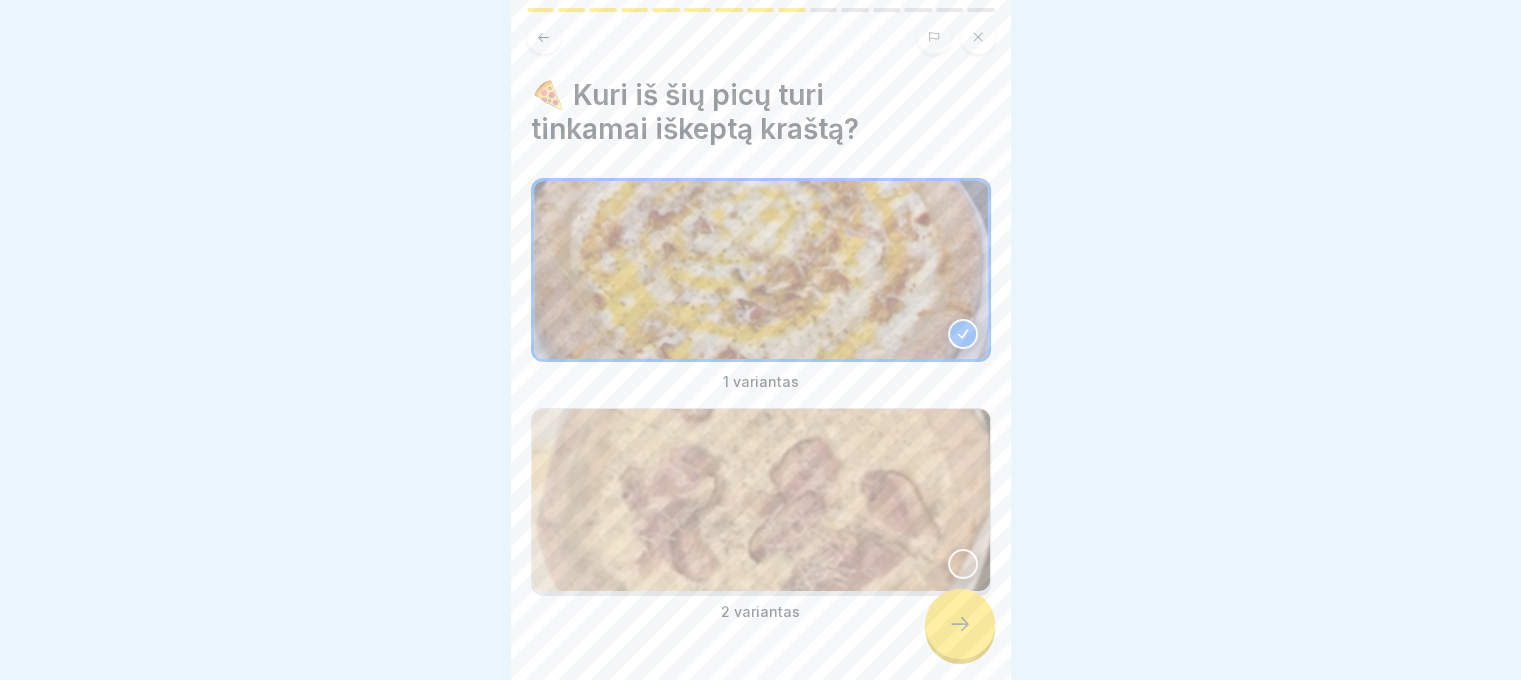click at bounding box center (761, 500) 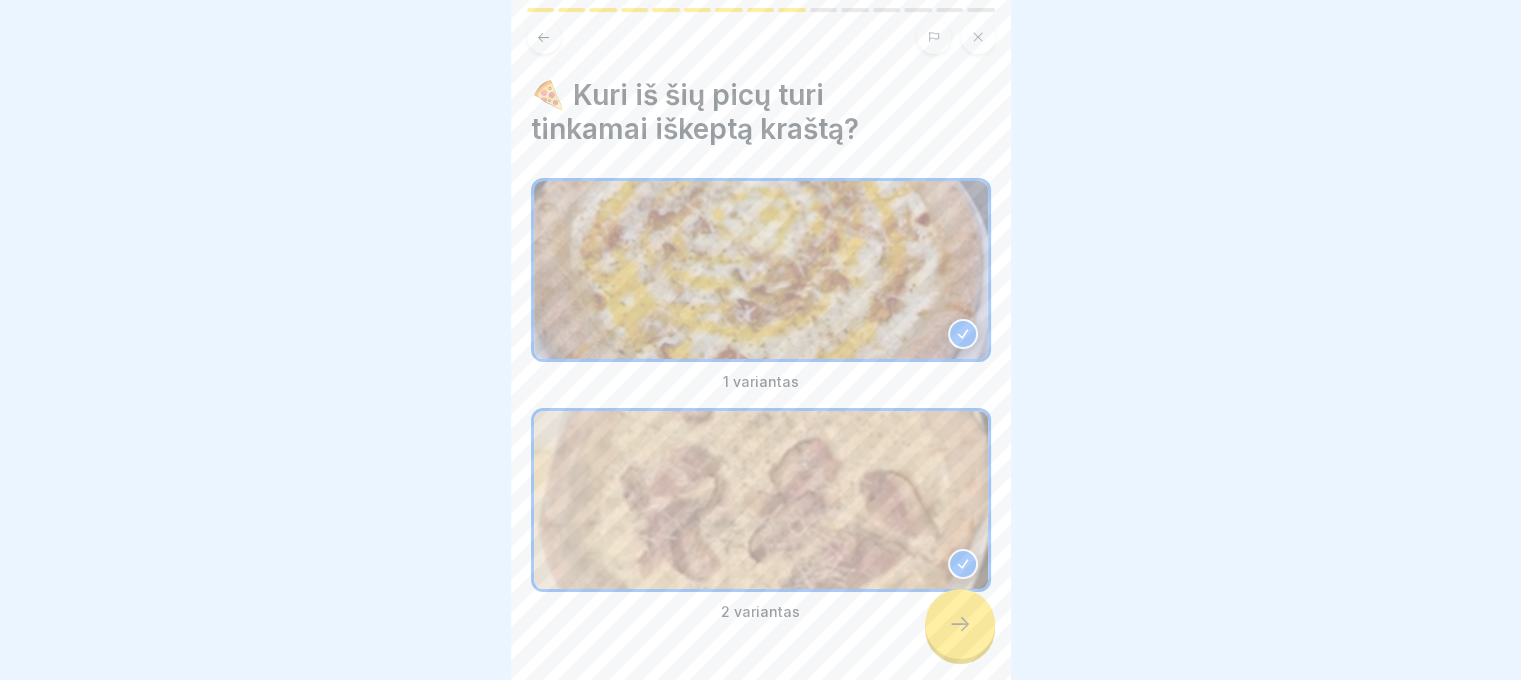 click at bounding box center [761, 500] 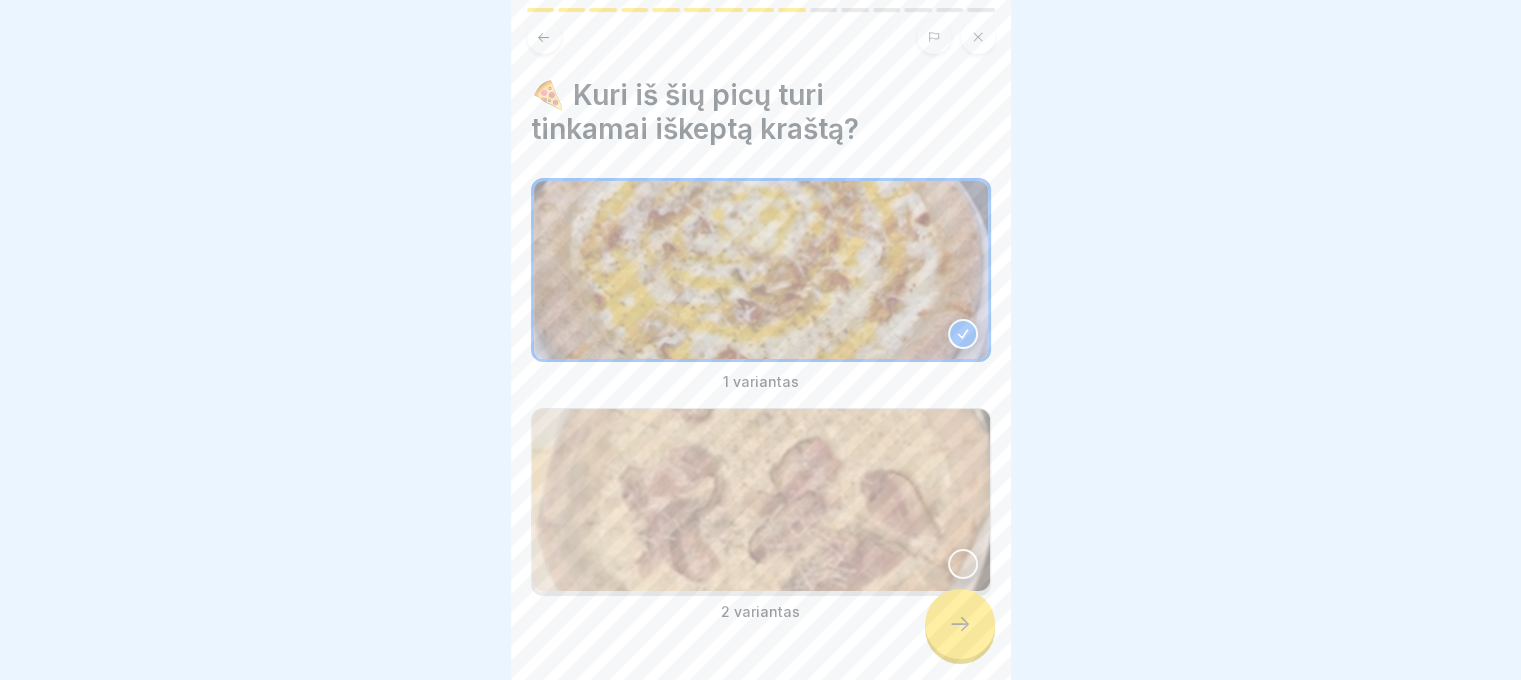 click at bounding box center [960, 624] 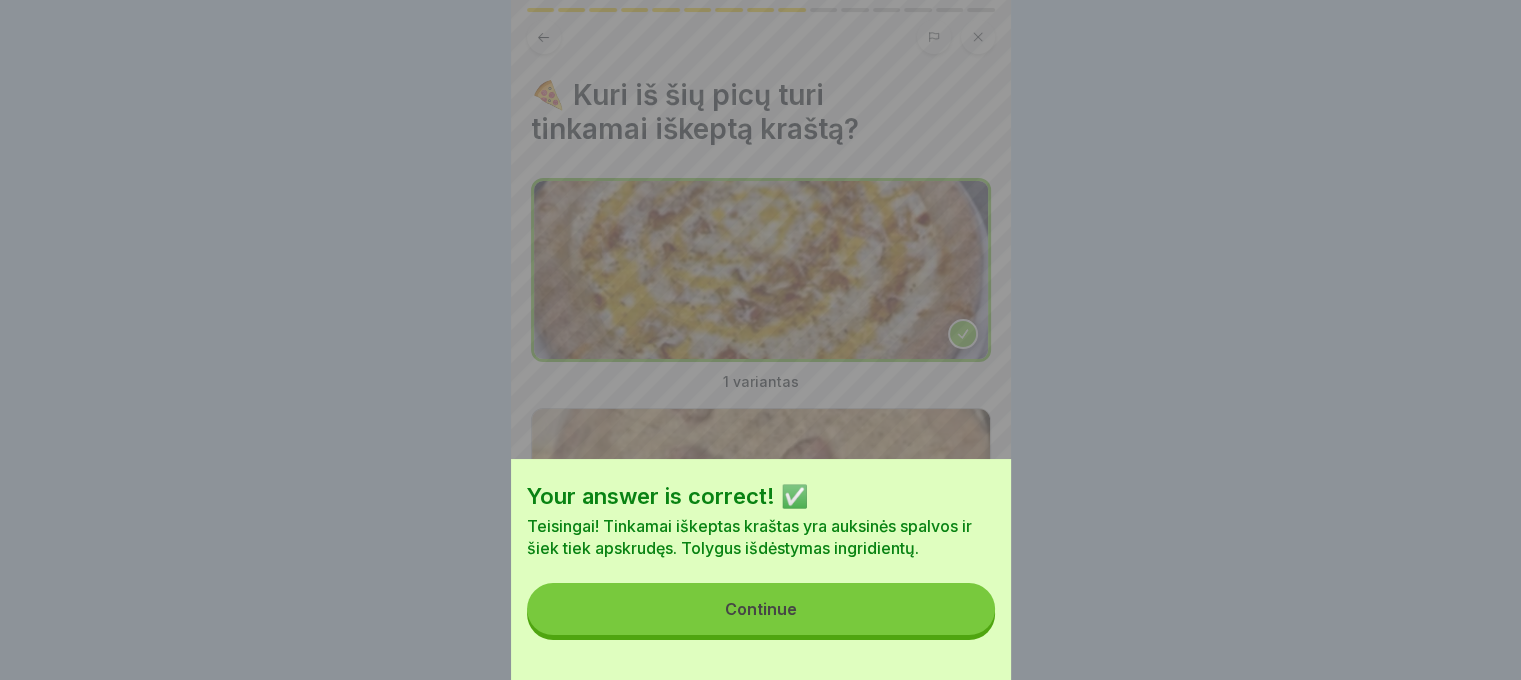 click on "Continue" at bounding box center [761, 609] 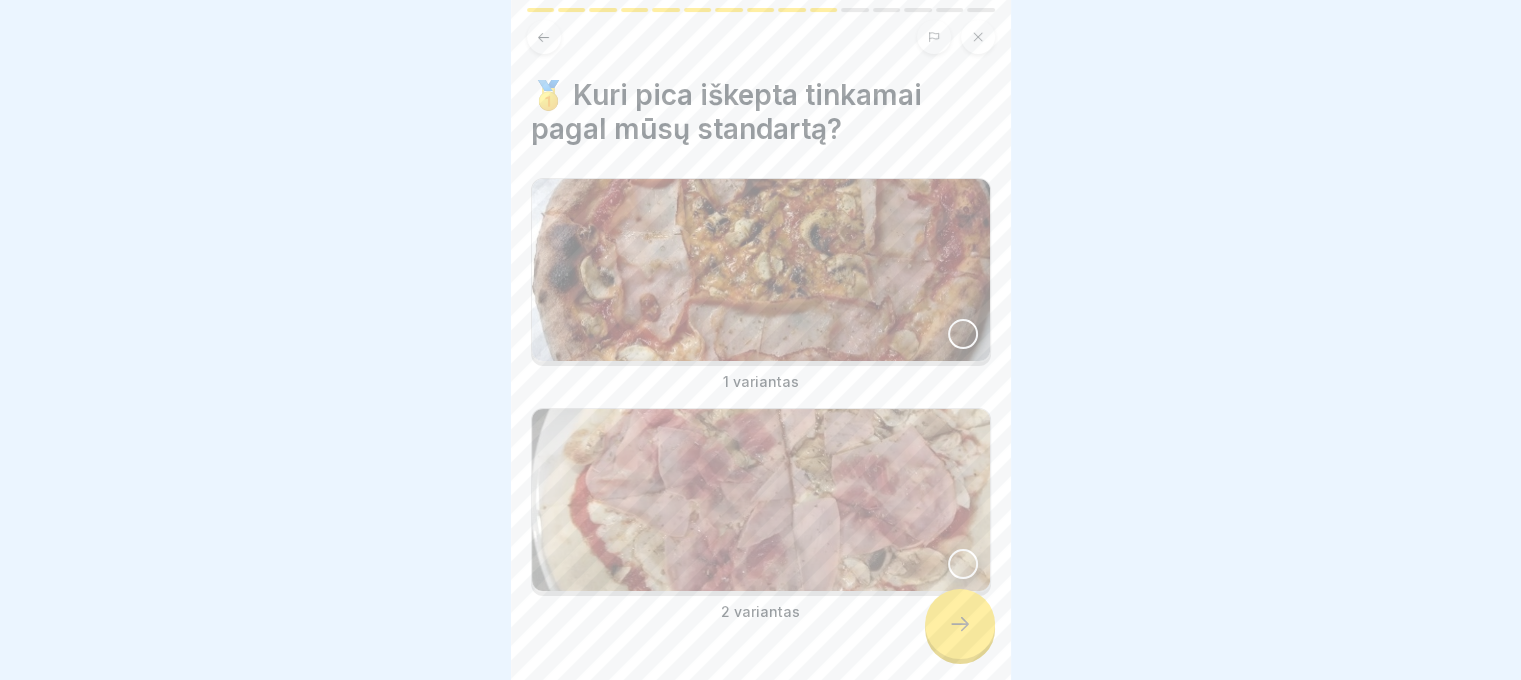 click at bounding box center [960, 624] 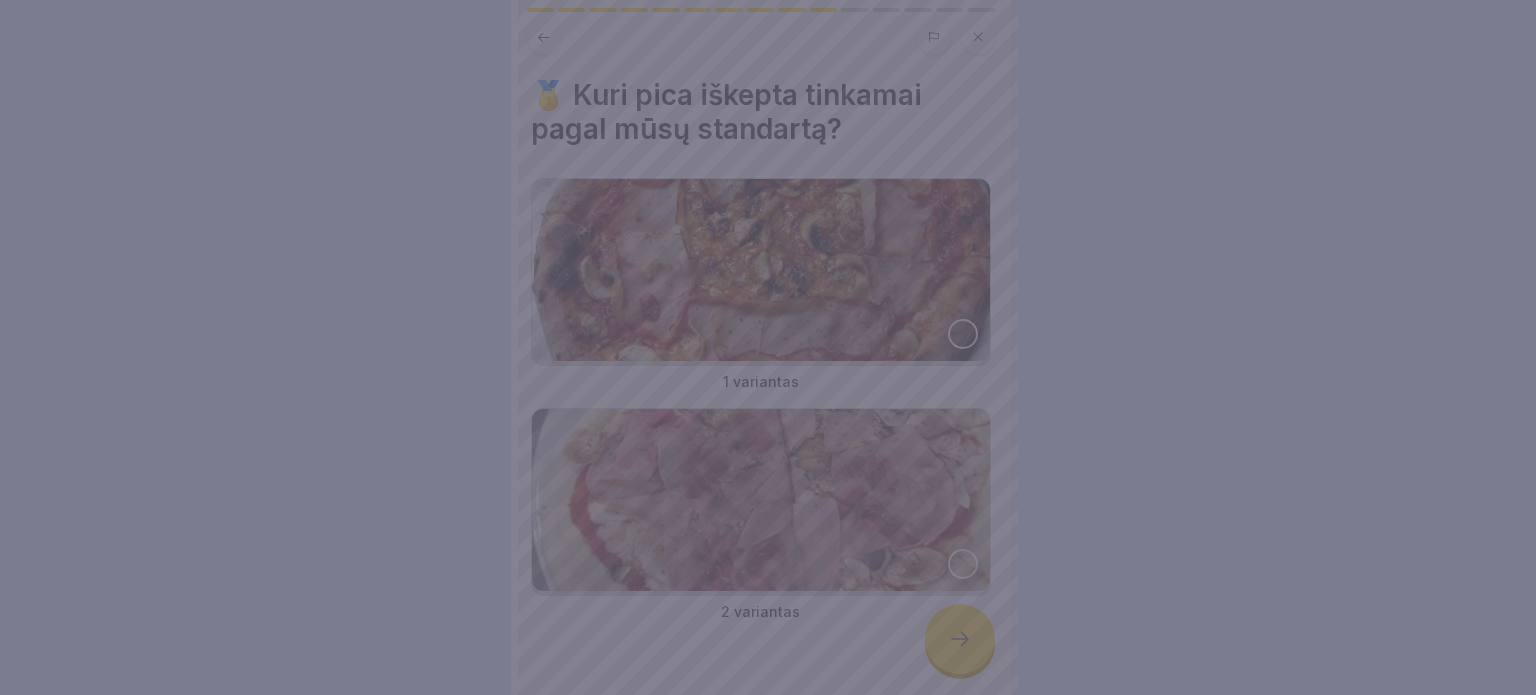 click on "Select the right answers Select the right answers. You can select more than one answer. Close" at bounding box center (768, 348) 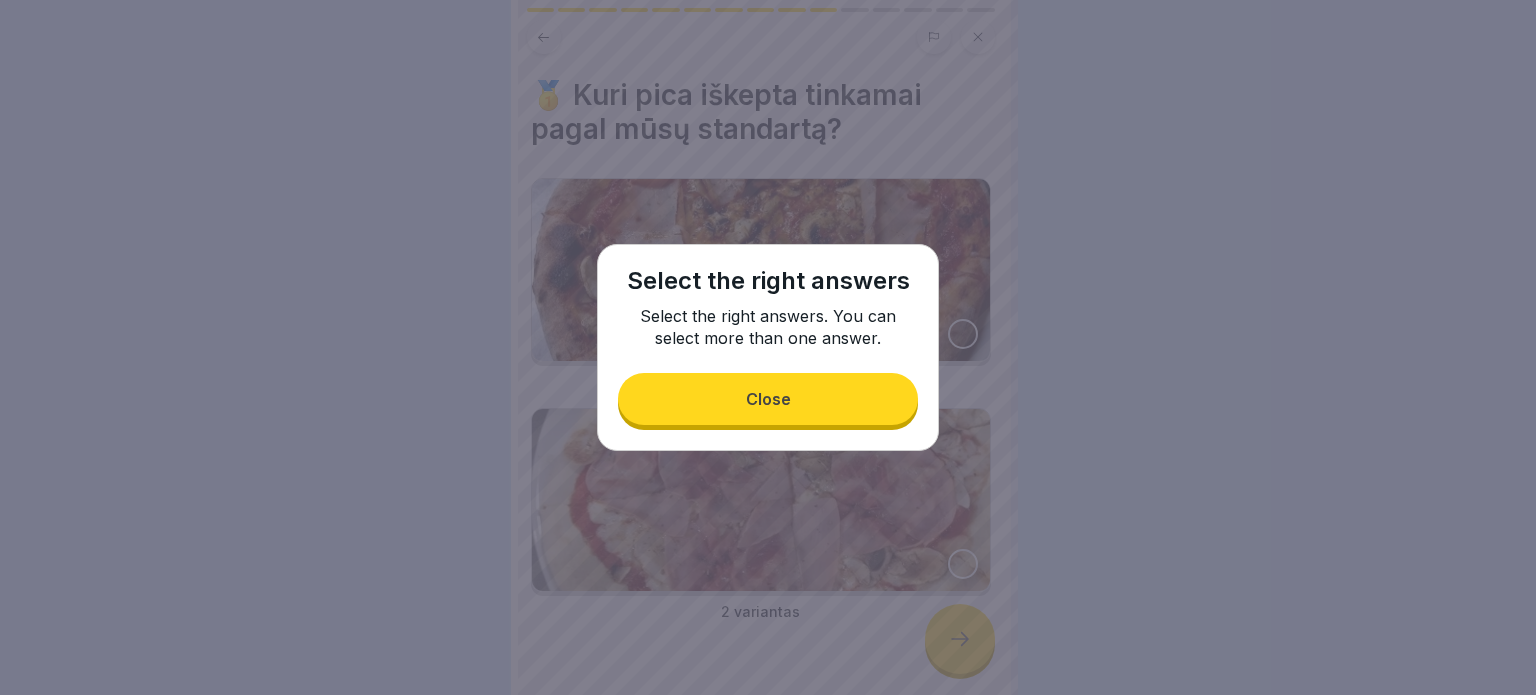 click on "Close" at bounding box center (768, 399) 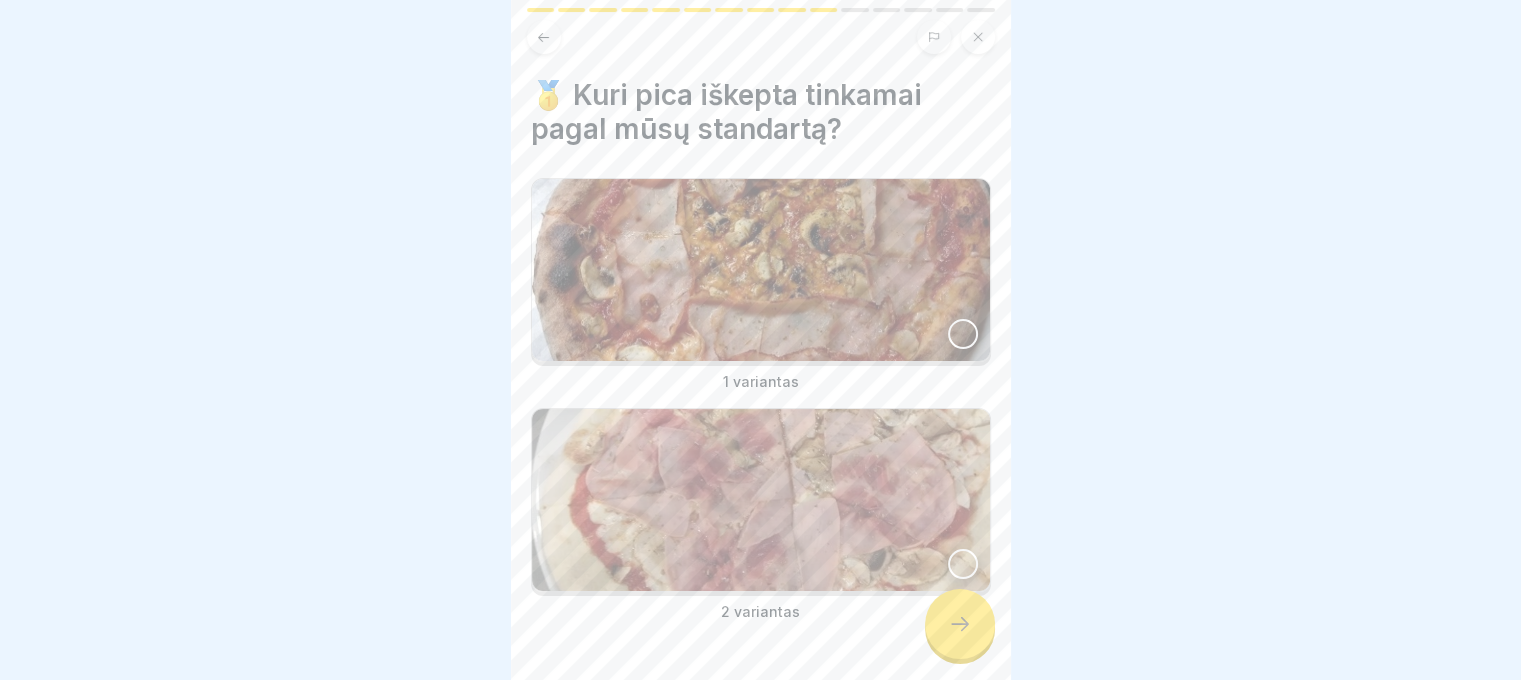 click at bounding box center [761, 270] 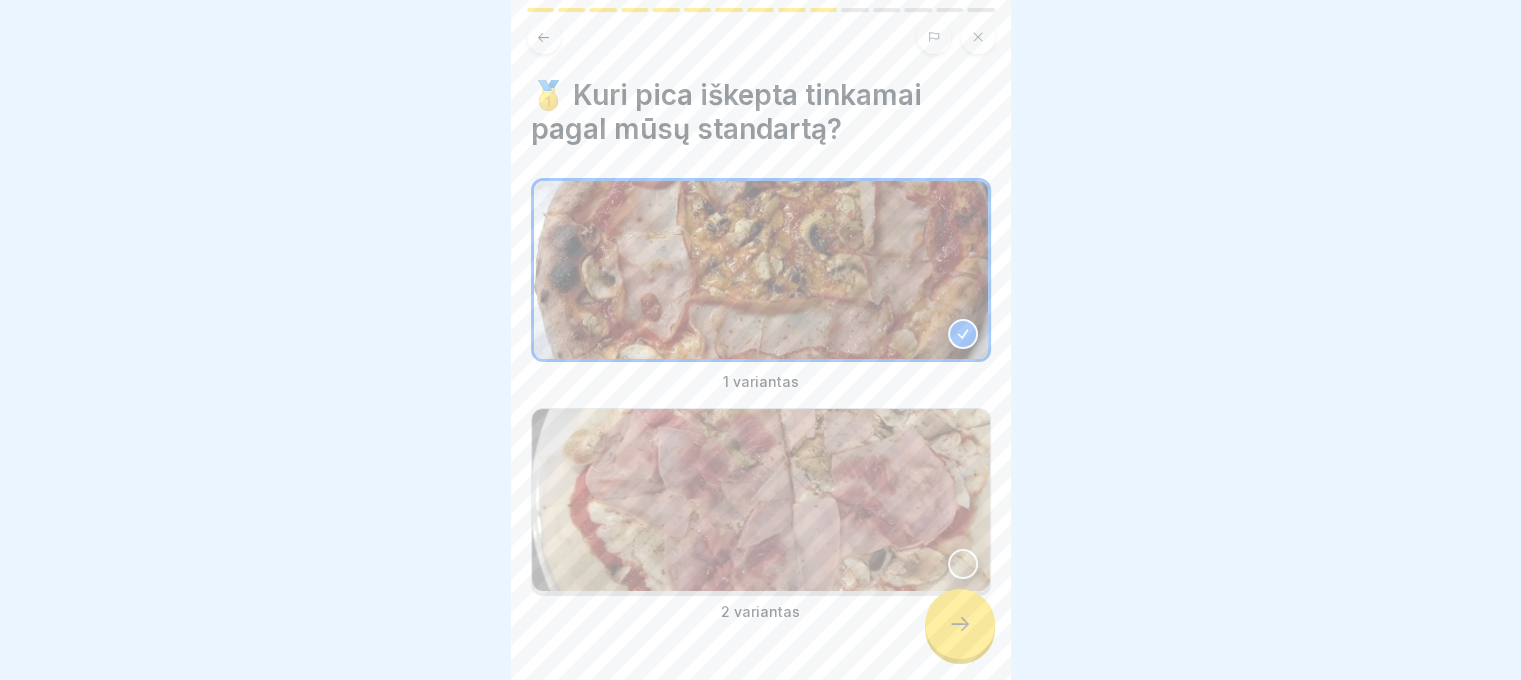 click on "2 variantas" at bounding box center [761, 515] 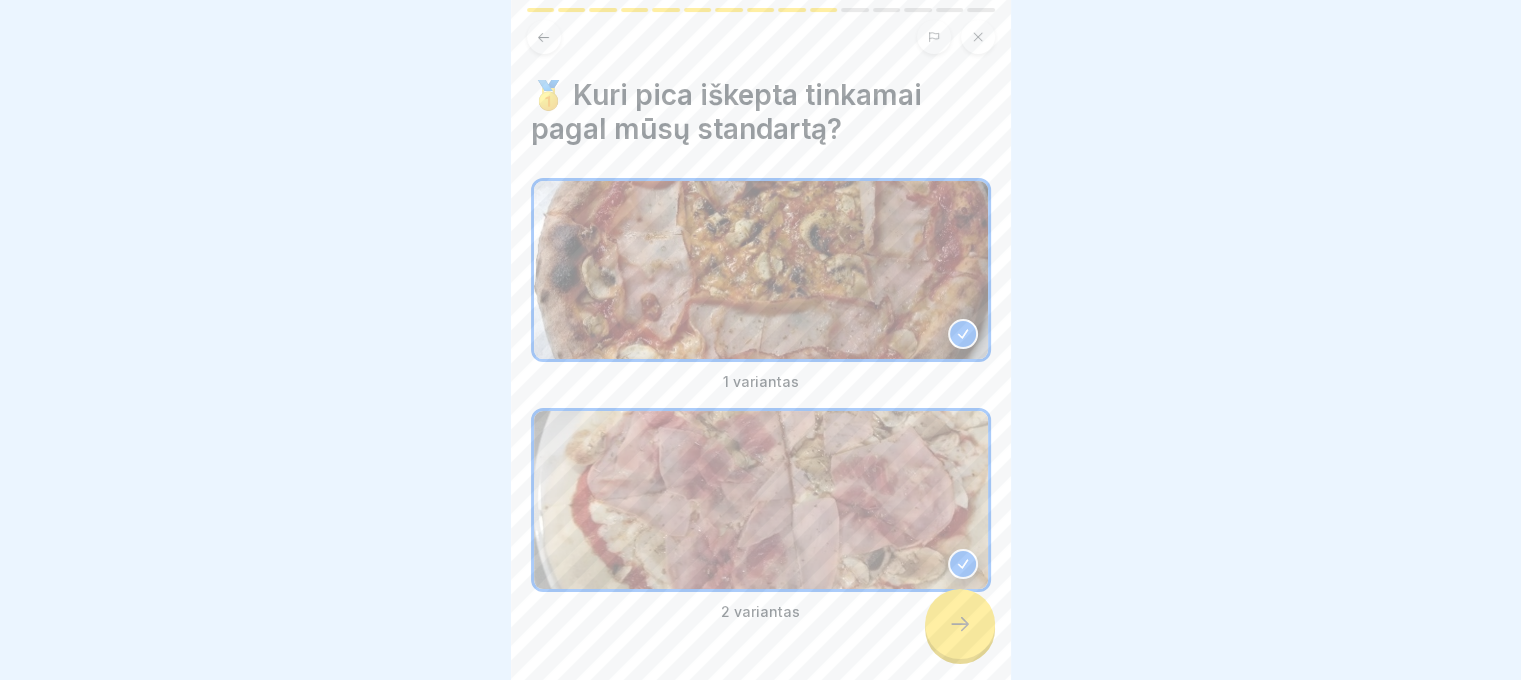 click at bounding box center (960, 624) 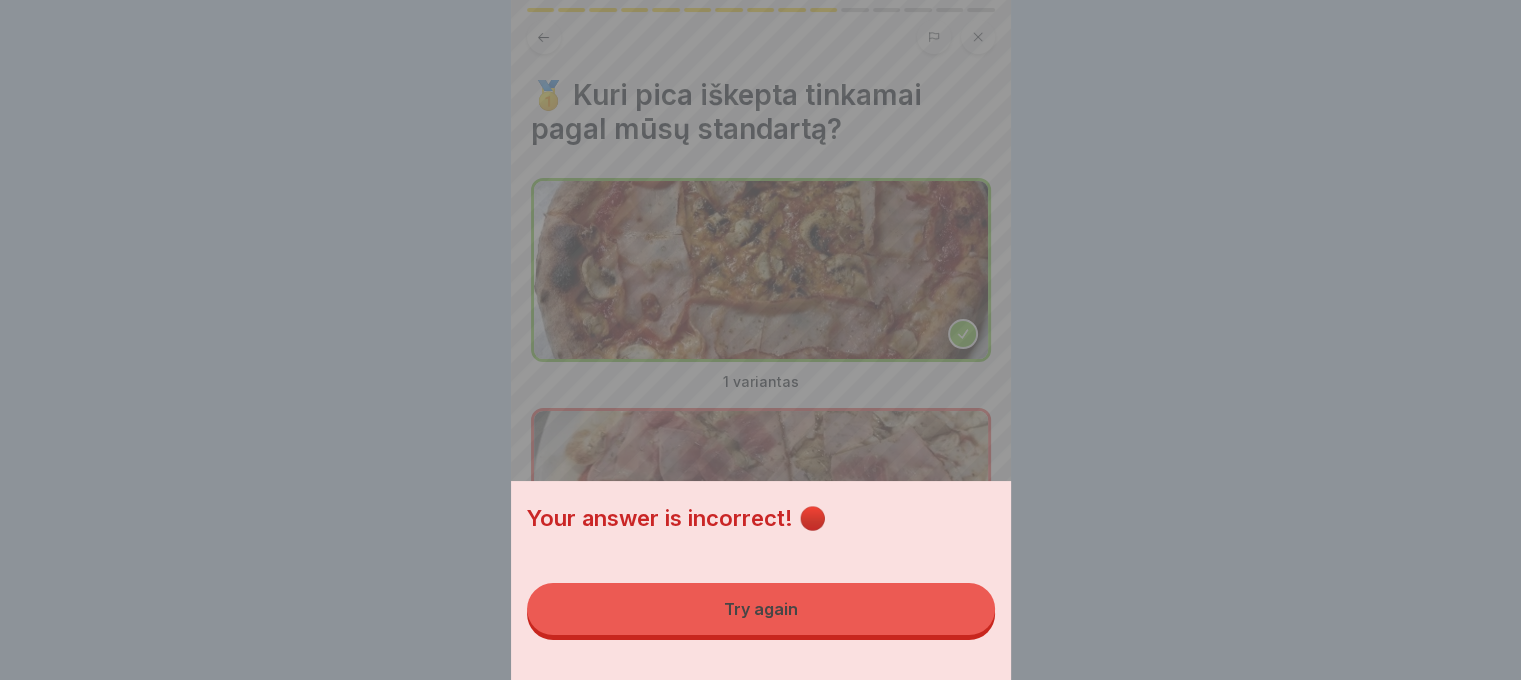 click on "Try again" at bounding box center [761, 609] 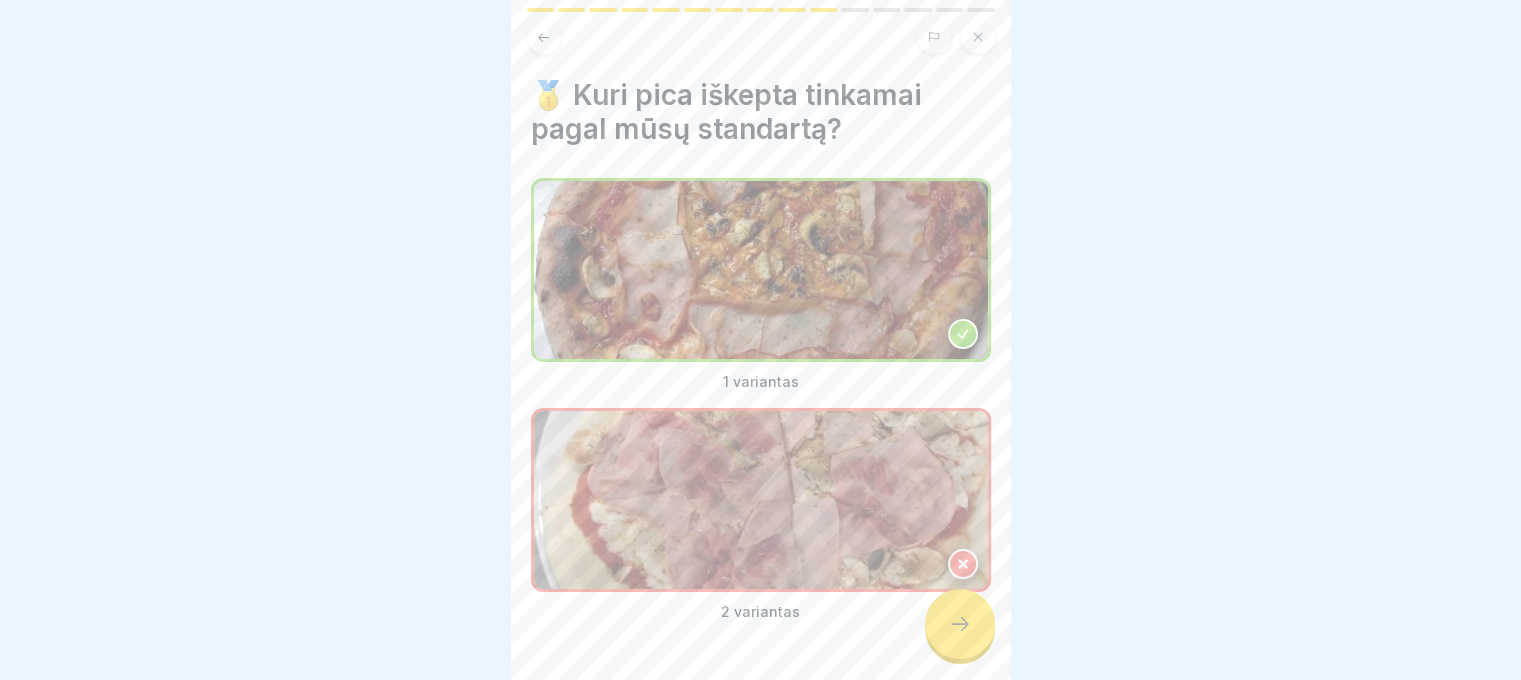 click 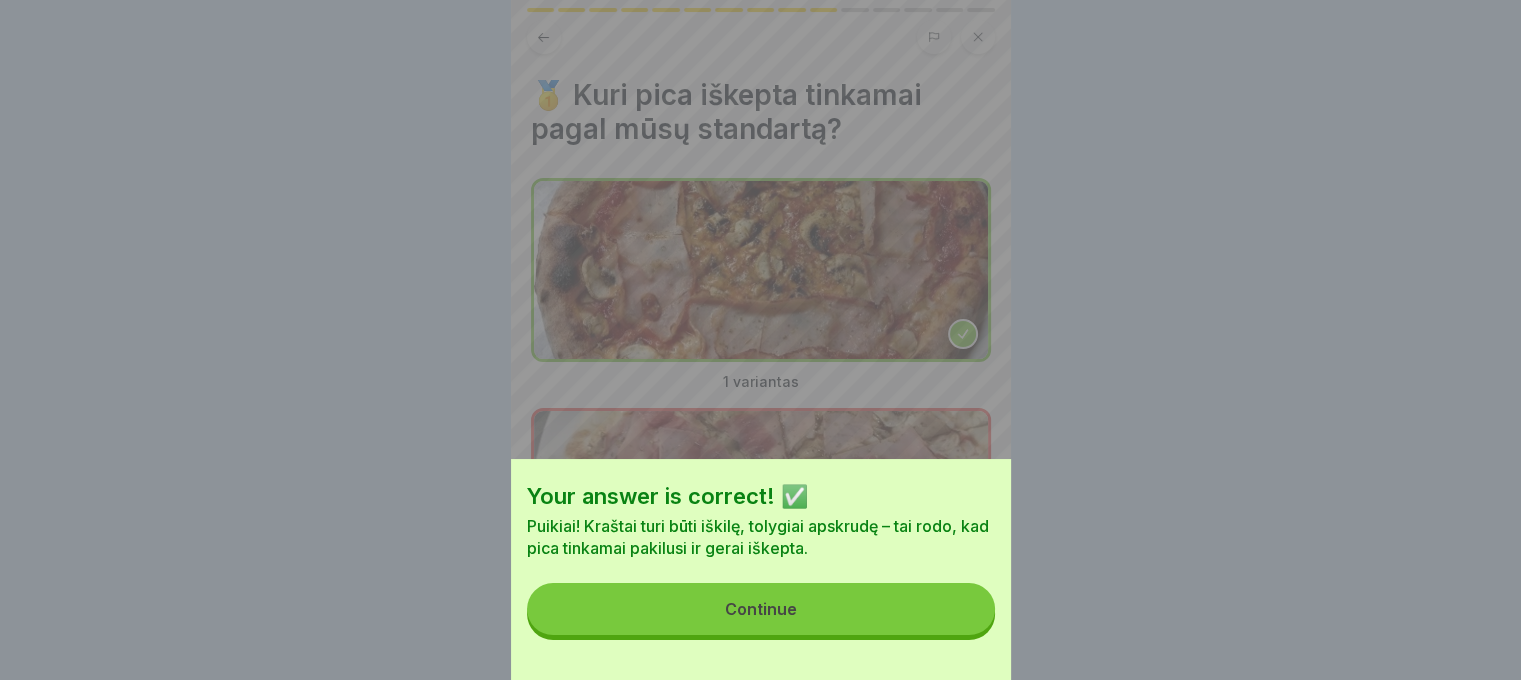 click on "Continue" at bounding box center [761, 609] 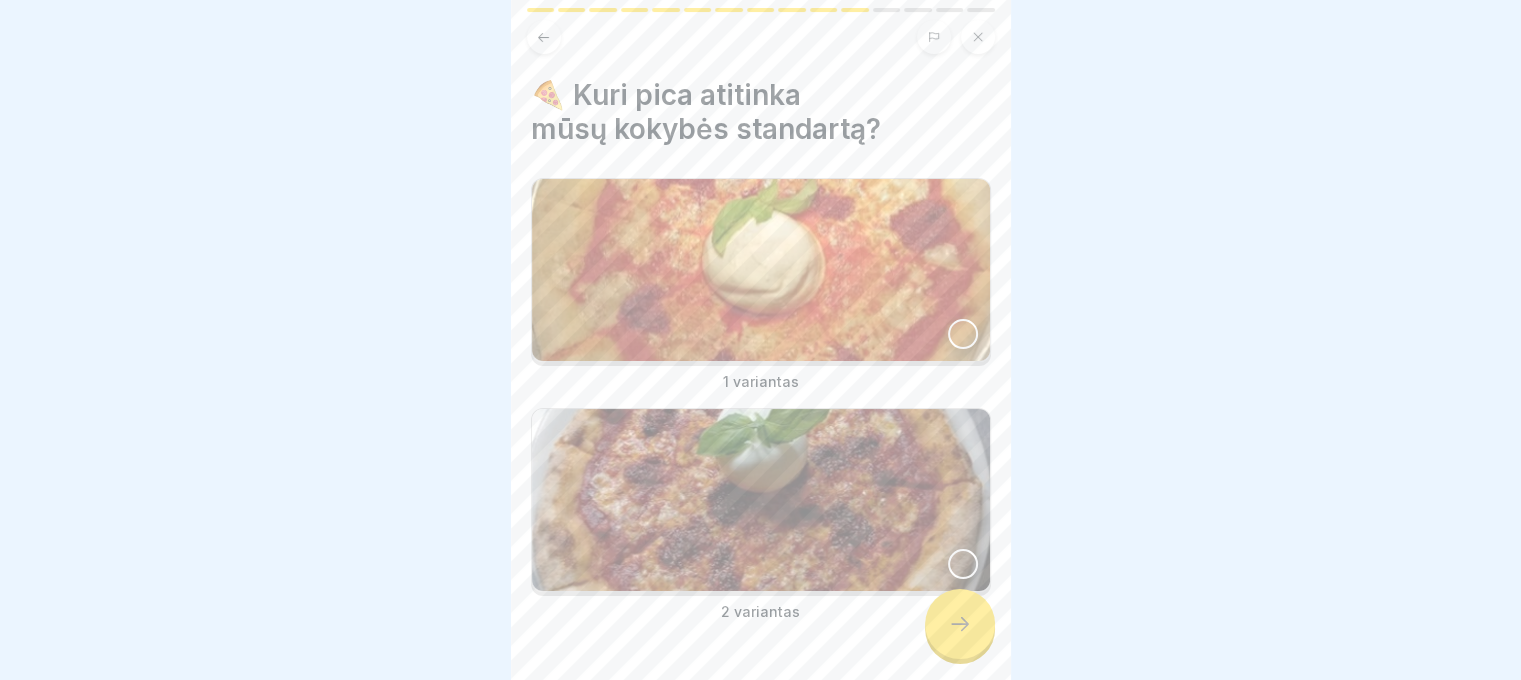 click at bounding box center (761, 270) 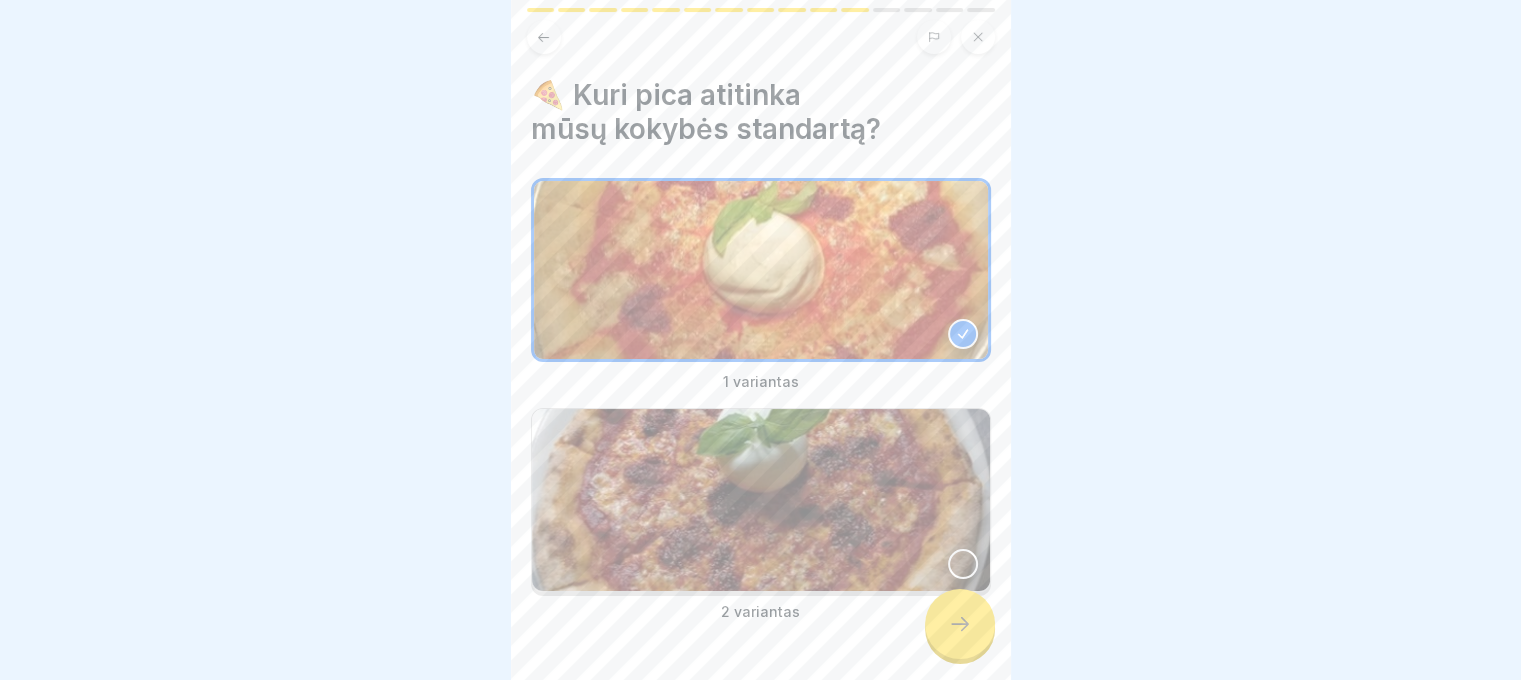 click at bounding box center (761, 500) 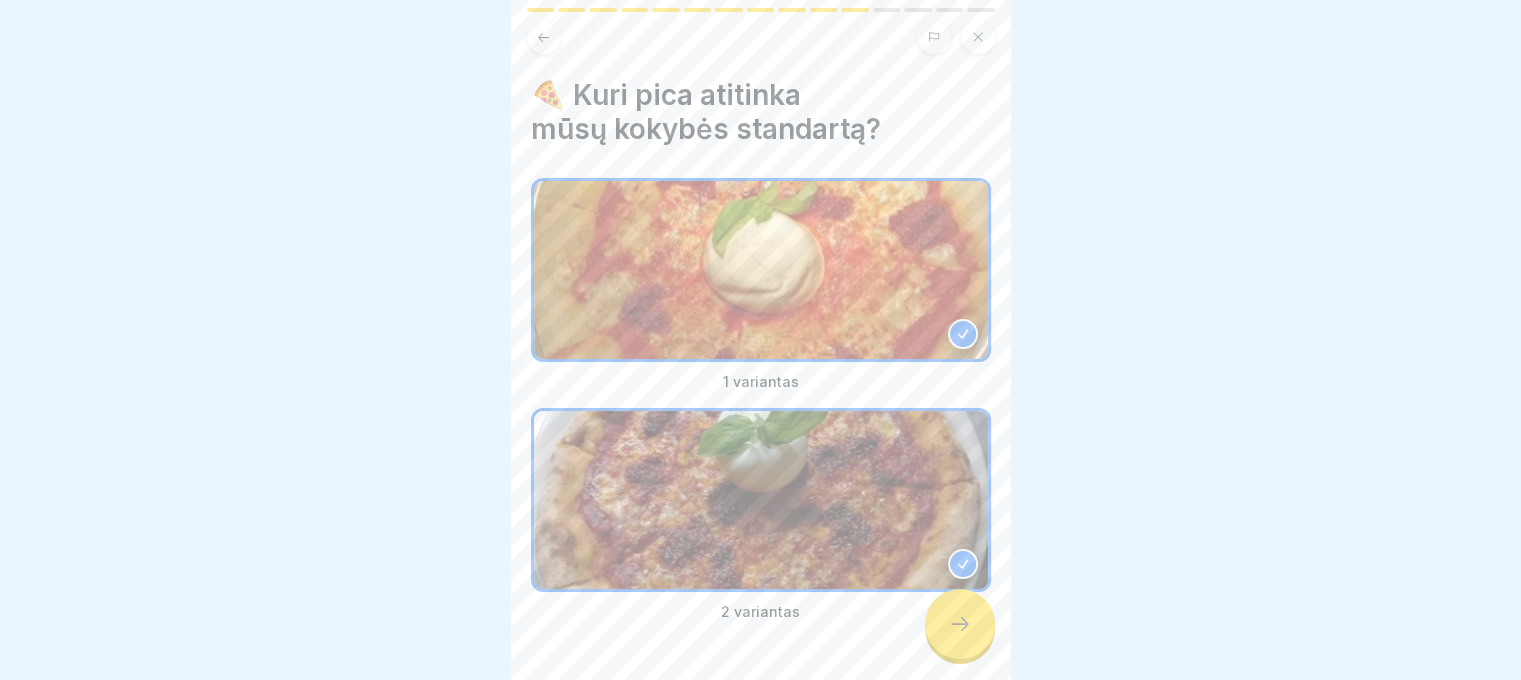 click 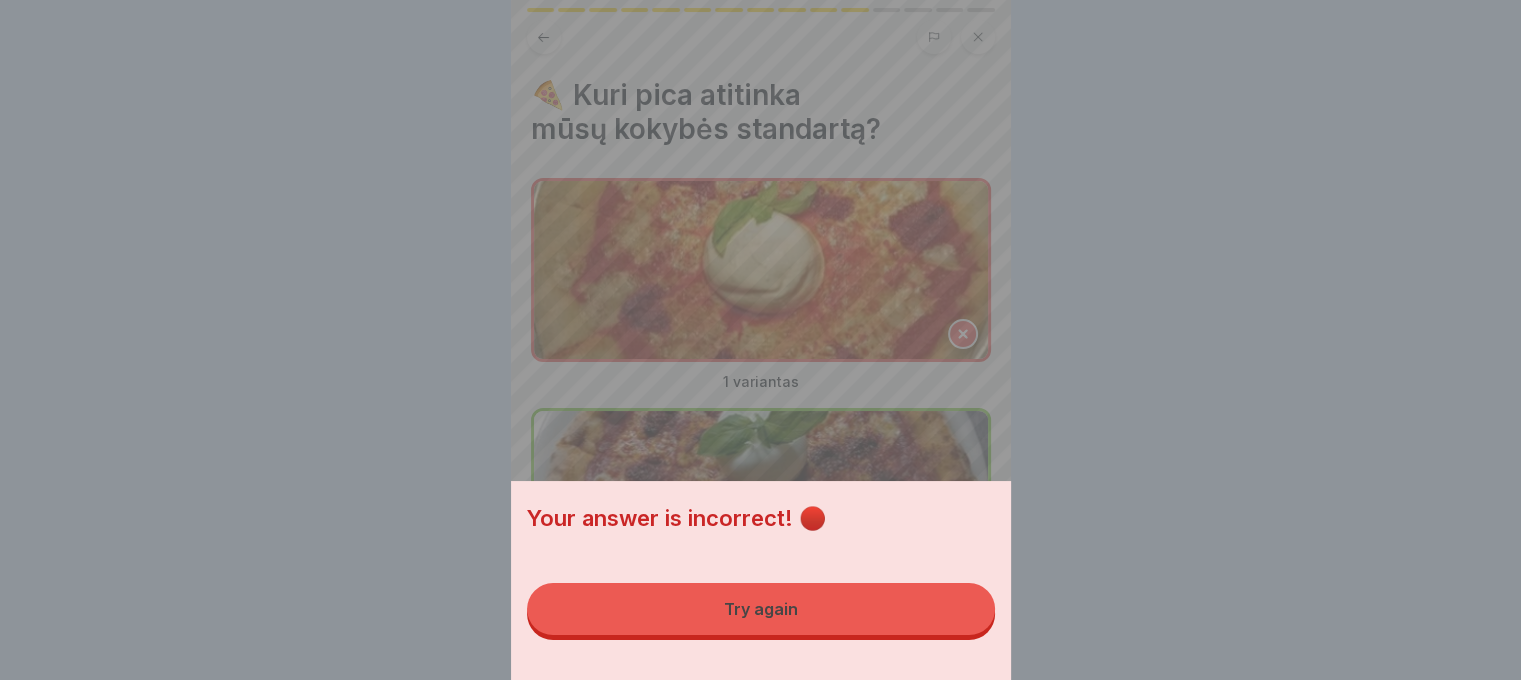 click on "Try again" at bounding box center (761, 609) 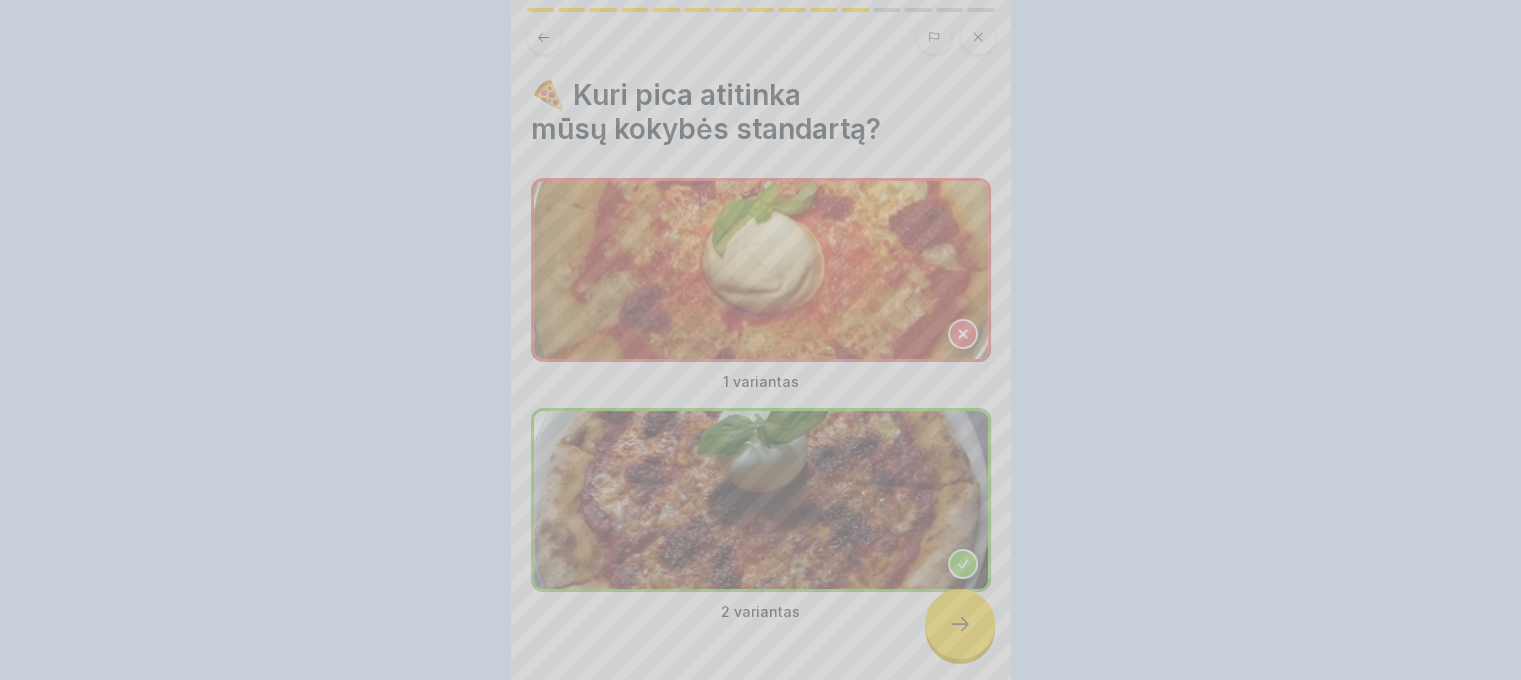 click 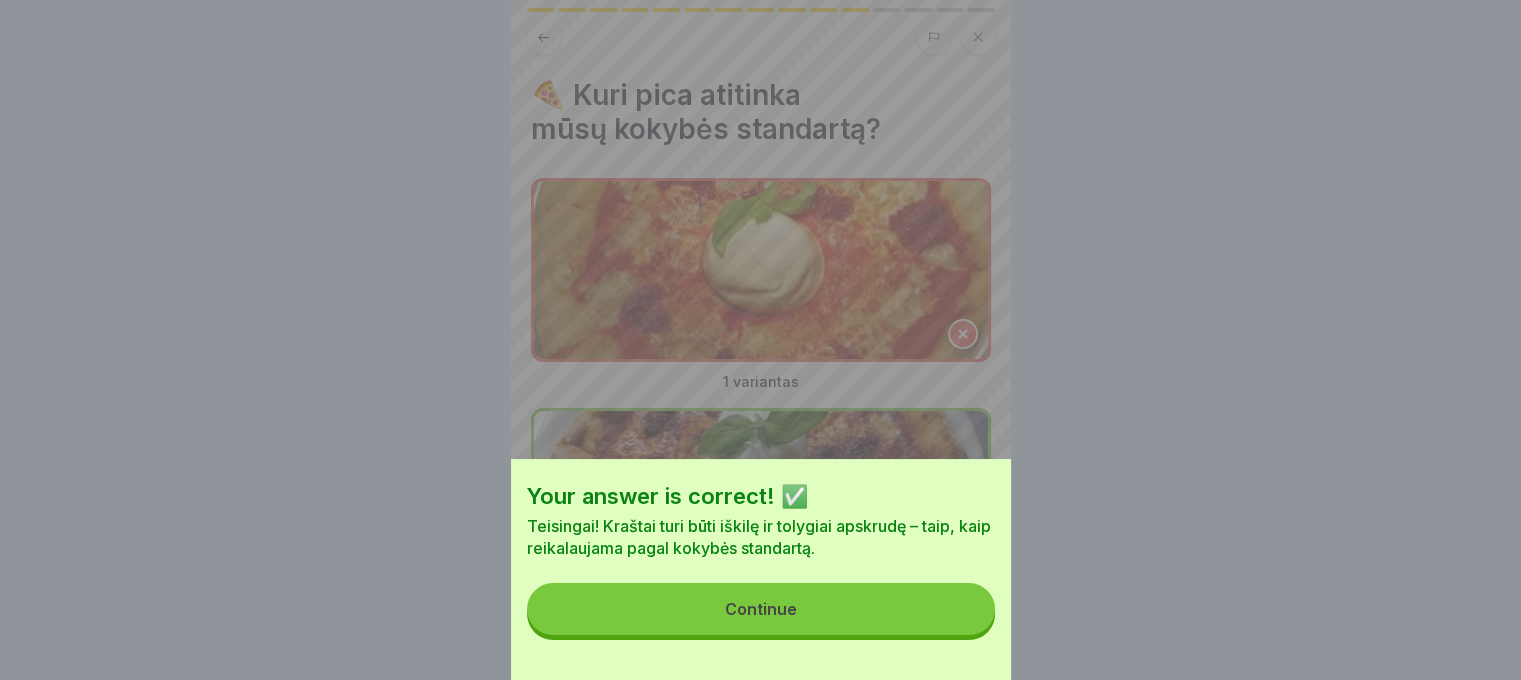 click on "Continue" at bounding box center [761, 609] 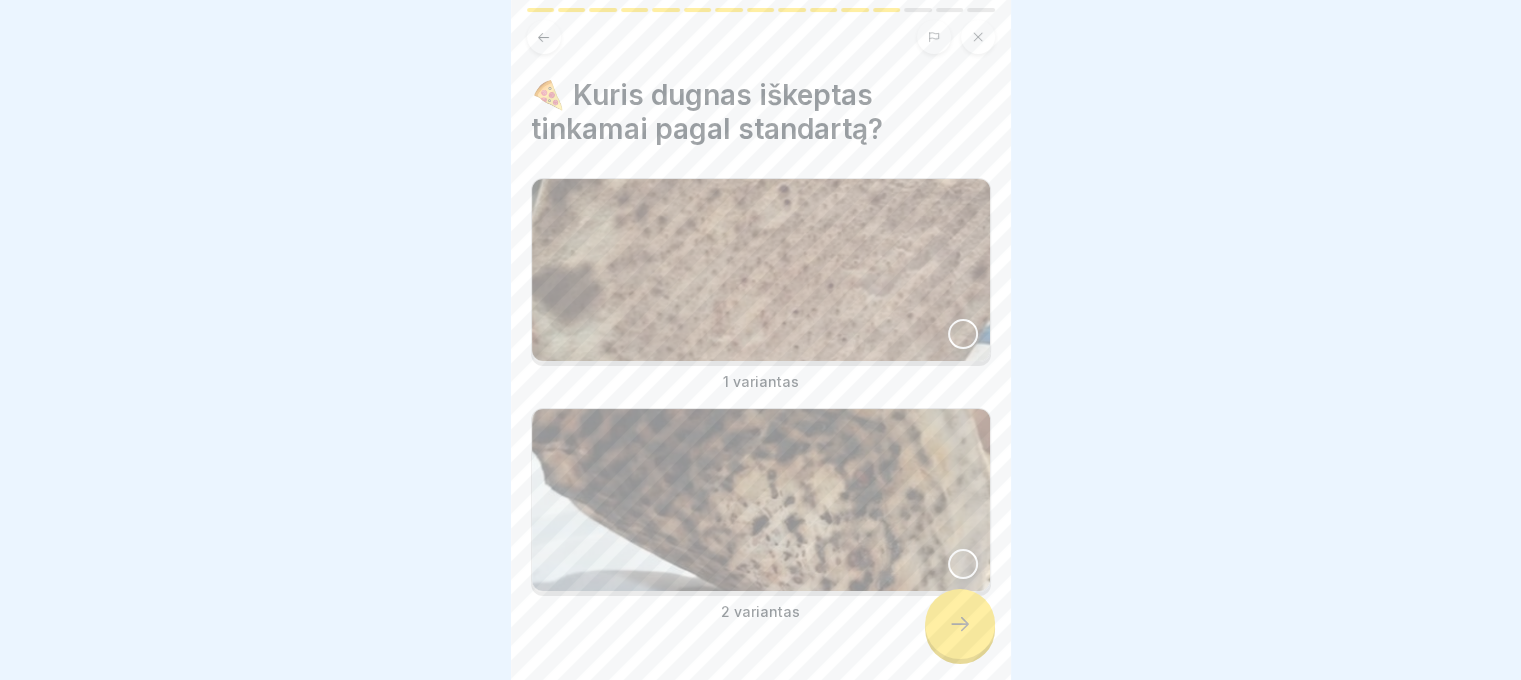 click at bounding box center [761, 270] 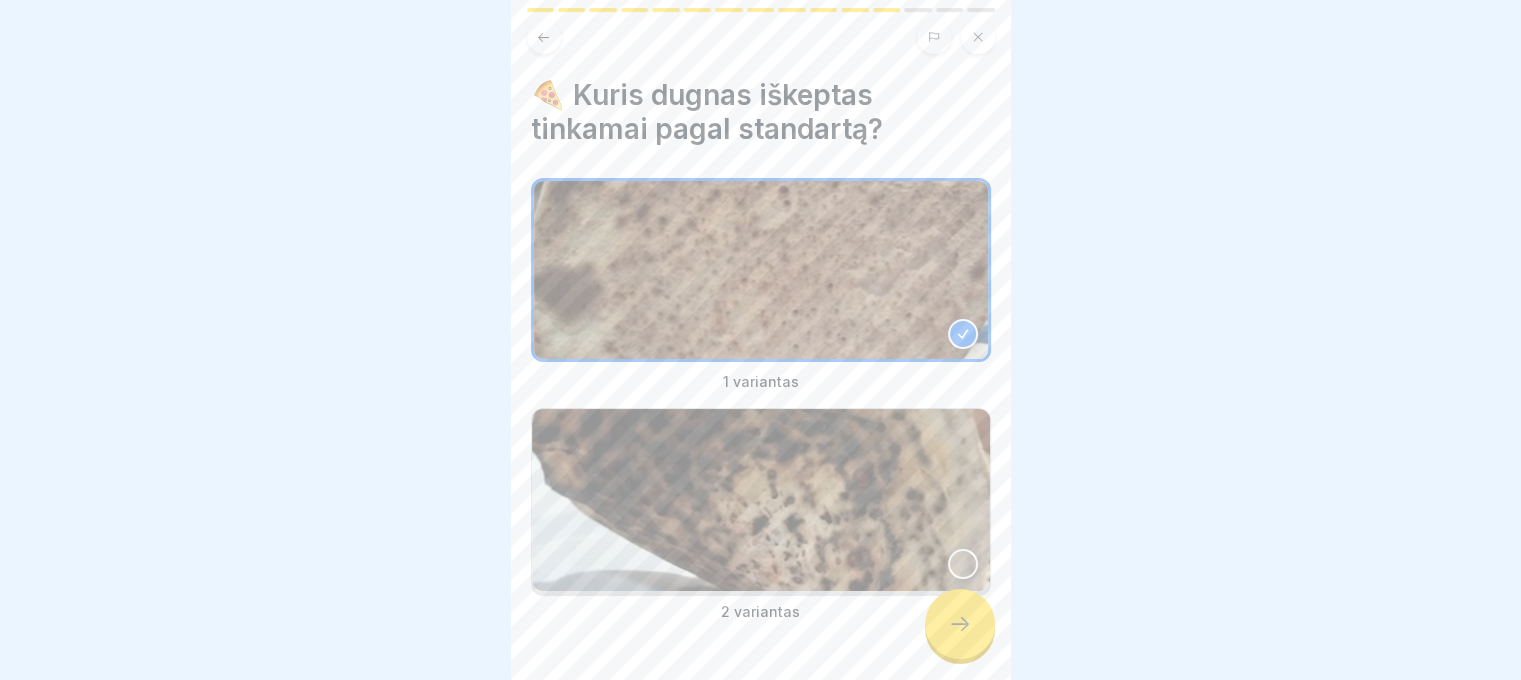 click at bounding box center (960, 624) 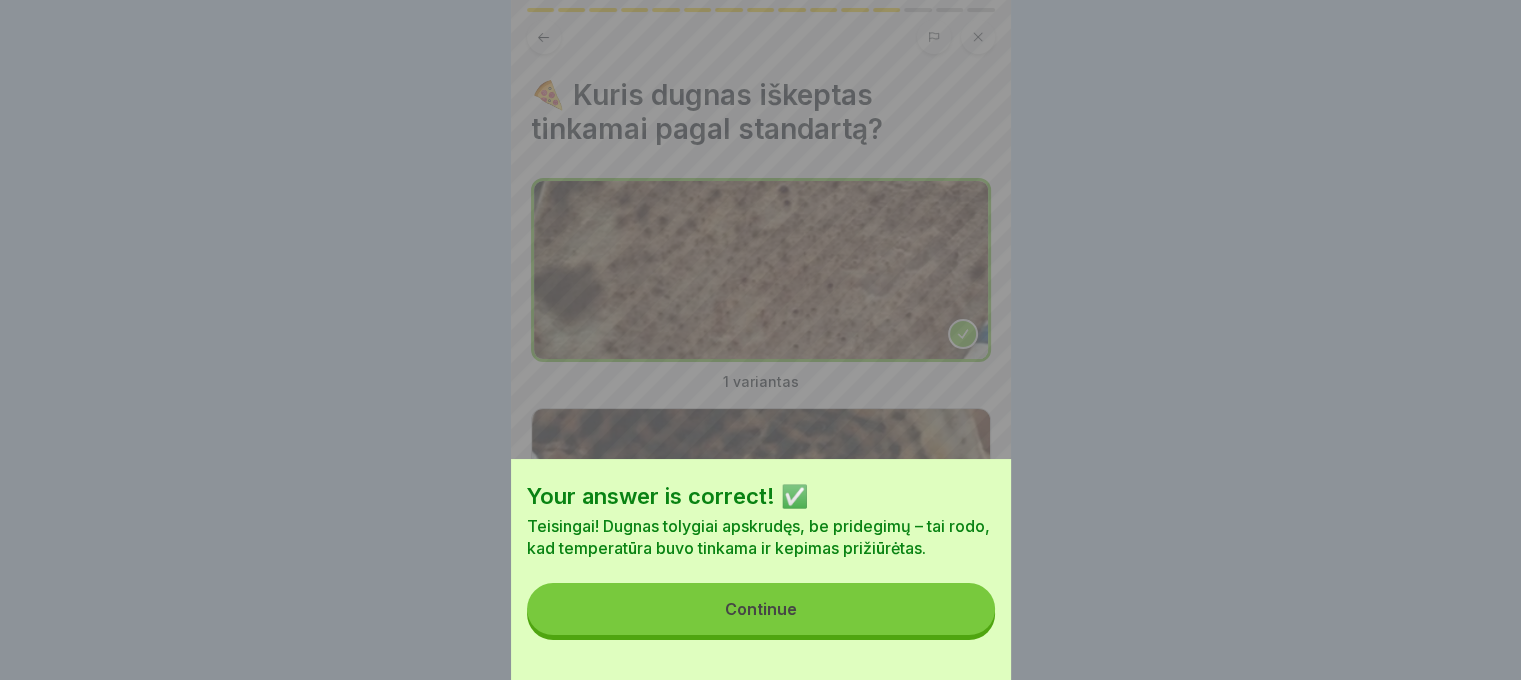 click on "Continue" at bounding box center (761, 609) 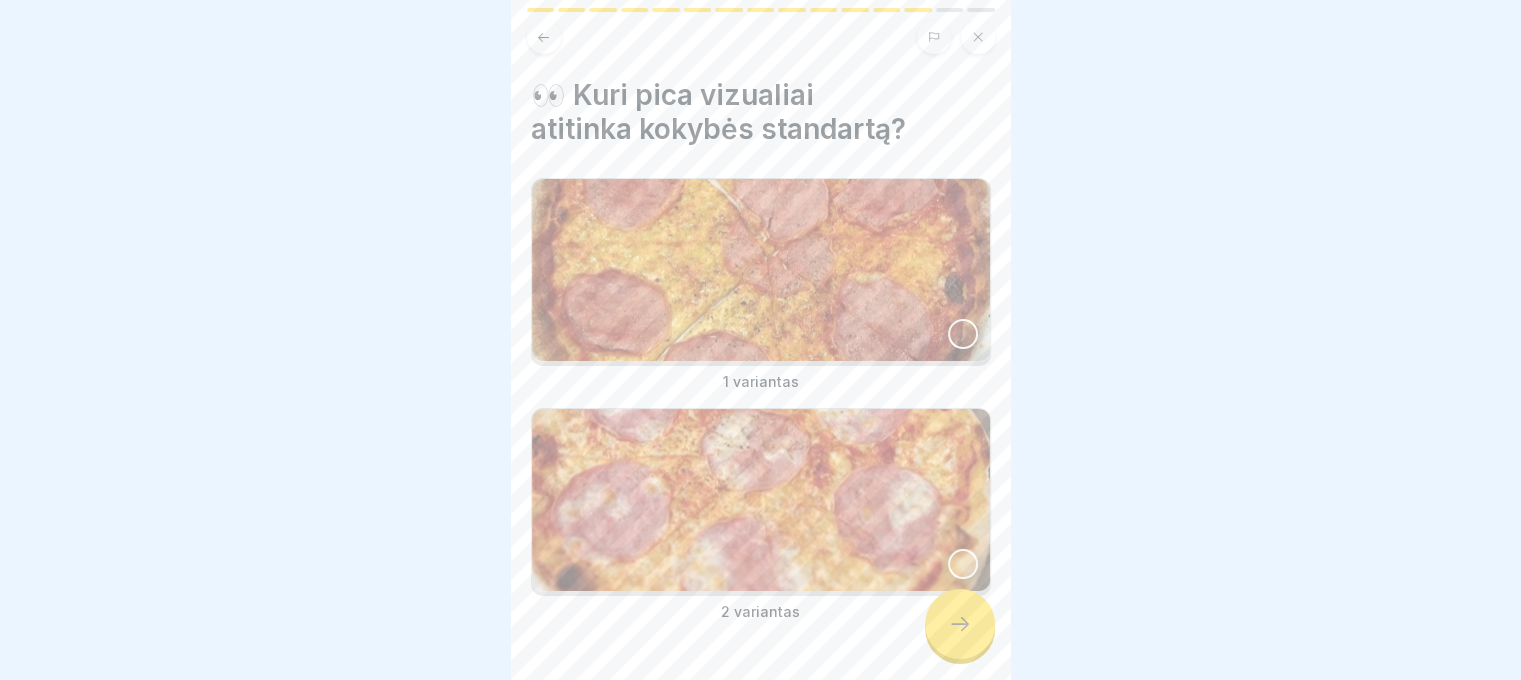 click at bounding box center (960, 624) 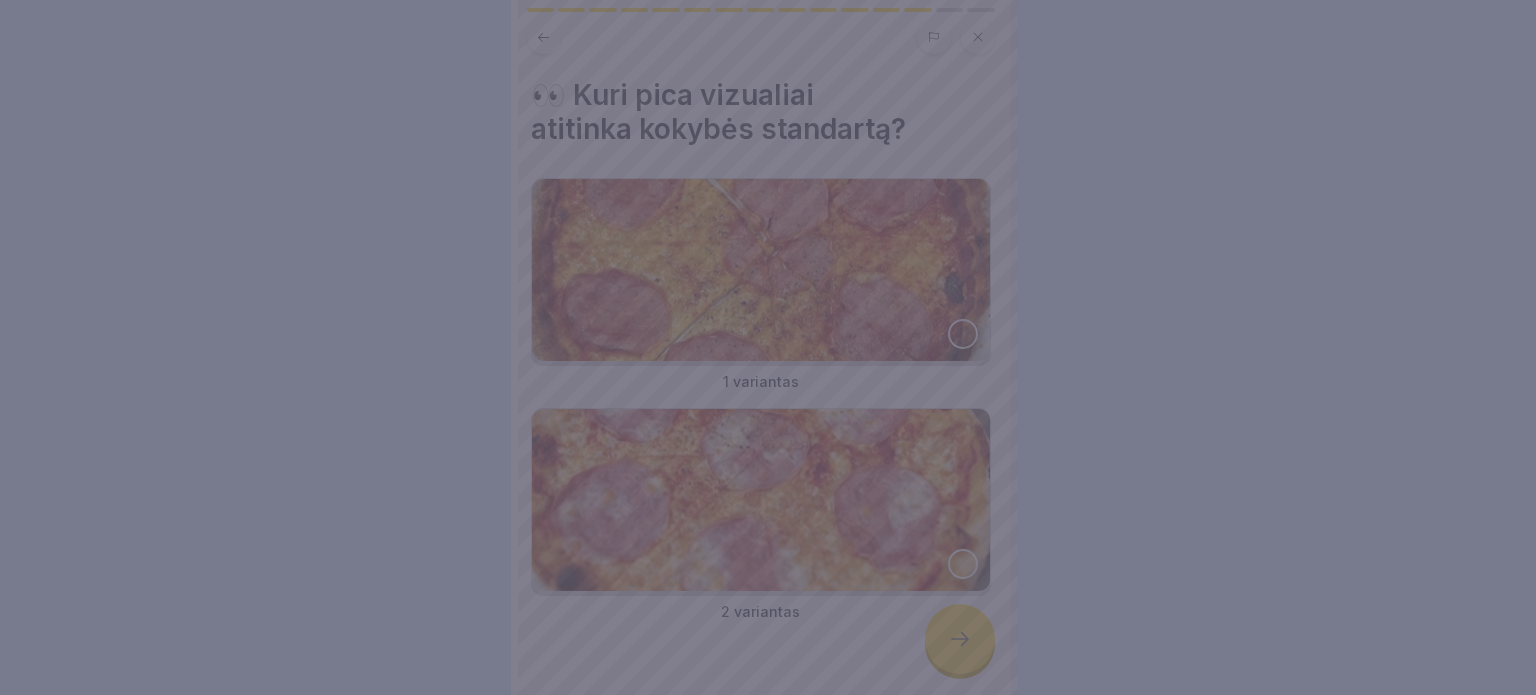 click at bounding box center [768, 347] 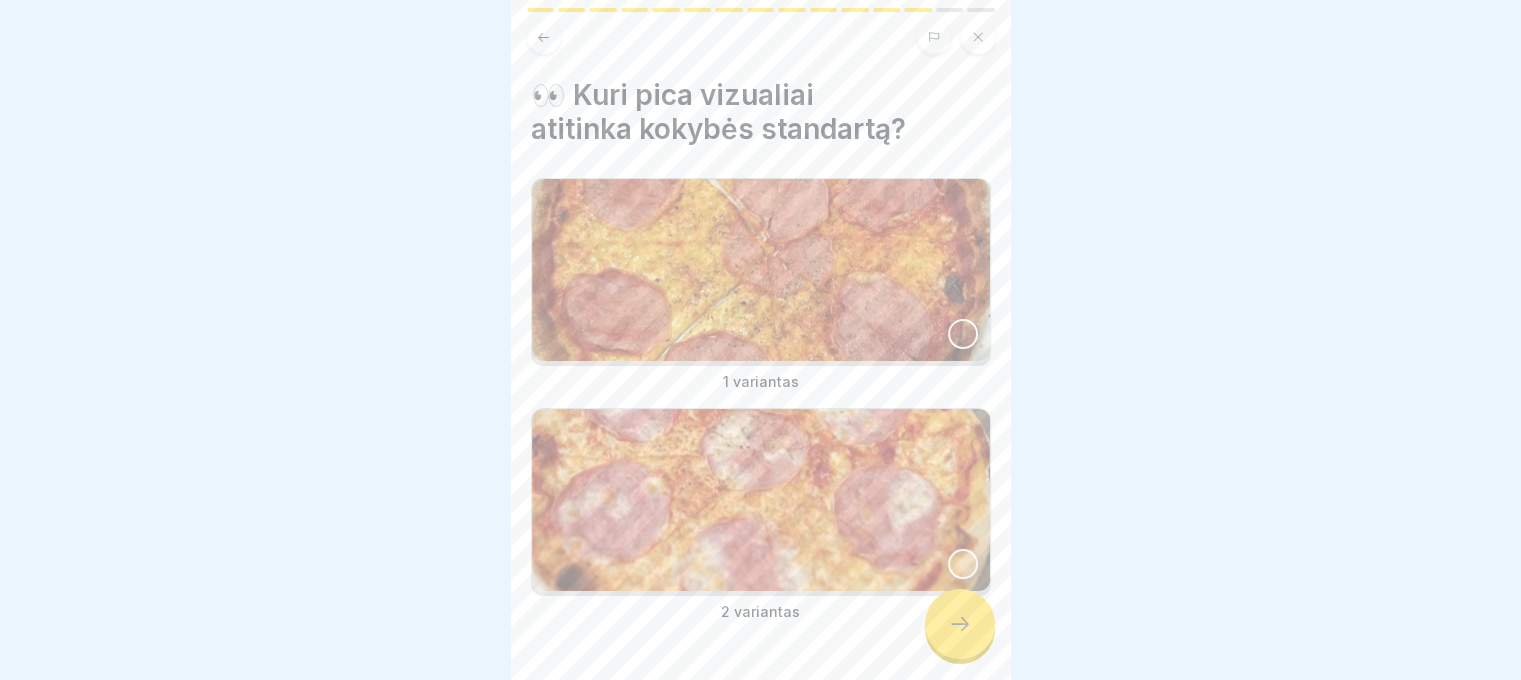 click at bounding box center [761, 270] 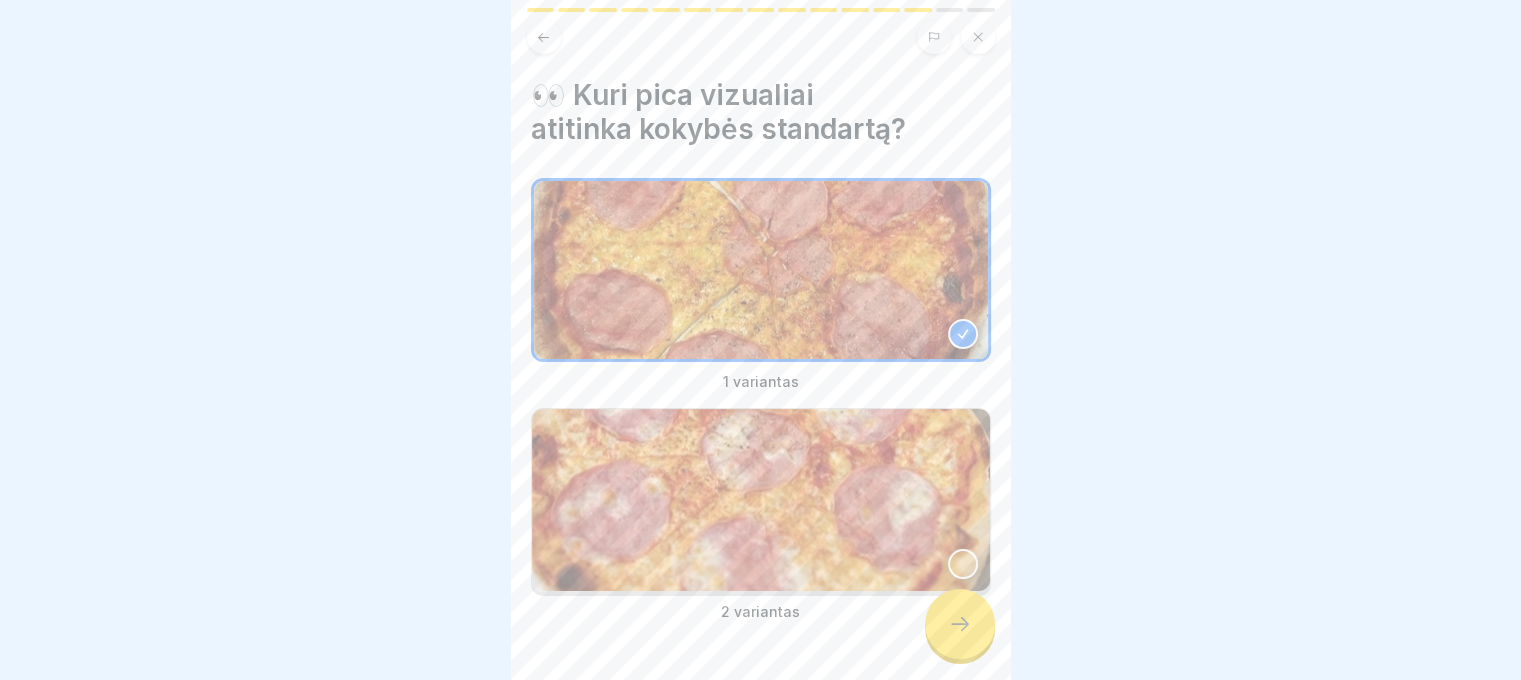 click at bounding box center [761, 500] 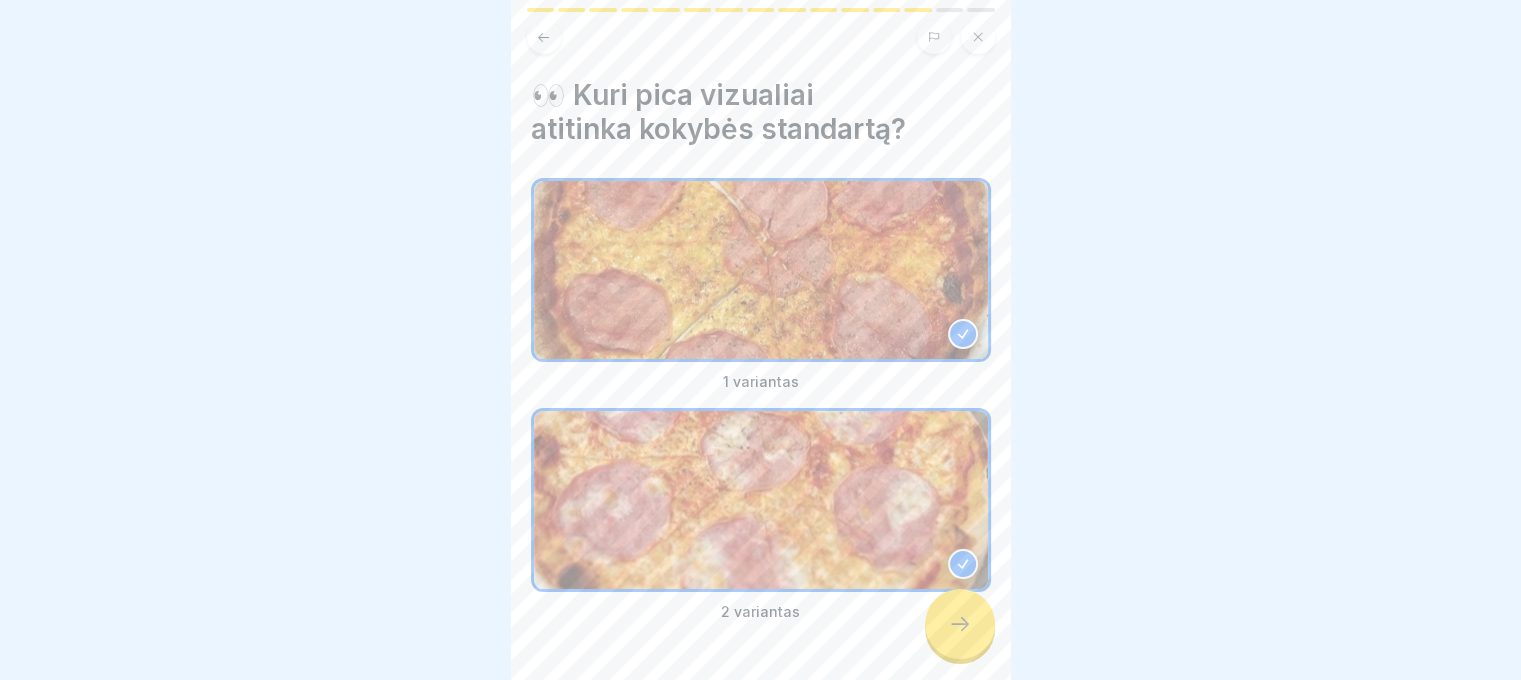 click at bounding box center [960, 624] 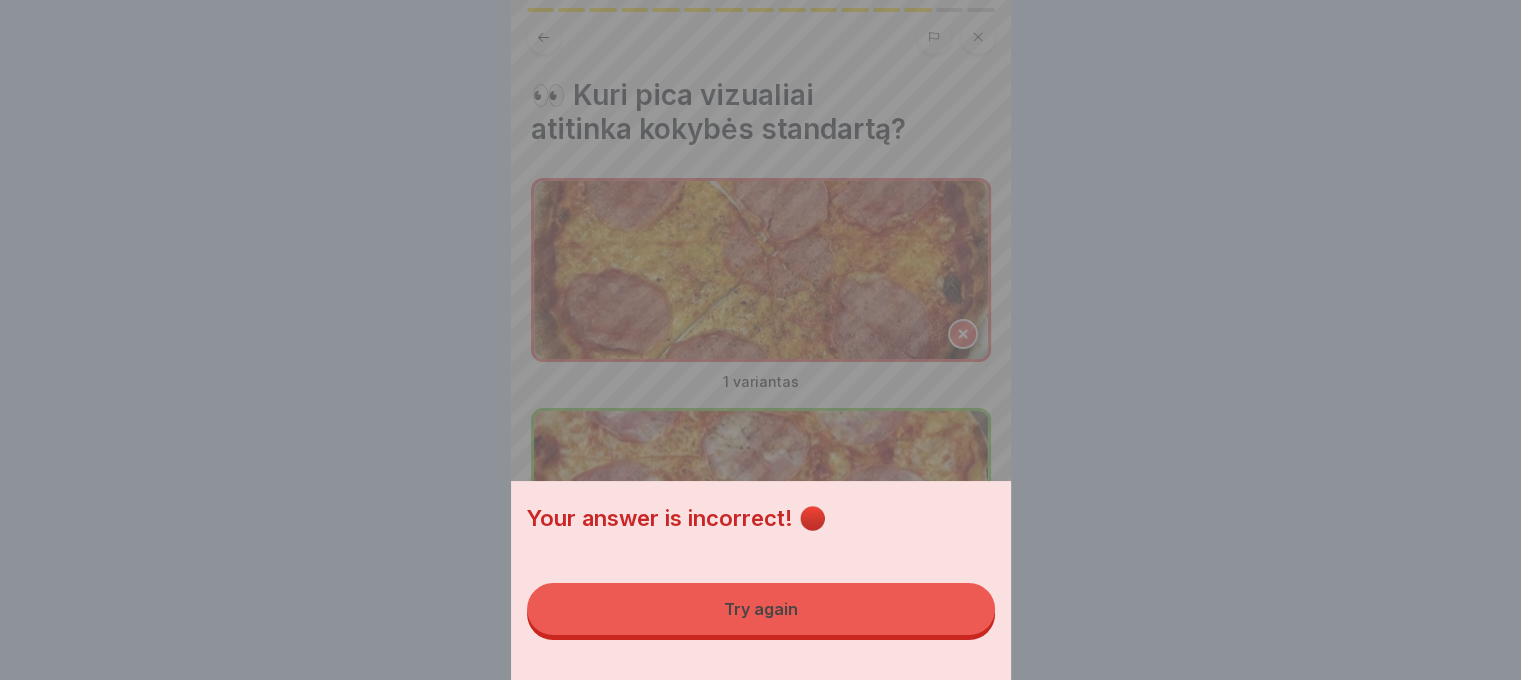 click on "Try again" at bounding box center (761, 609) 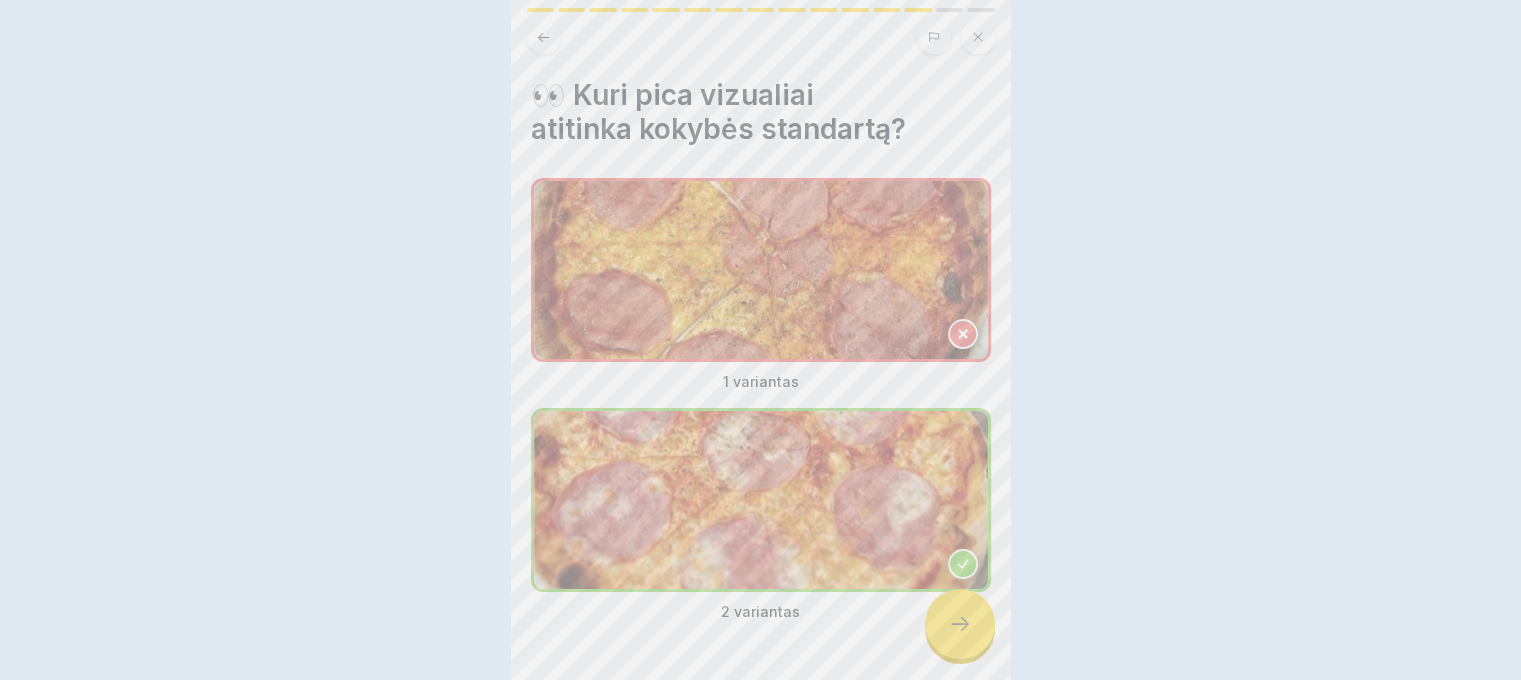 click at bounding box center [960, 624] 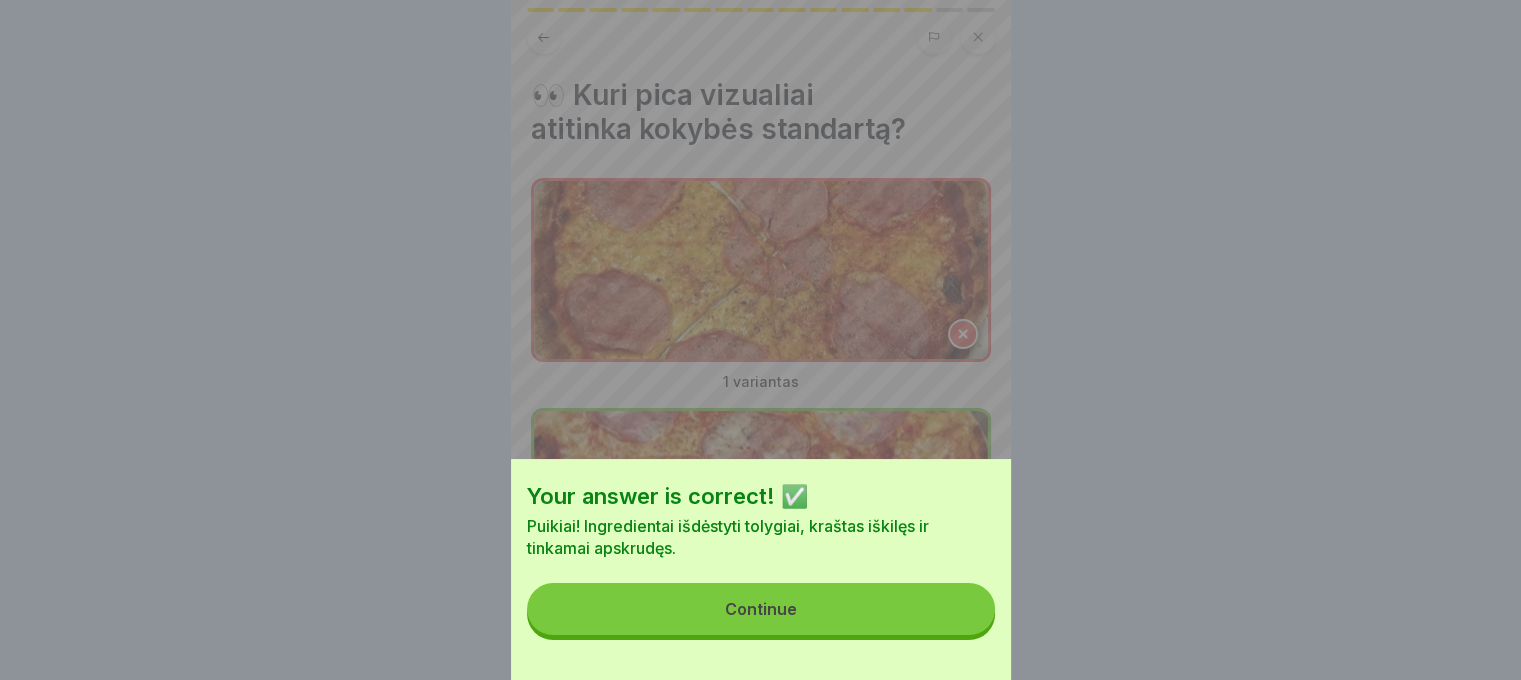 click on "Continue" at bounding box center [761, 609] 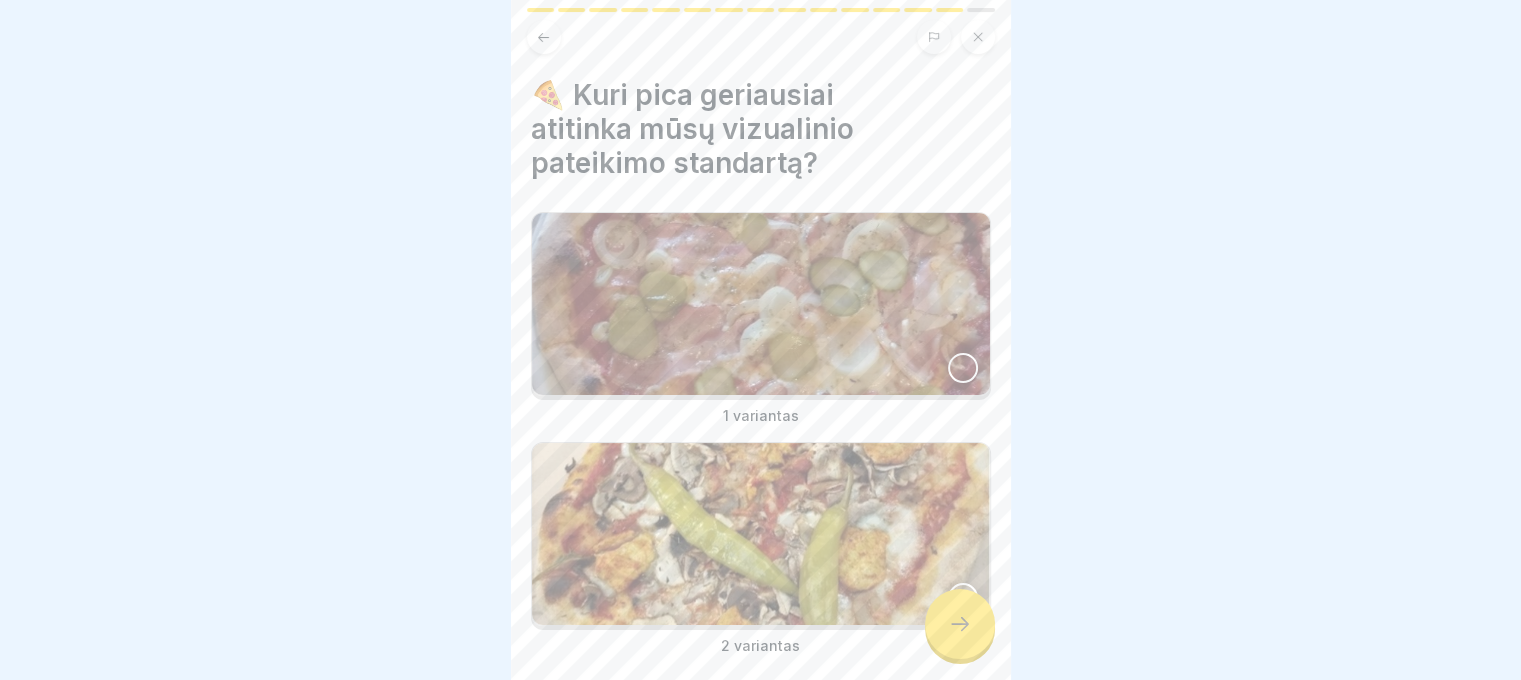 click at bounding box center (761, 304) 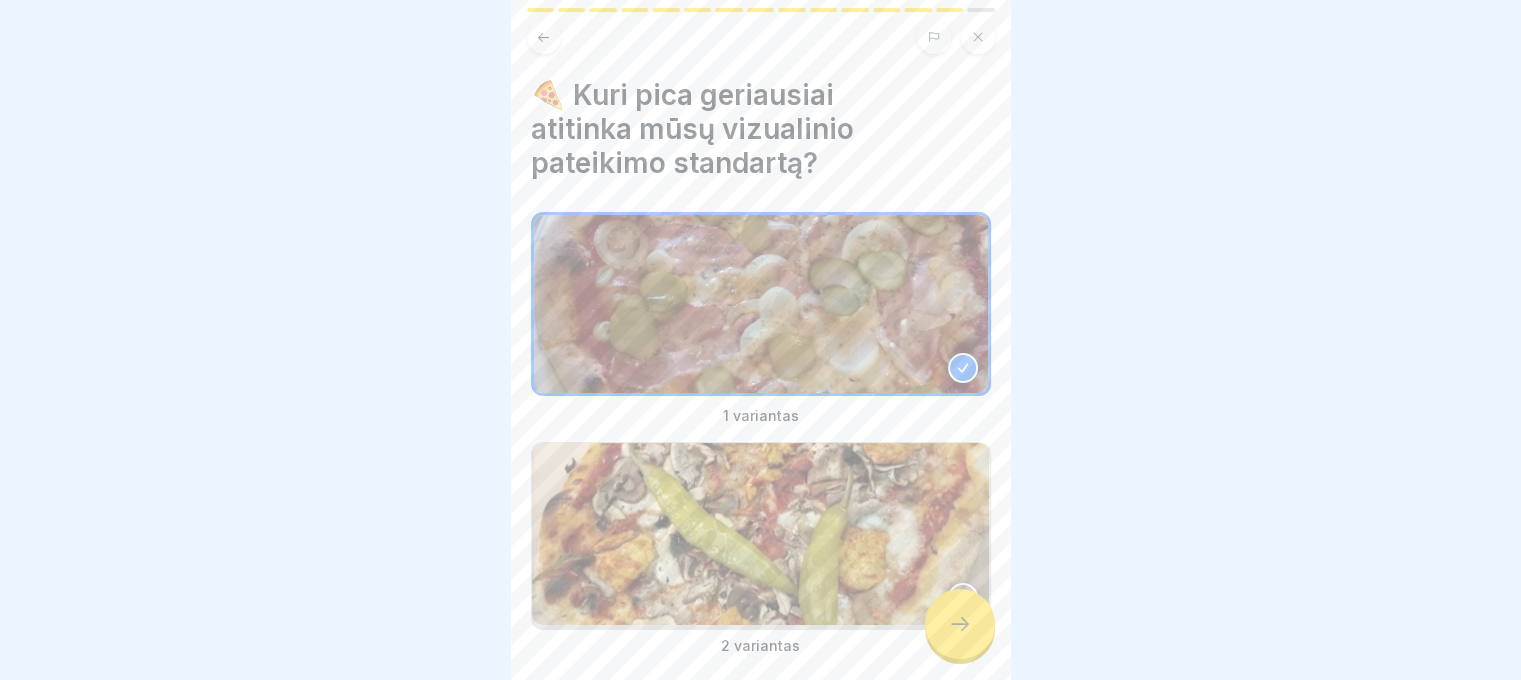 click at bounding box center (761, 534) 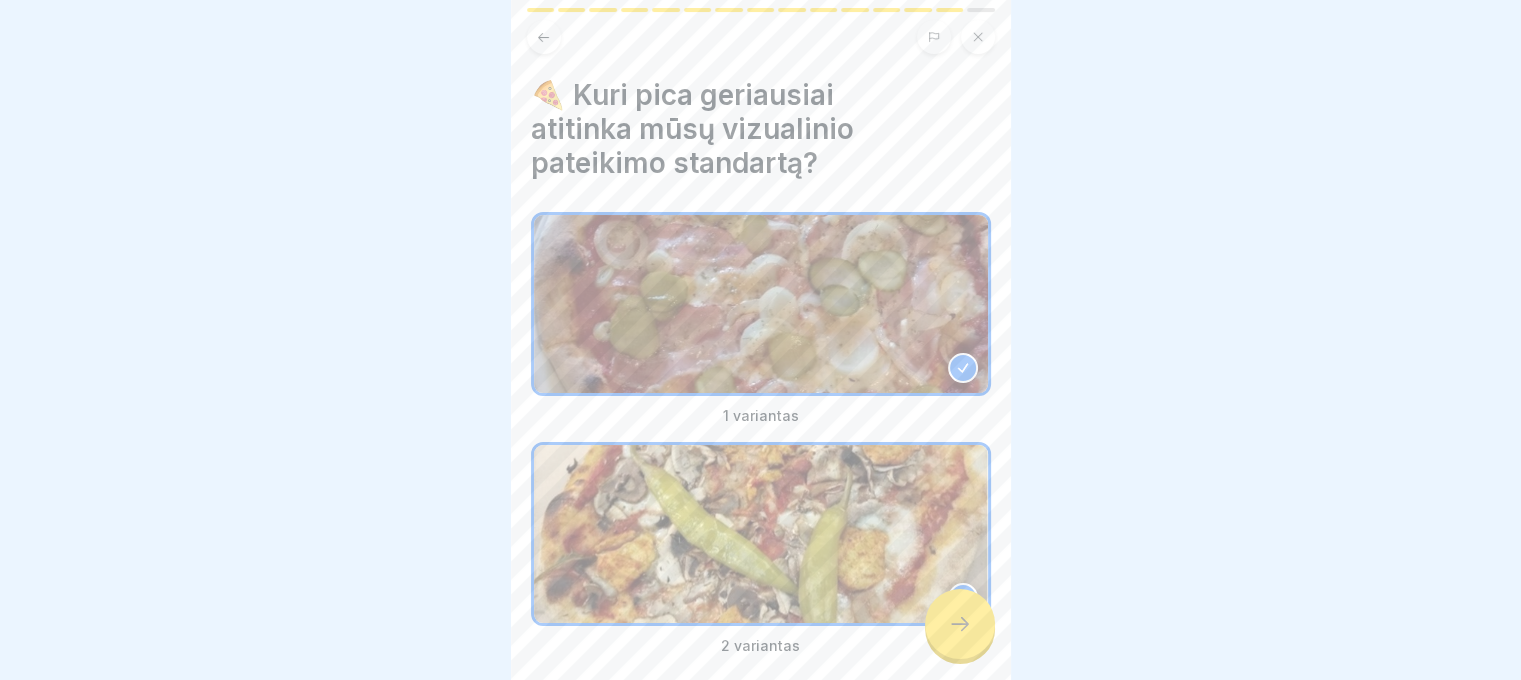 click 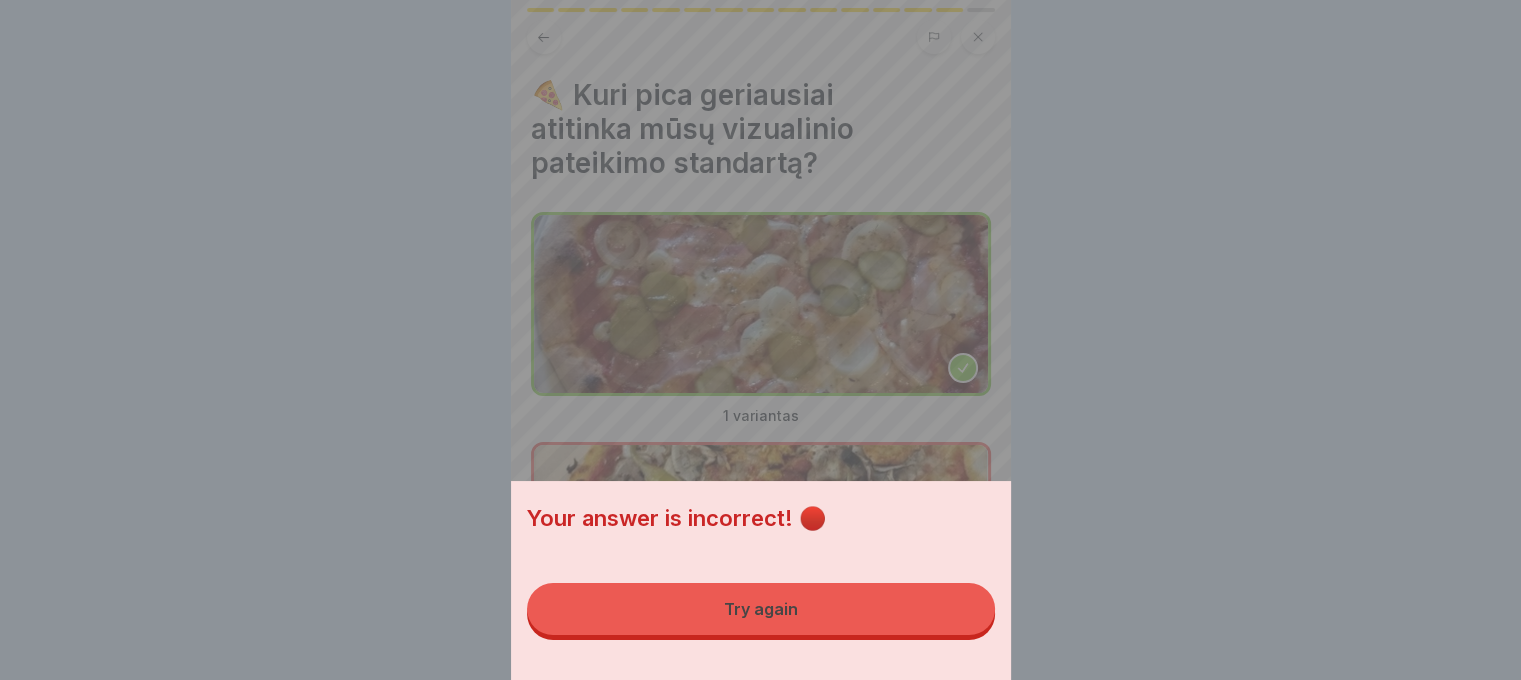 click on "Try again" at bounding box center [761, 609] 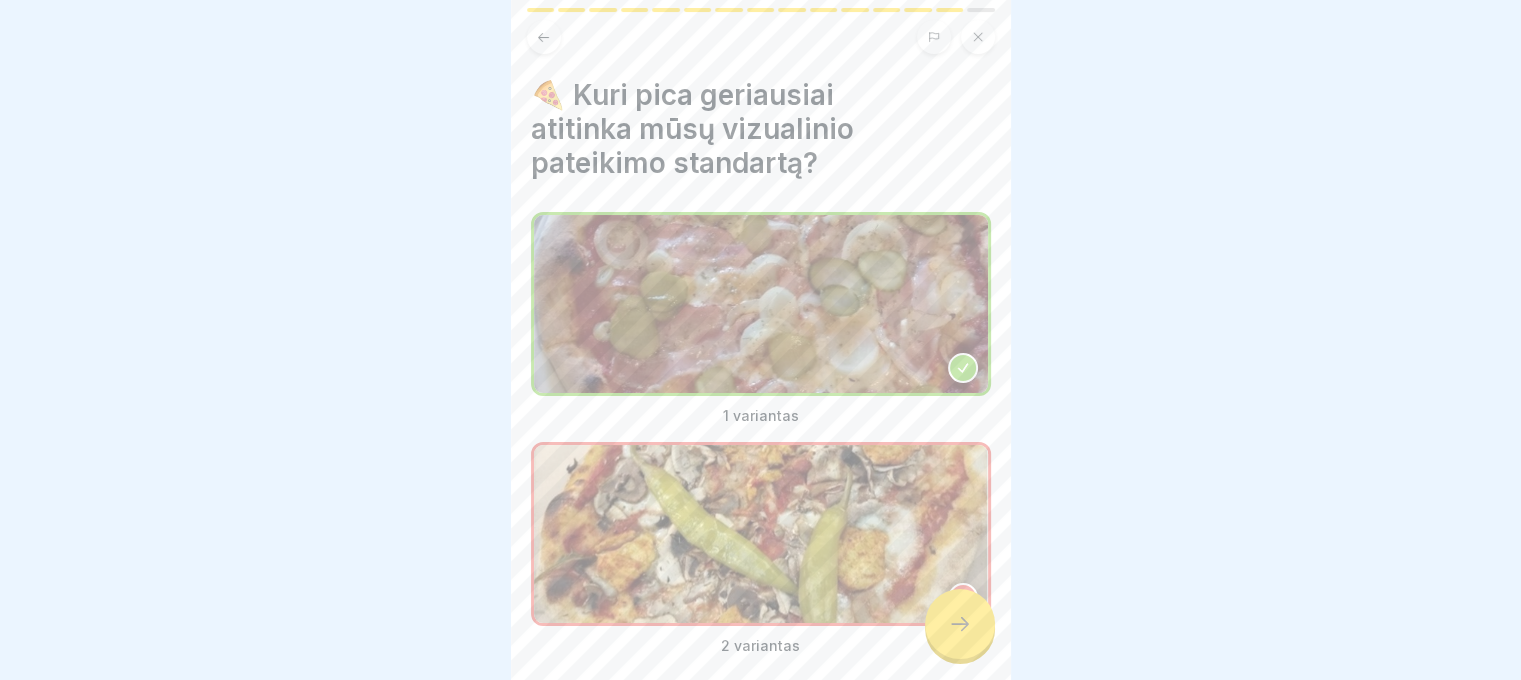 click 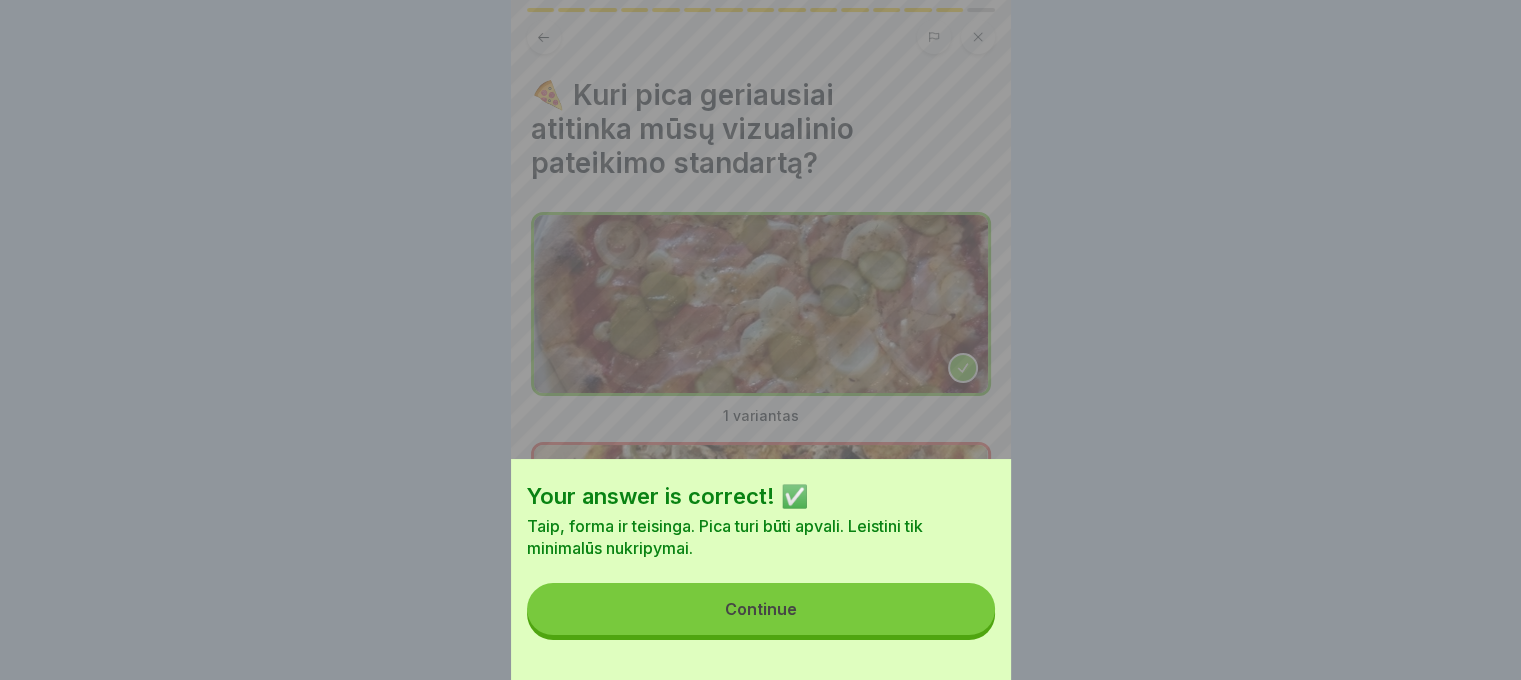 click on "Continue" at bounding box center (761, 609) 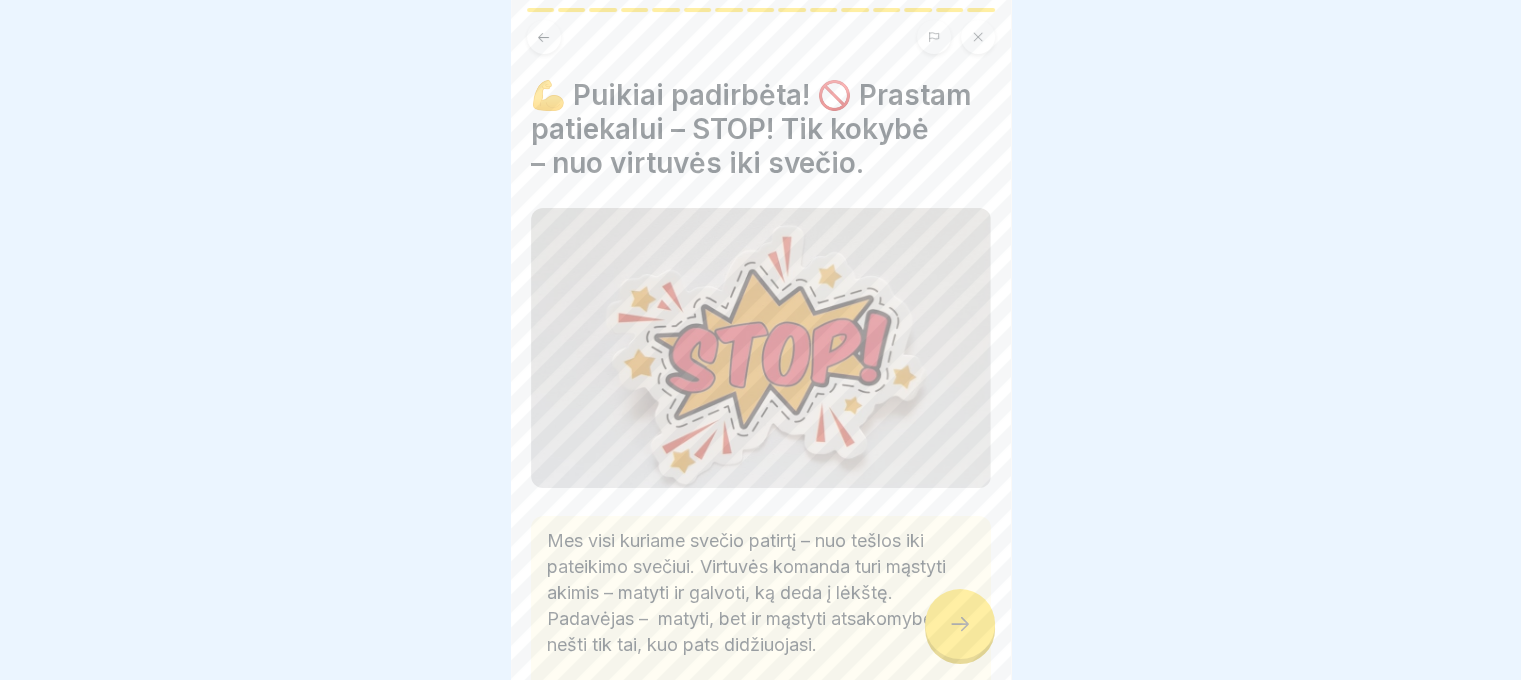 click 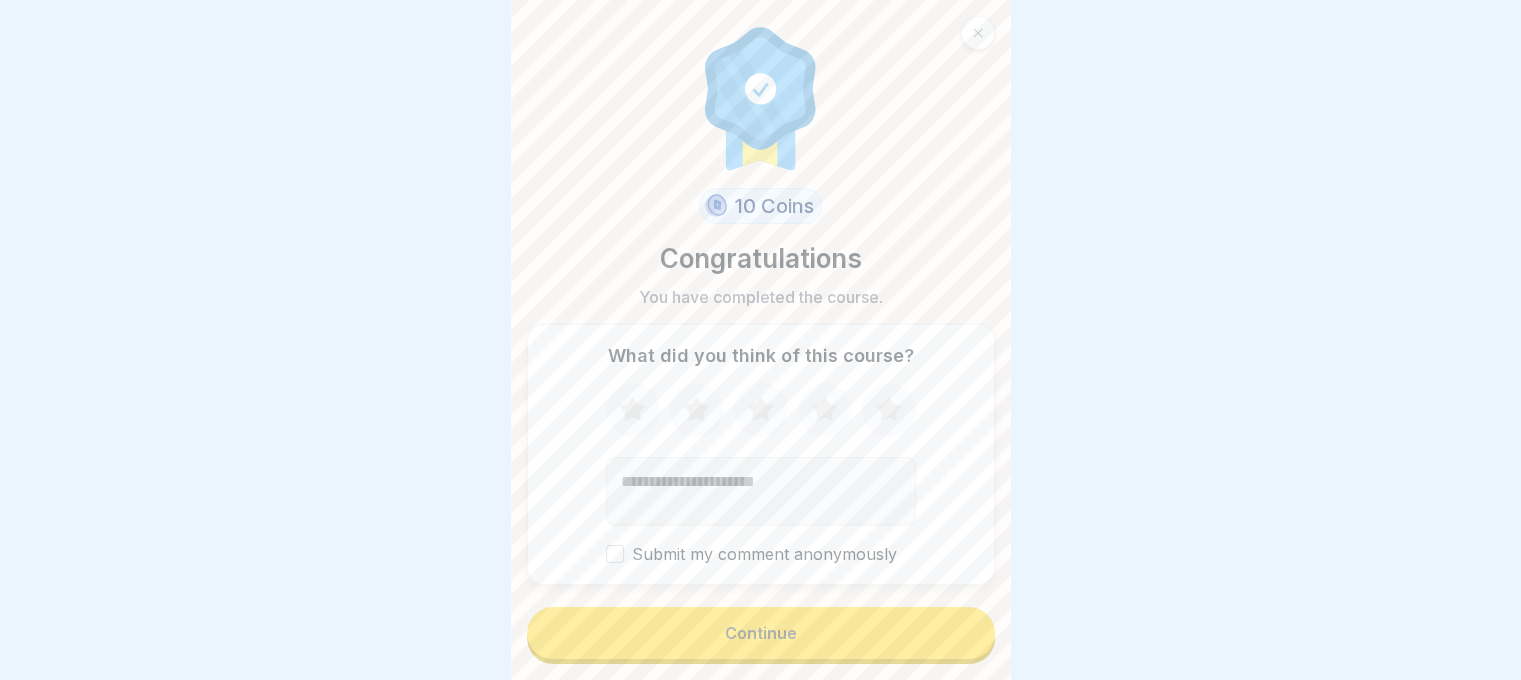 click on "Continue" at bounding box center [761, 633] 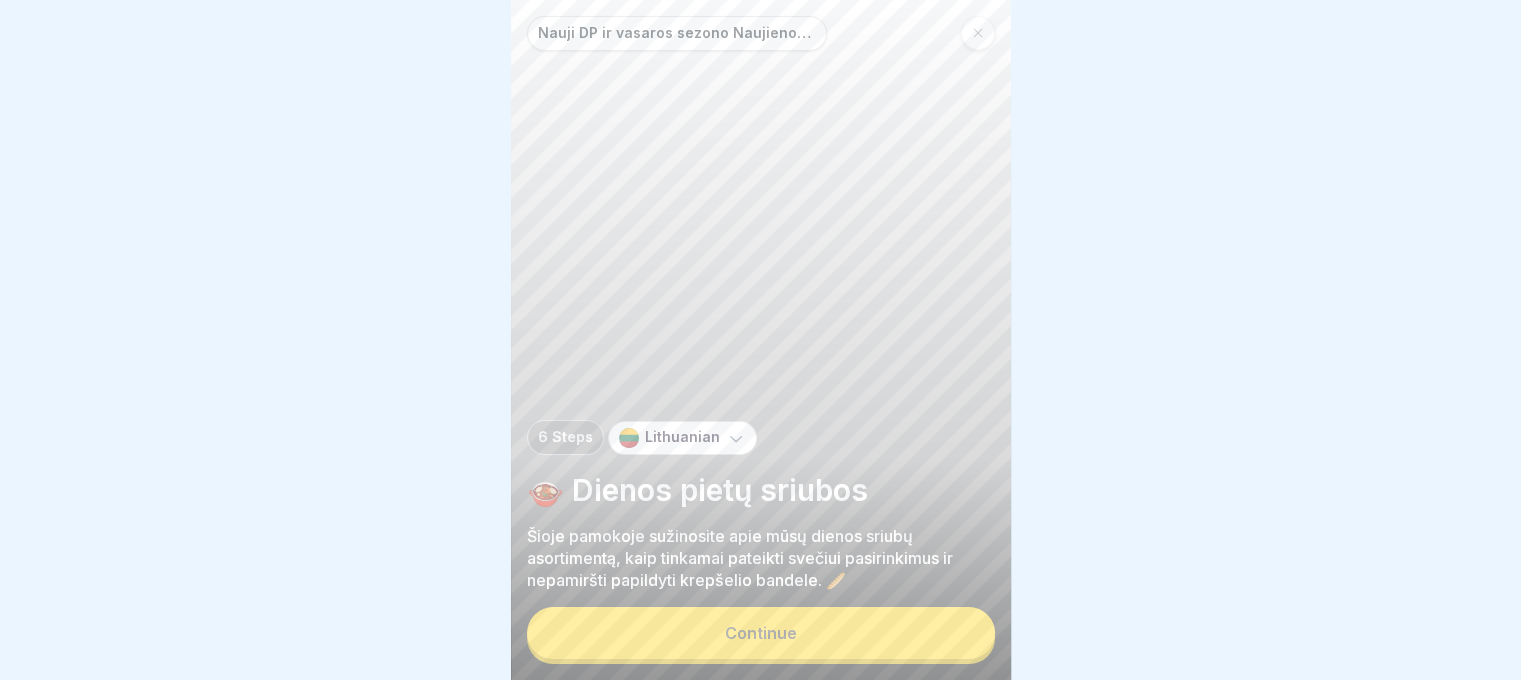 click on "Continue" at bounding box center (761, 633) 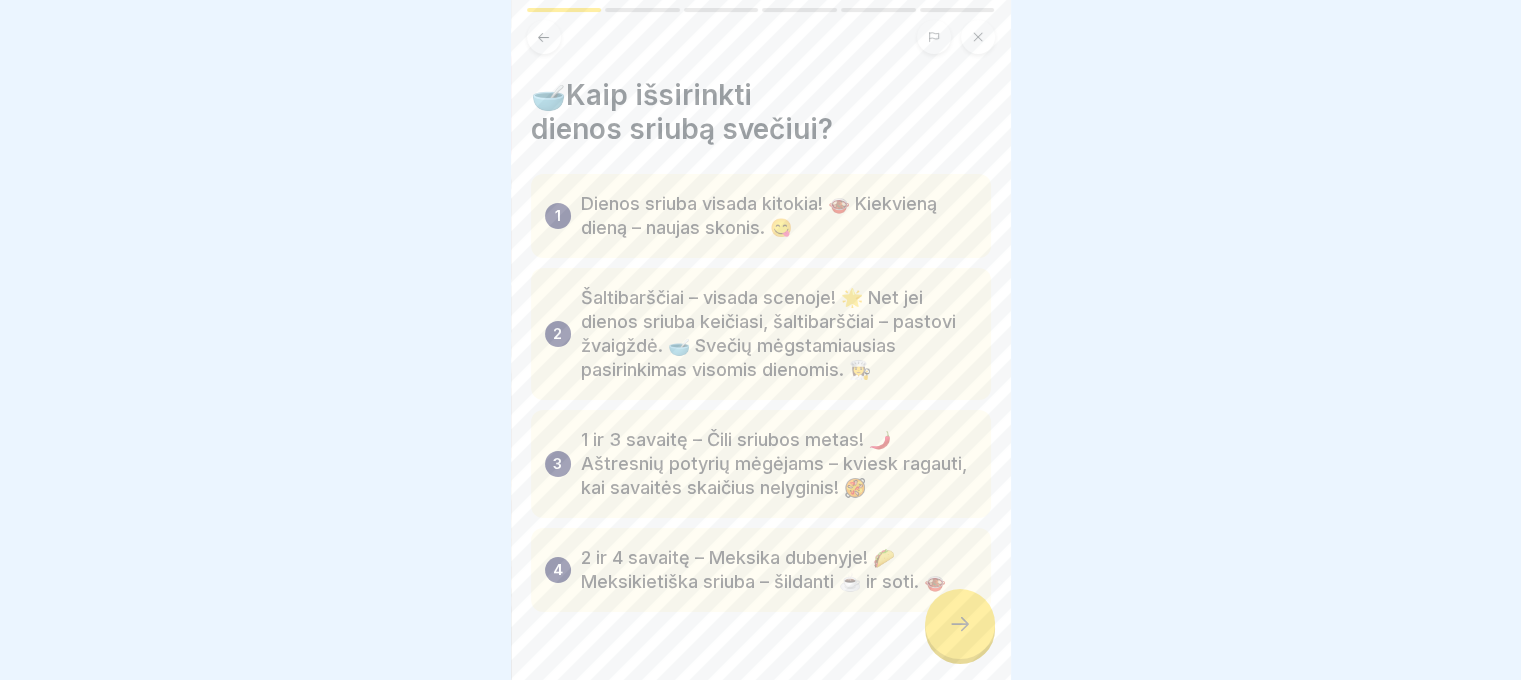 click 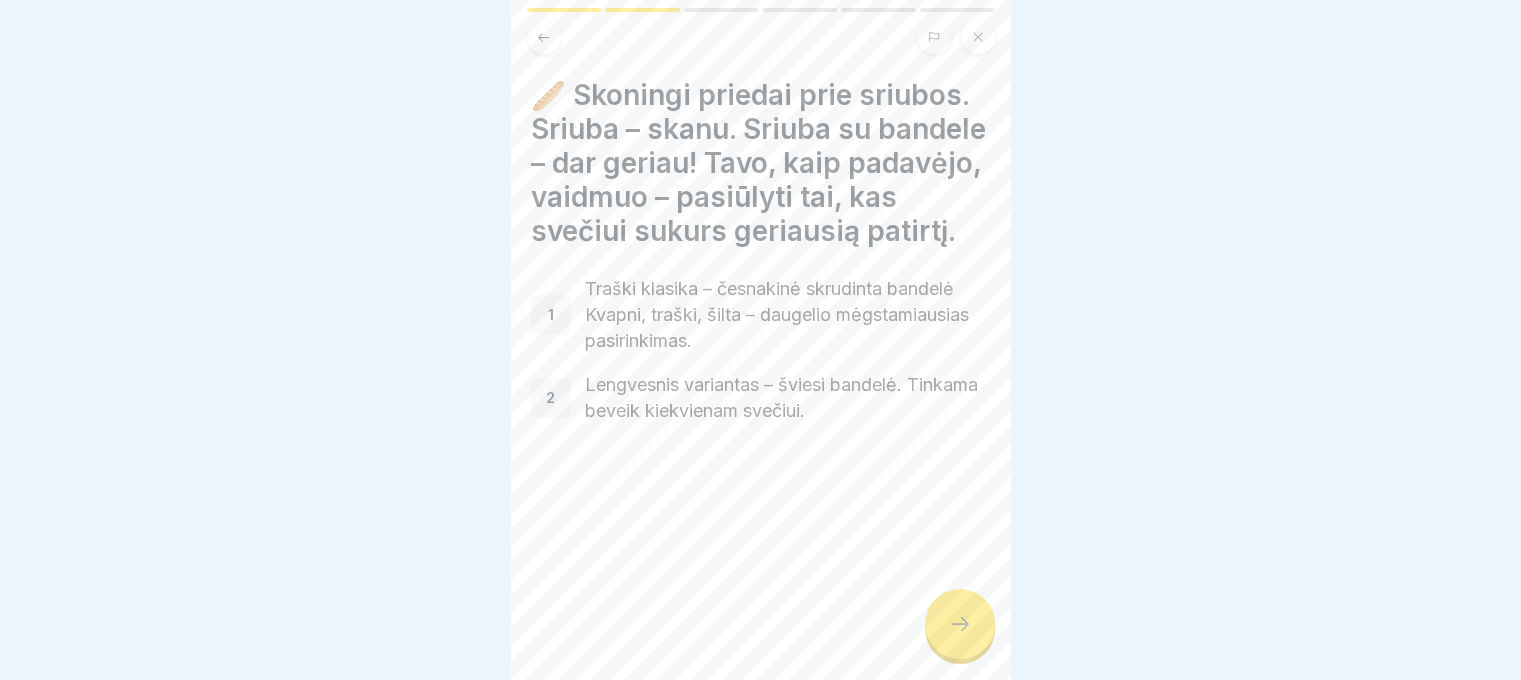 click 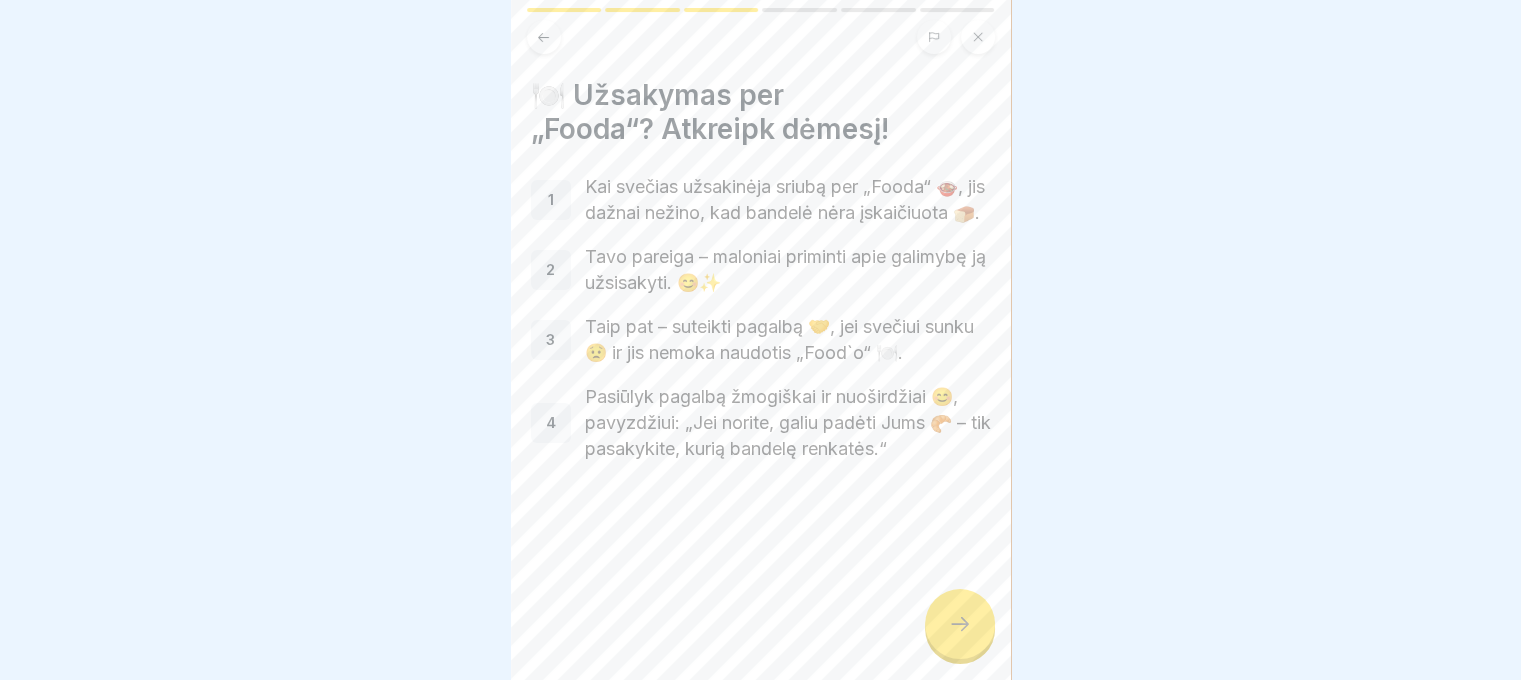 click 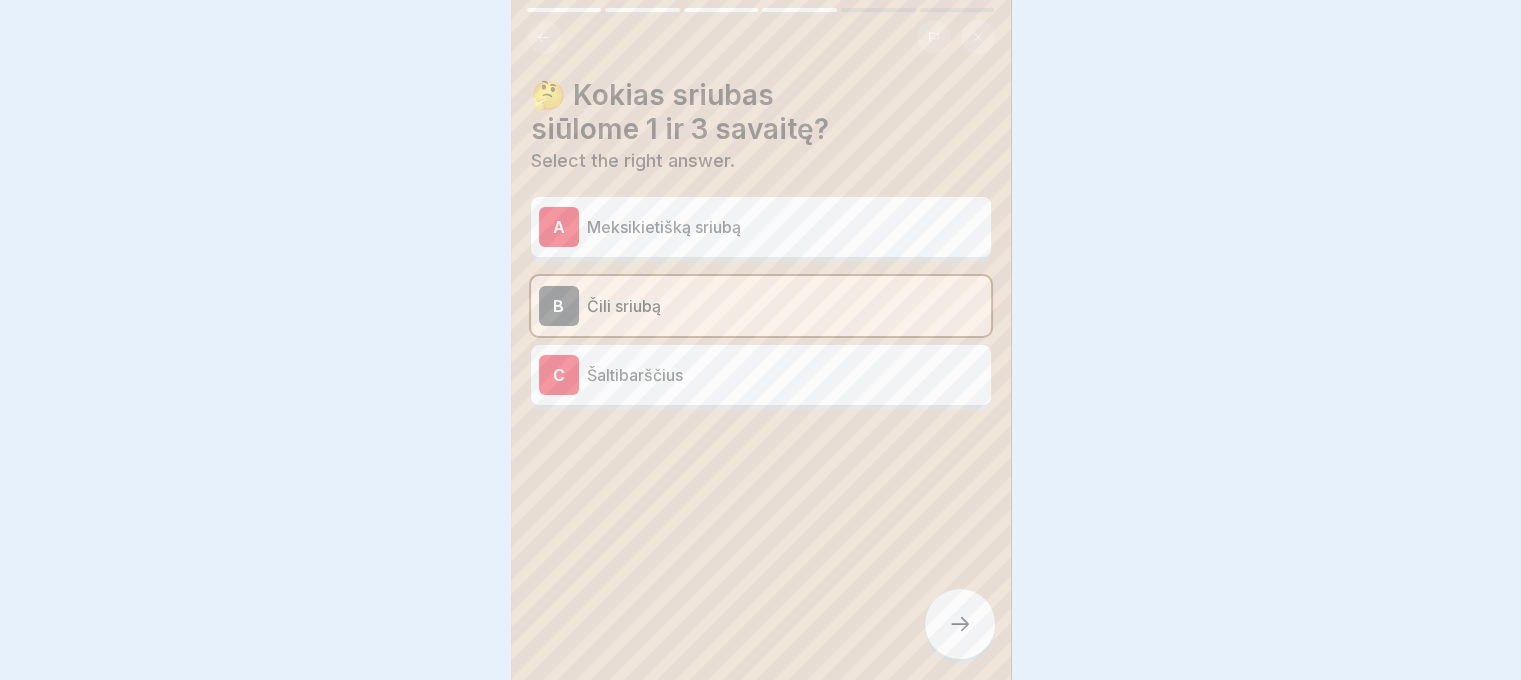 click on "Teisingai! 1 ir 3 savaitę siūlome Čili sriubą.   Continue" at bounding box center (761, 959) 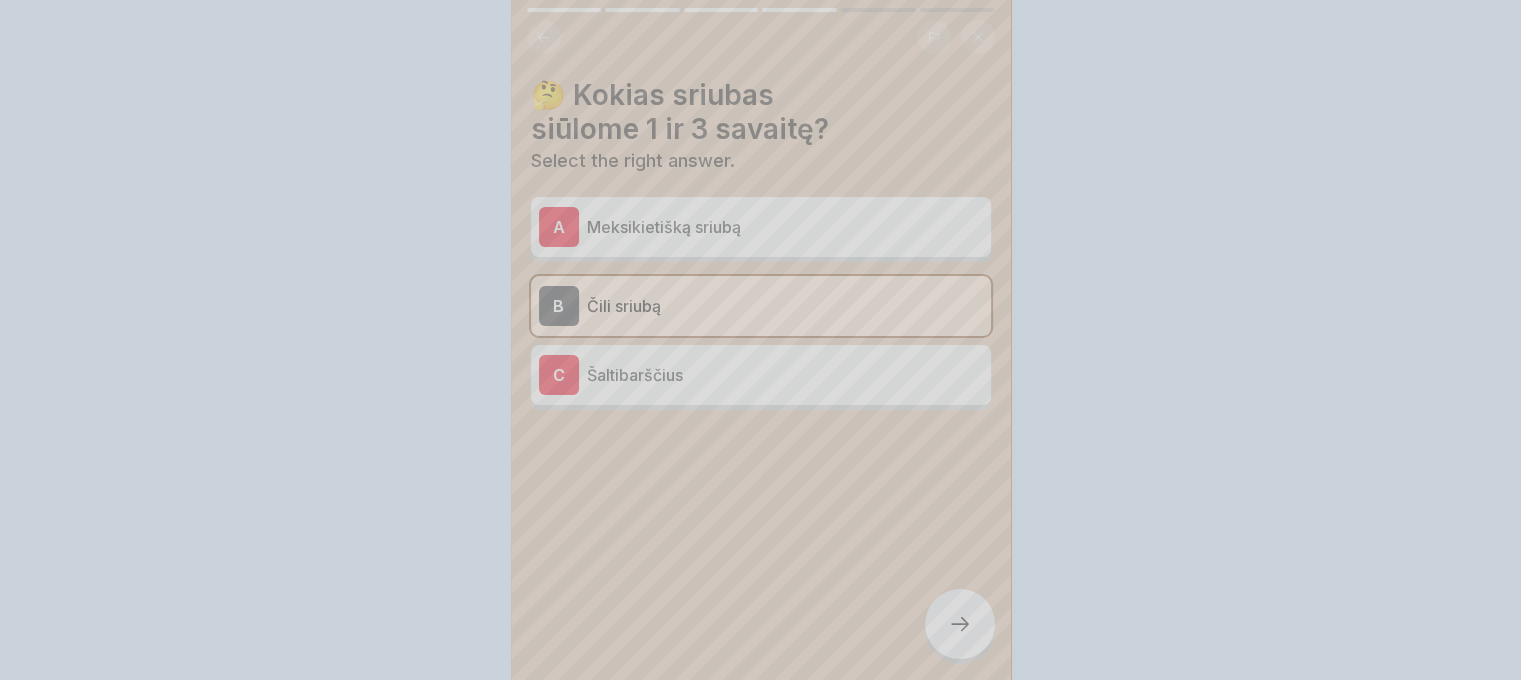 click on "Teisingai! 1 ir 3 savaitę siūlome Čili sriubą.   Continue" at bounding box center [760, 340] 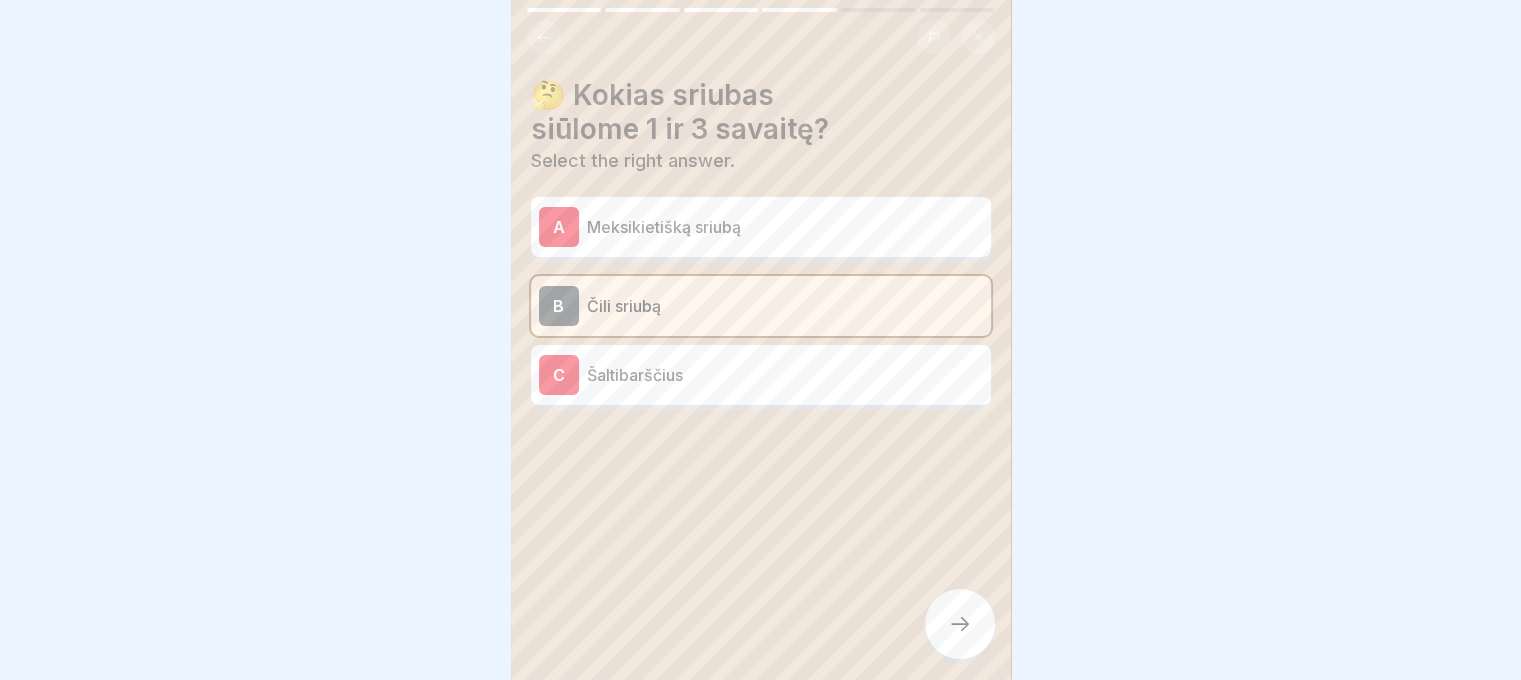 click 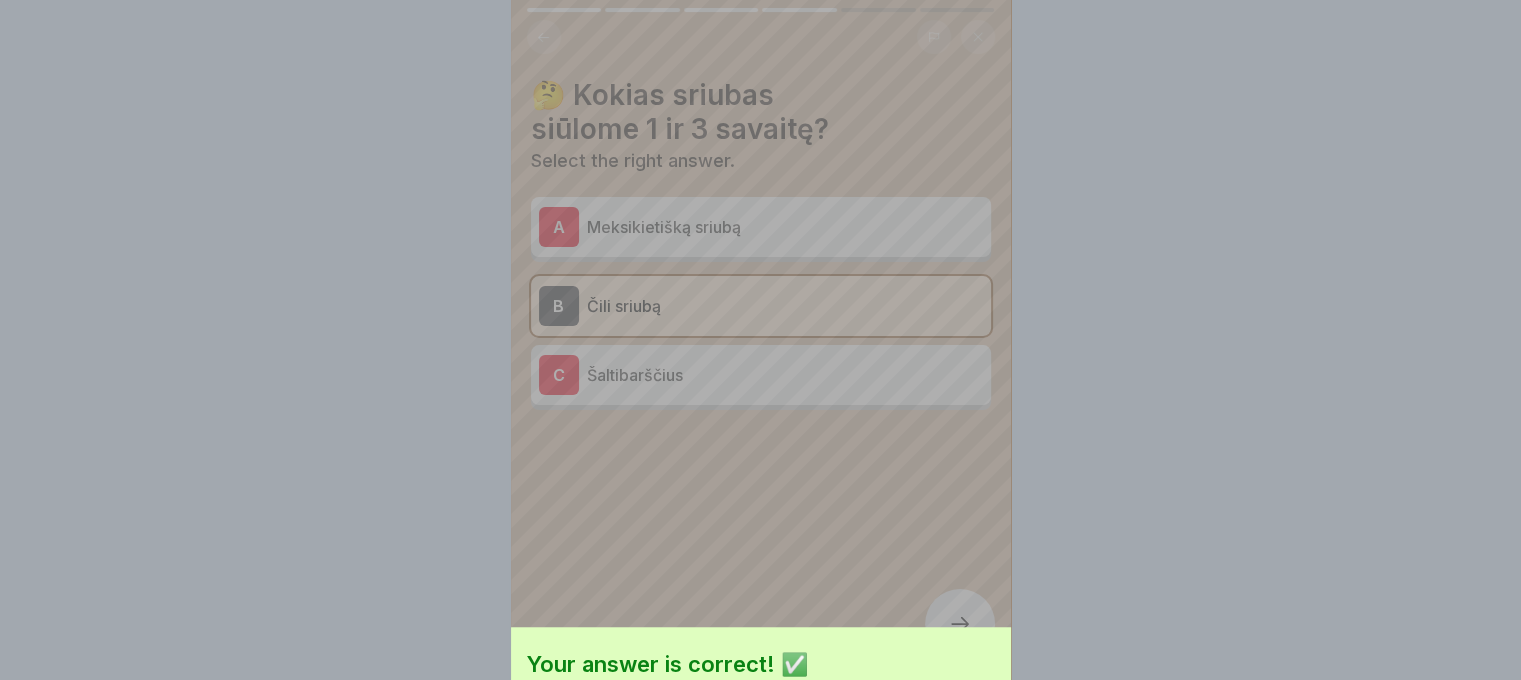 click on "Teisingai! 1 ir 3 savaitę siūlome Čili sriubą.   Continue" at bounding box center (761, 486) 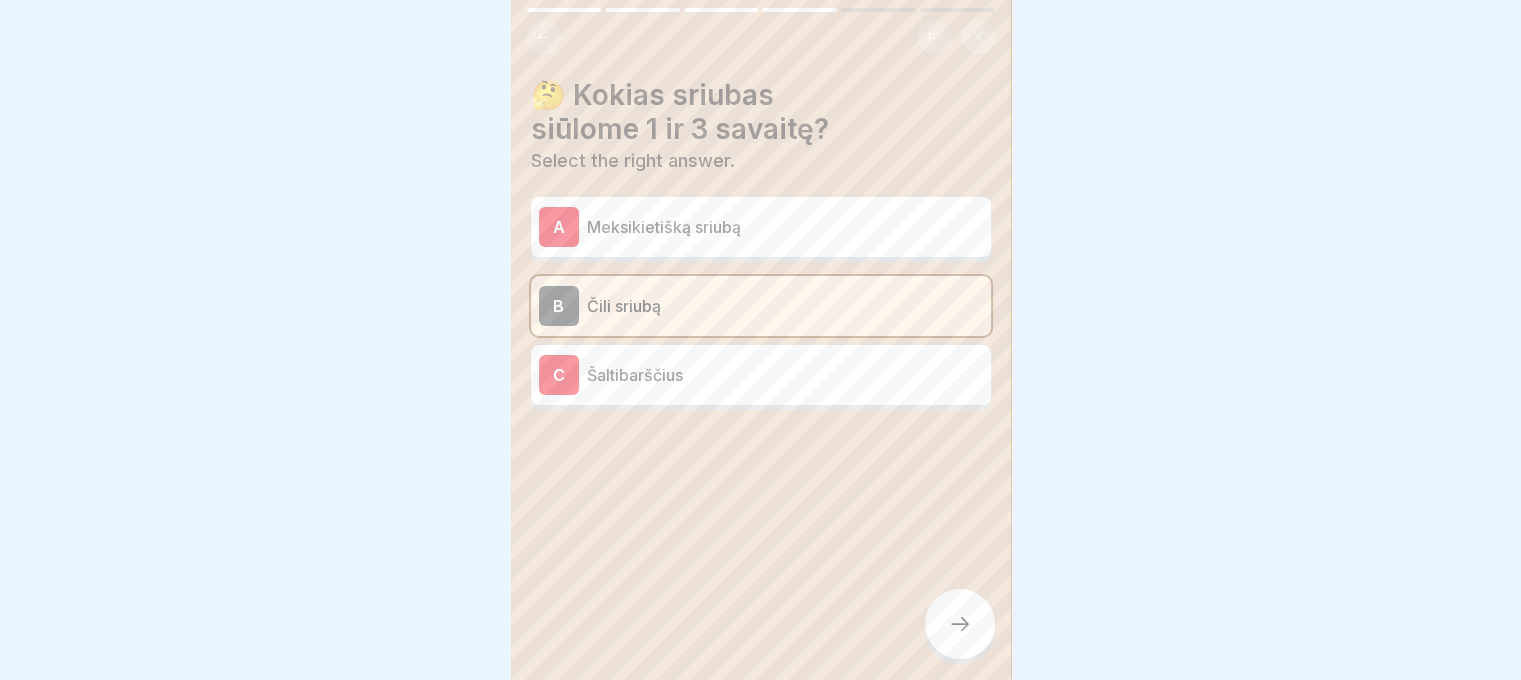 click at bounding box center [760, 340] 